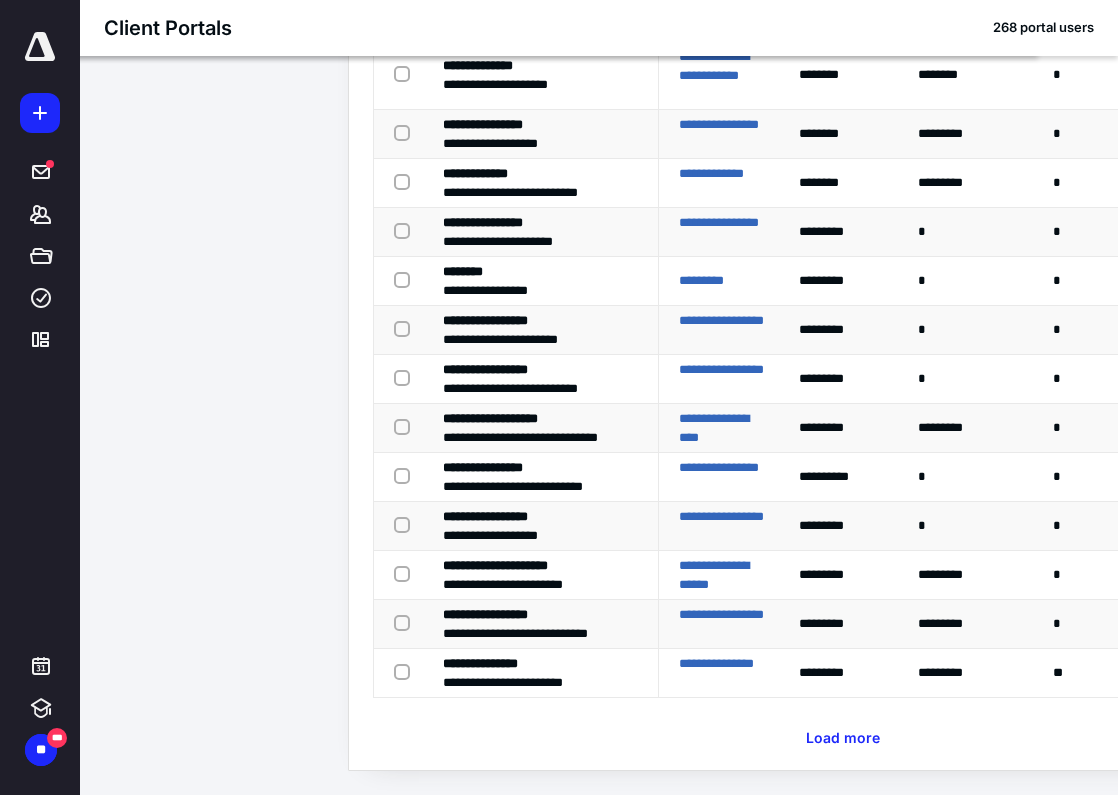 scroll, scrollTop: 4204, scrollLeft: 4, axis: both 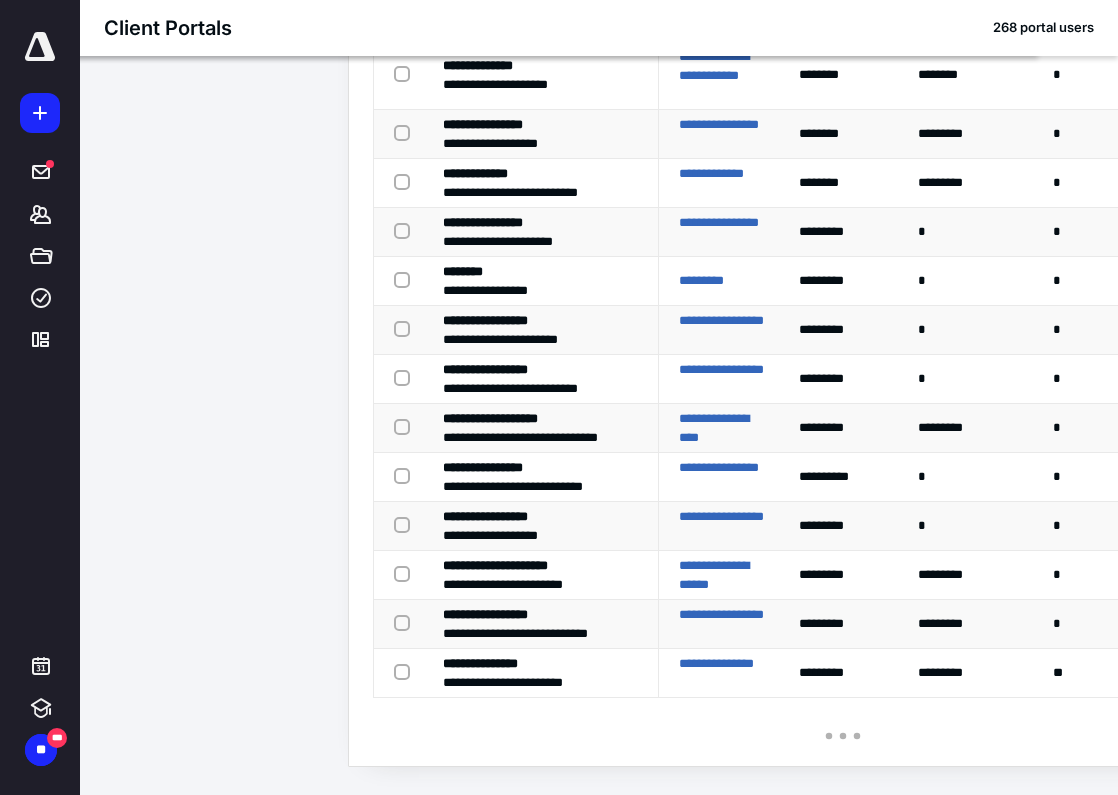 click 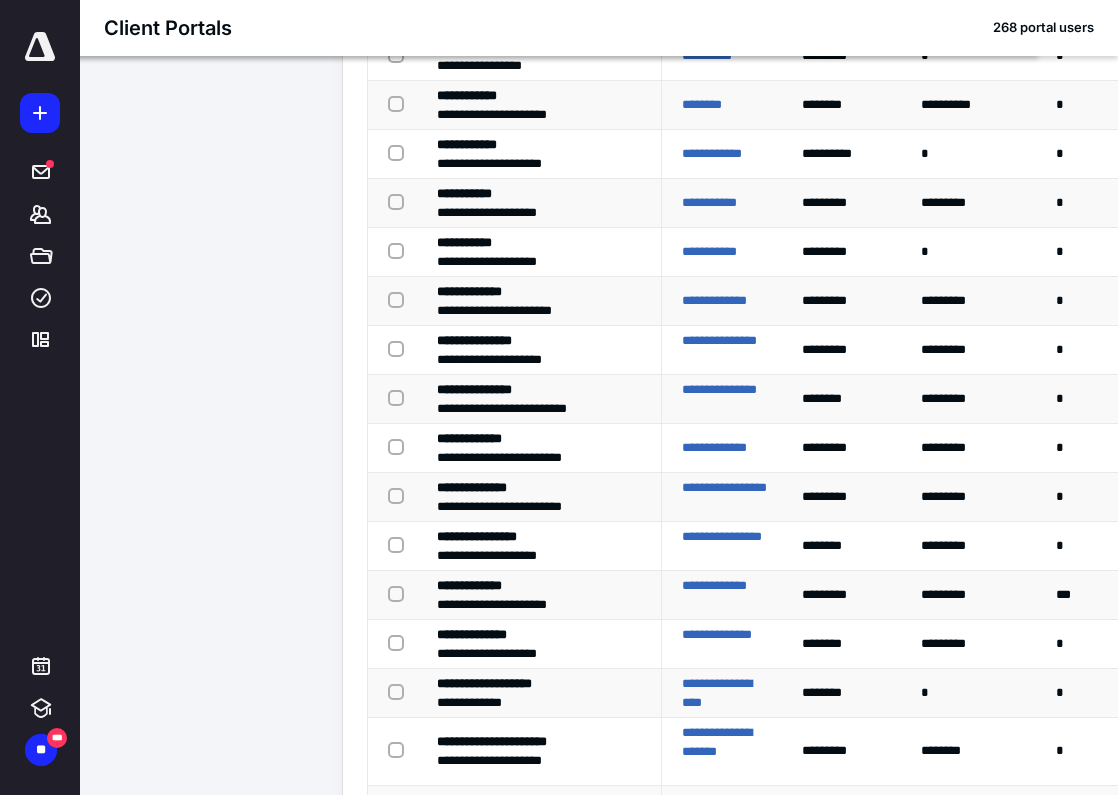 scroll, scrollTop: 5422, scrollLeft: 10, axis: both 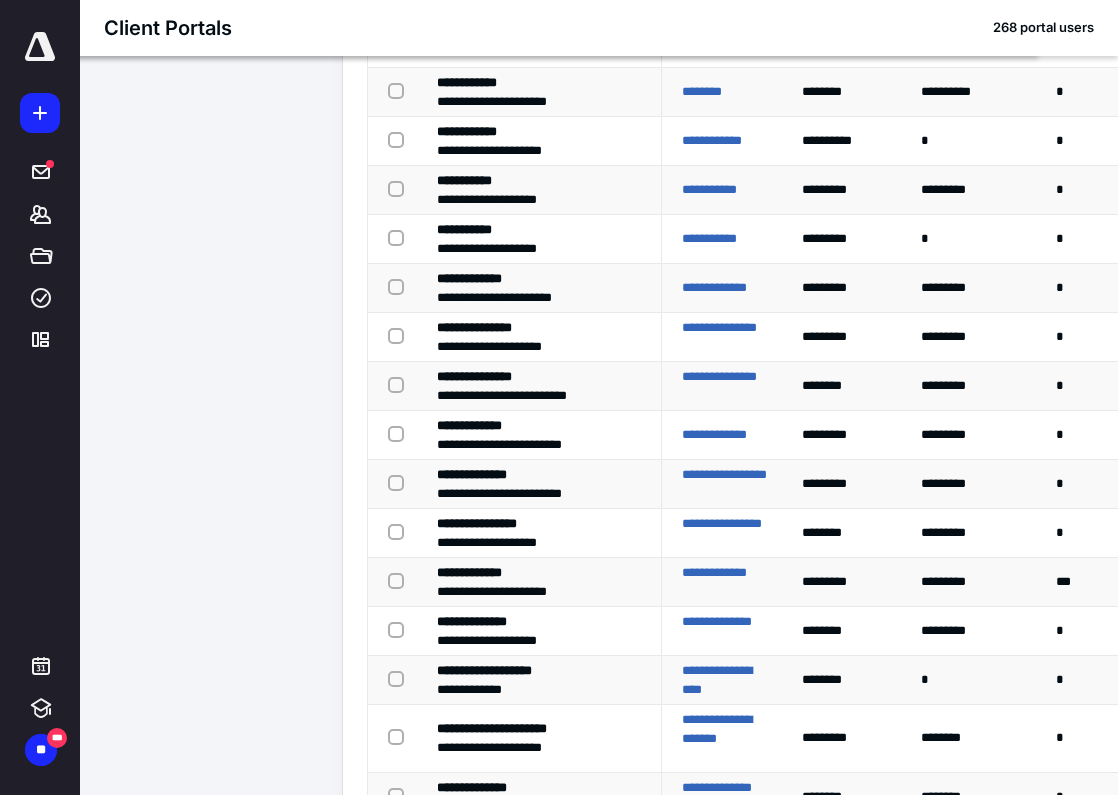 click at bounding box center (400, 580) 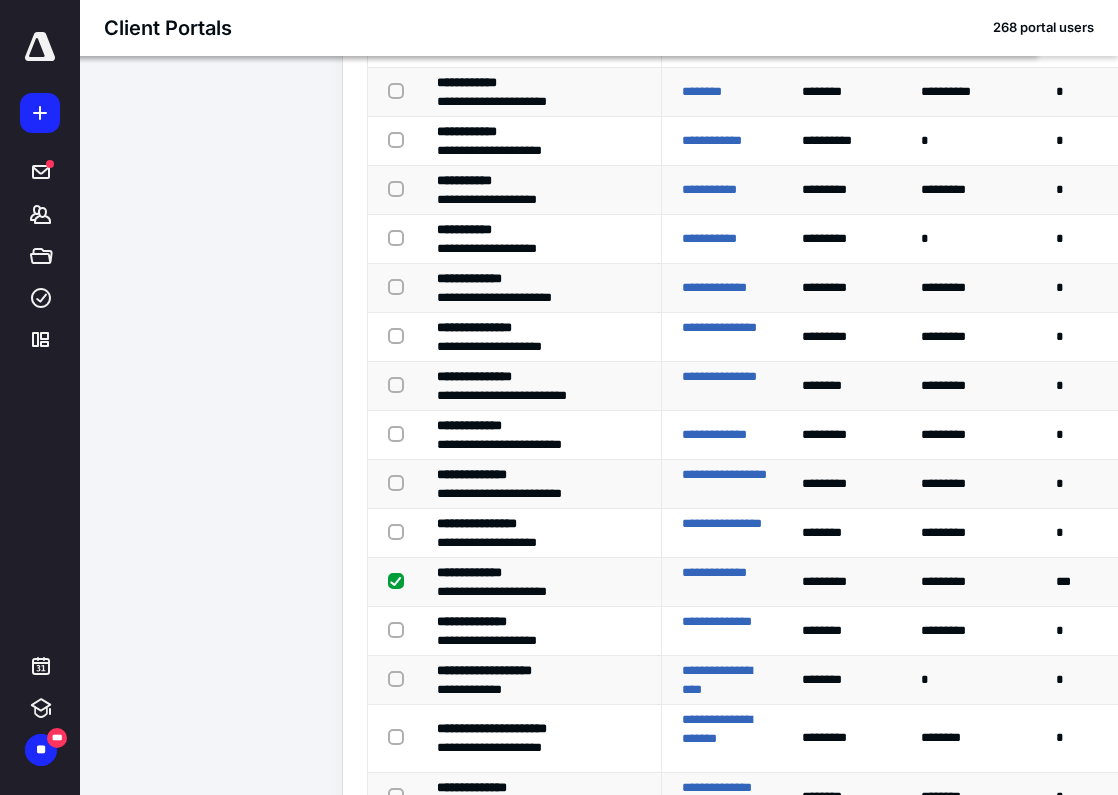 checkbox on "true" 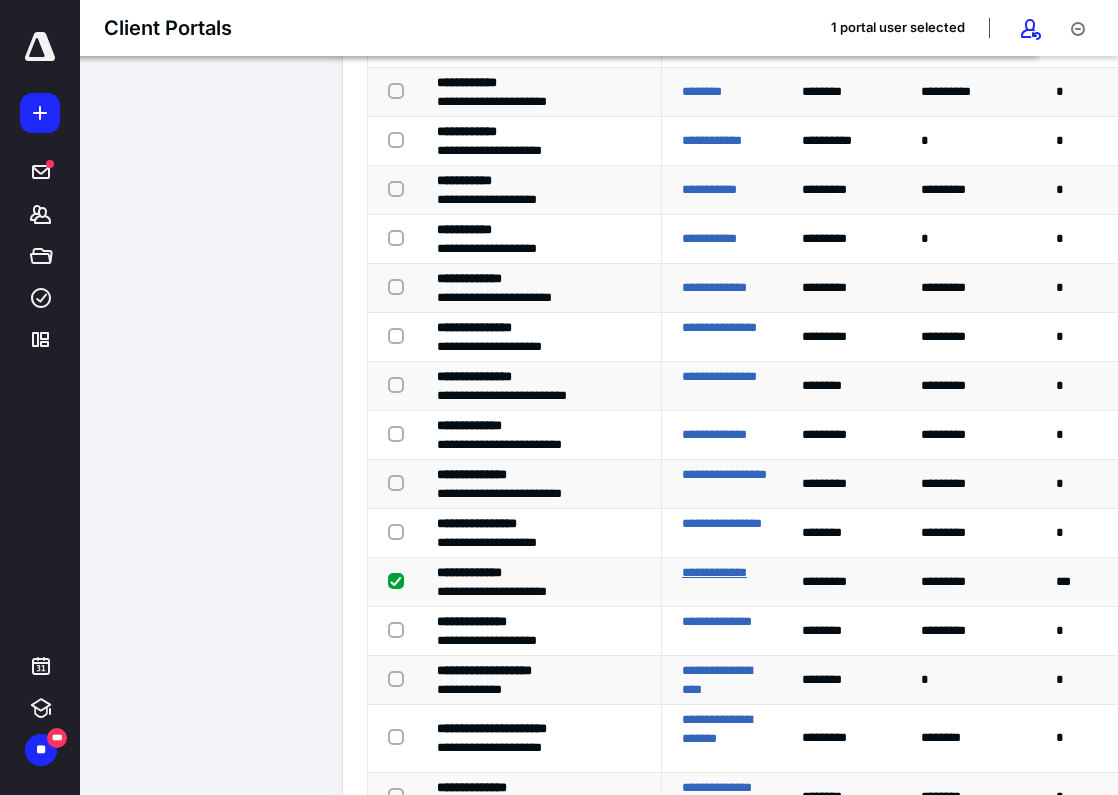 click on "**********" at bounding box center (729, 582) 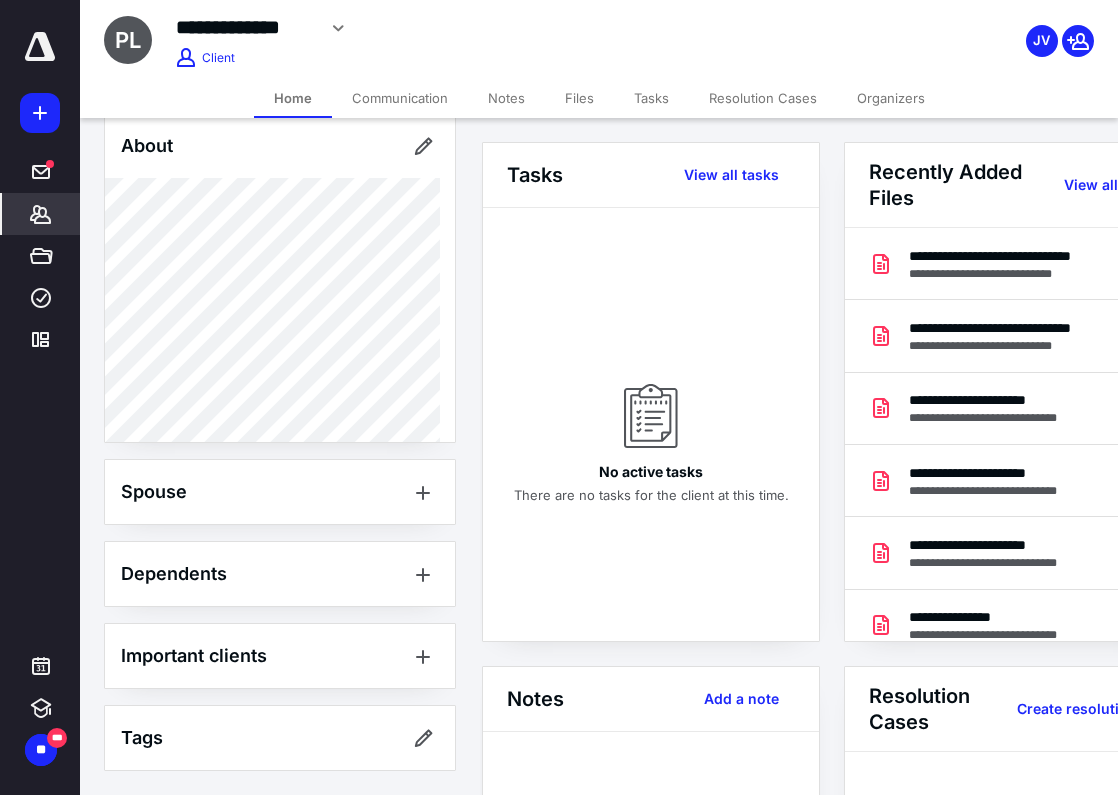 scroll, scrollTop: 463, scrollLeft: 0, axis: vertical 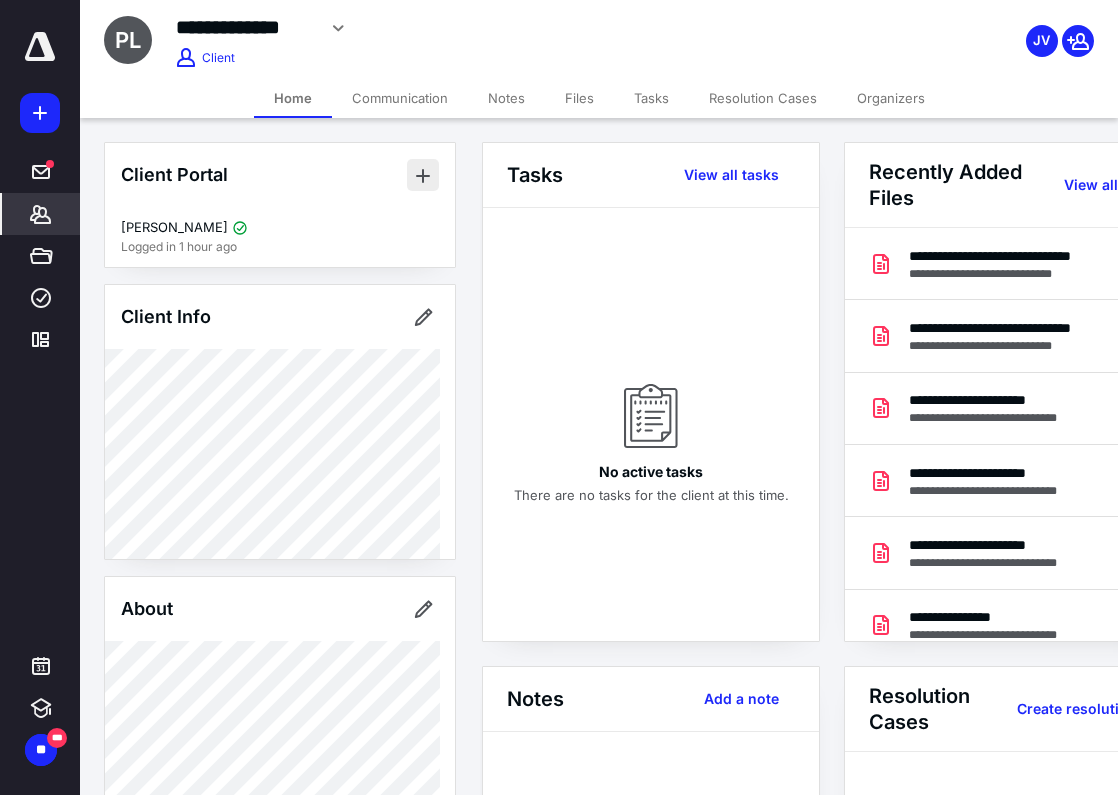 click at bounding box center (423, 175) 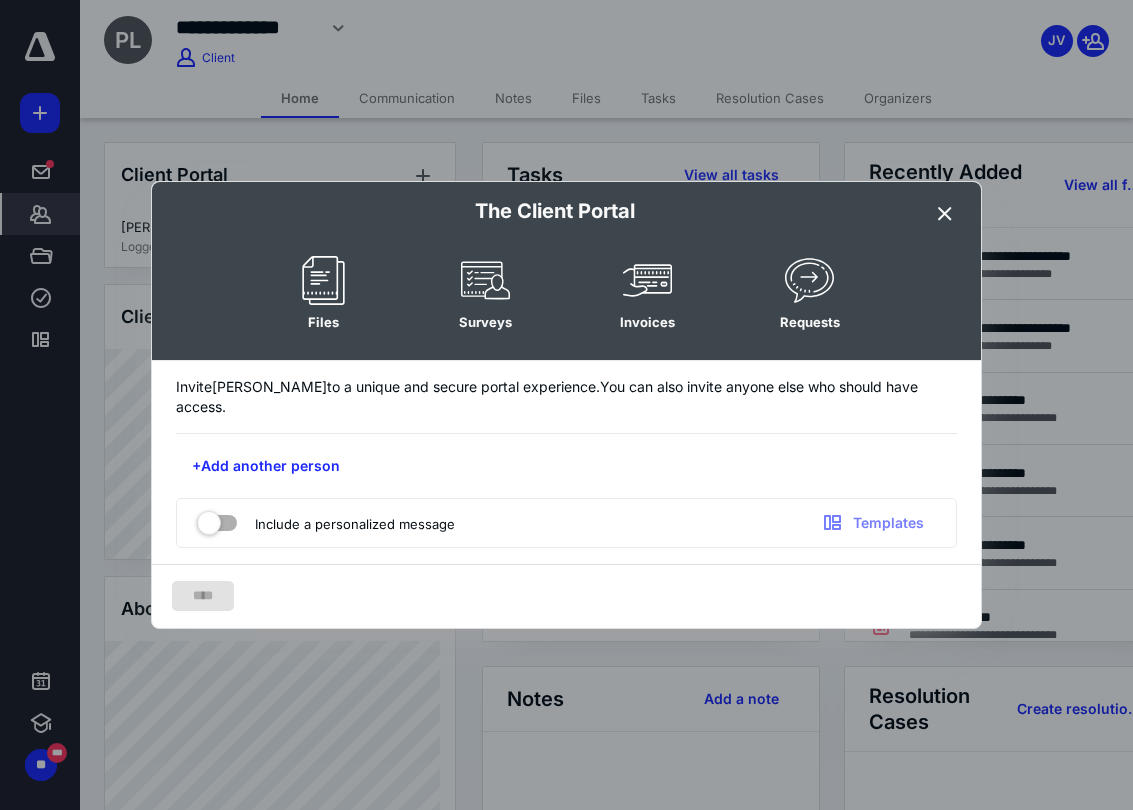click at bounding box center (945, 214) 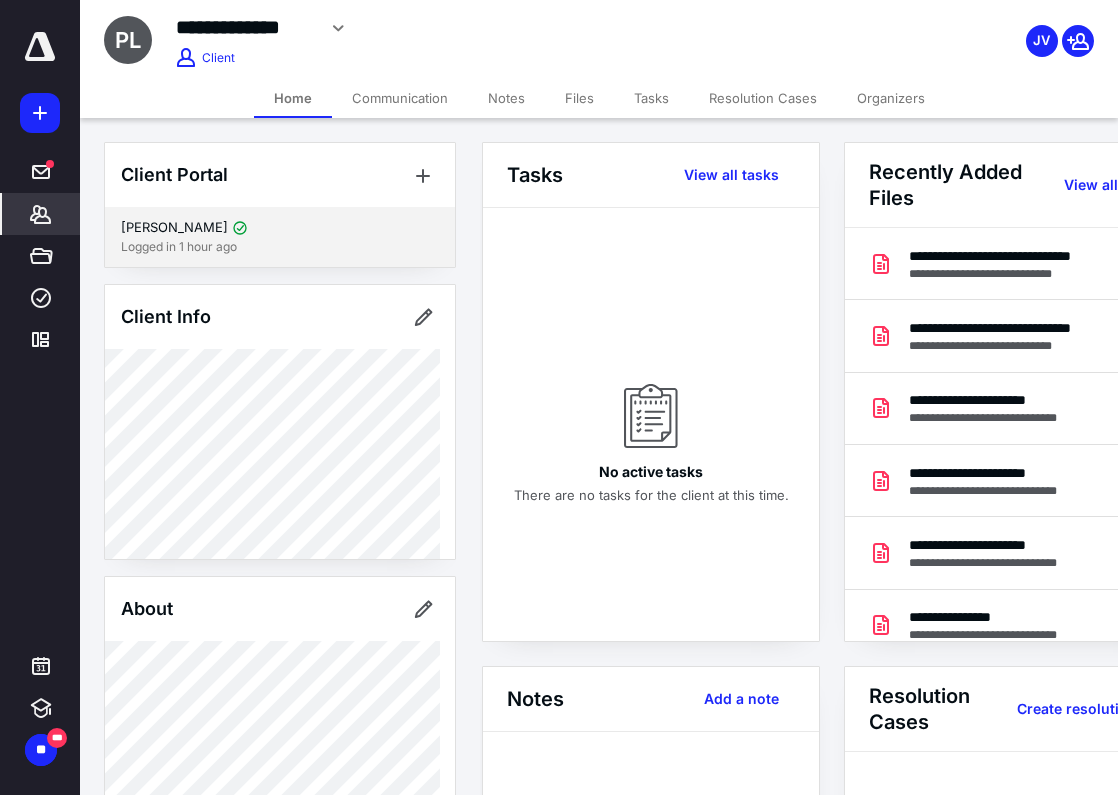 click on "Peter Lacagno" at bounding box center (174, 228) 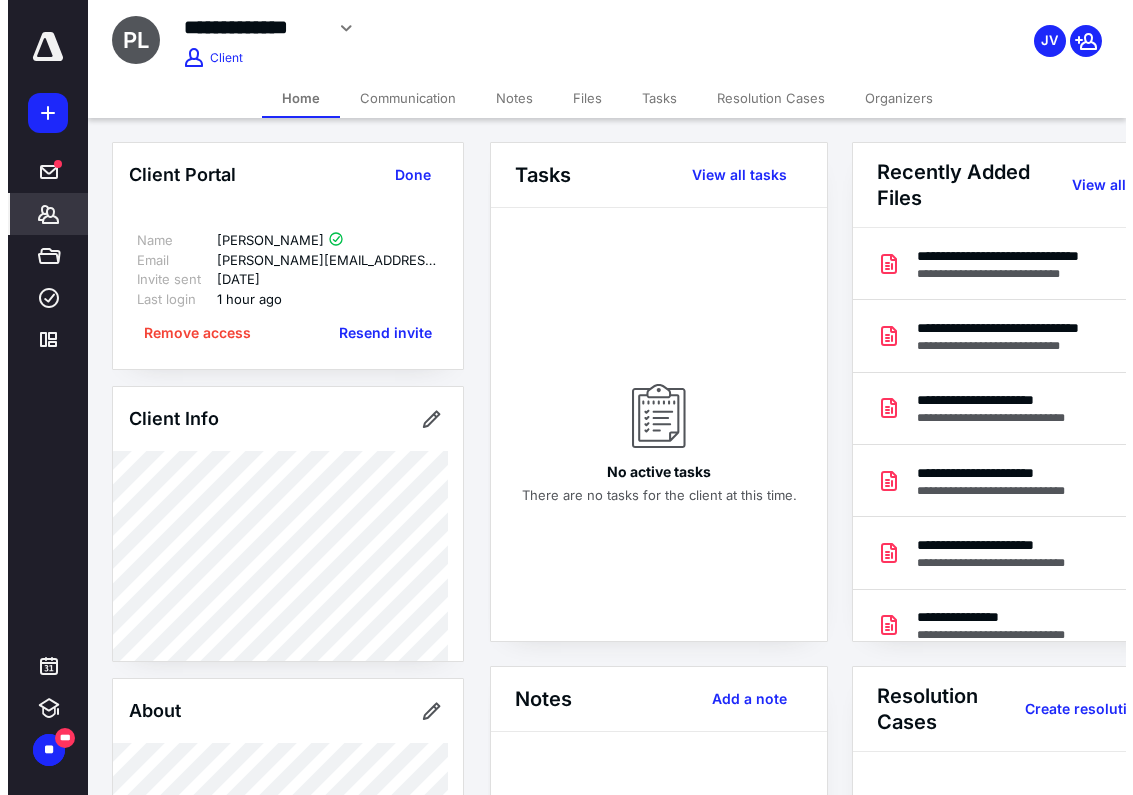 scroll, scrollTop: 0, scrollLeft: 0, axis: both 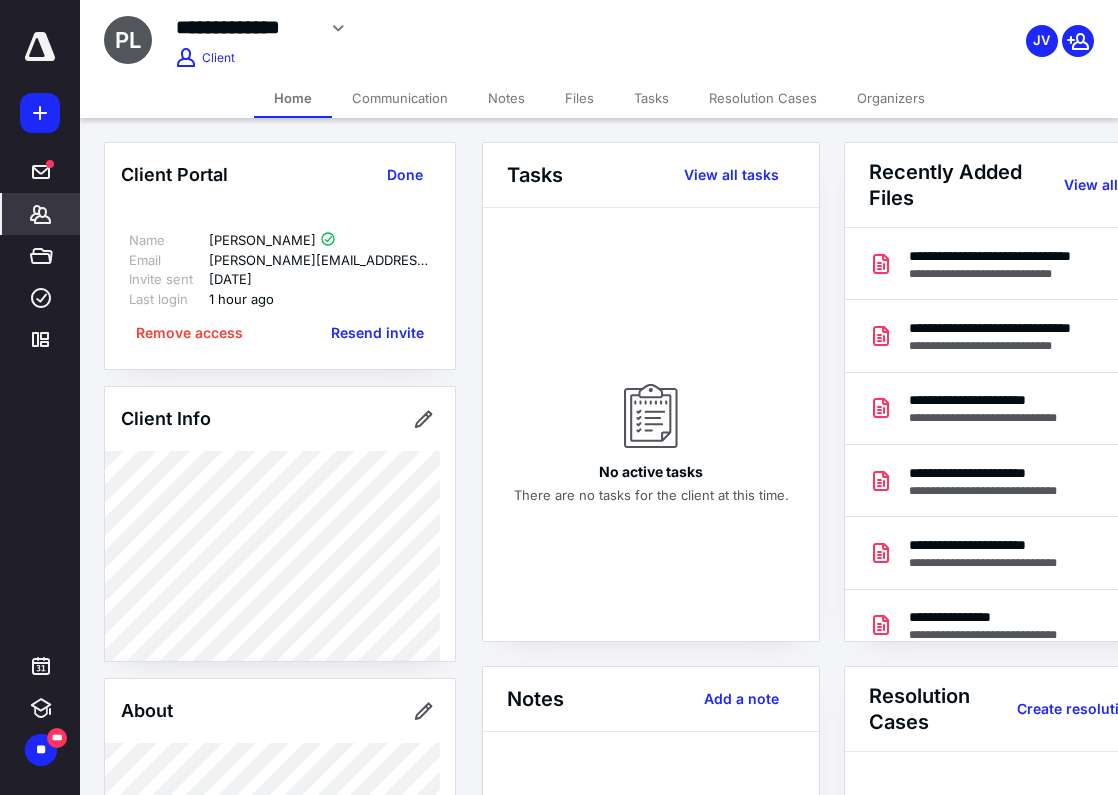 click on "Communication" at bounding box center [400, 98] 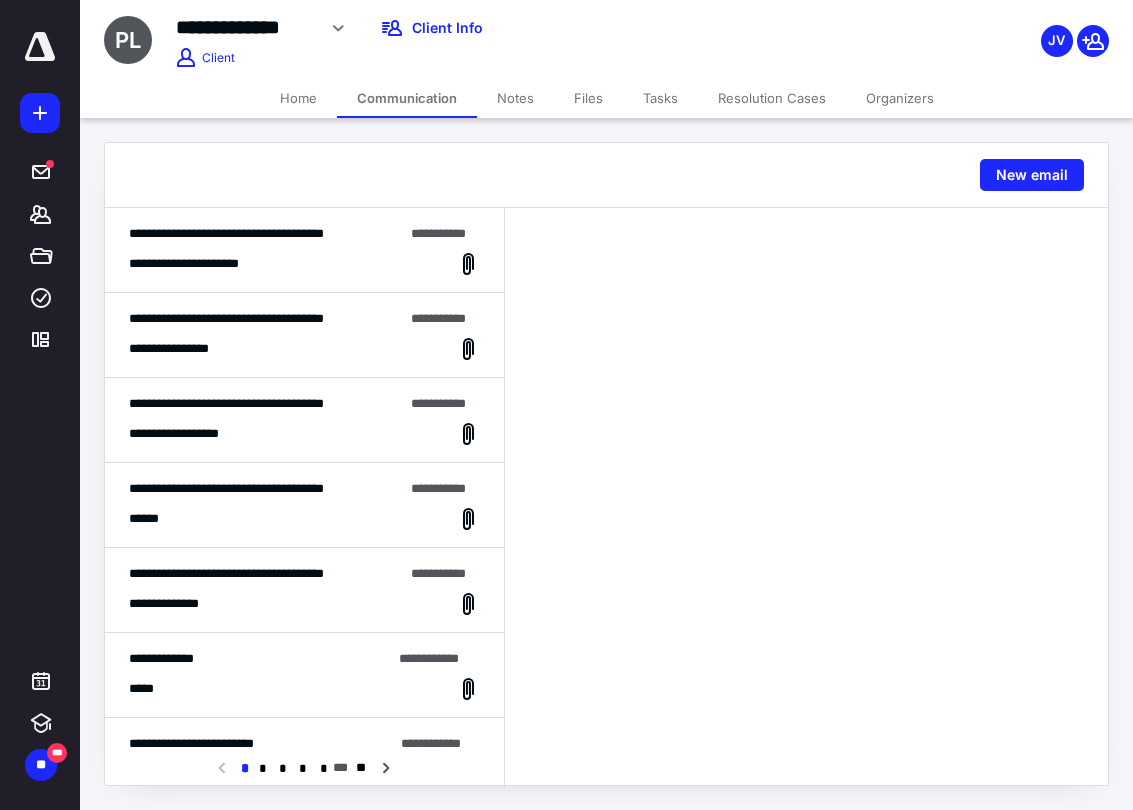 click on "Notes" at bounding box center (515, 98) 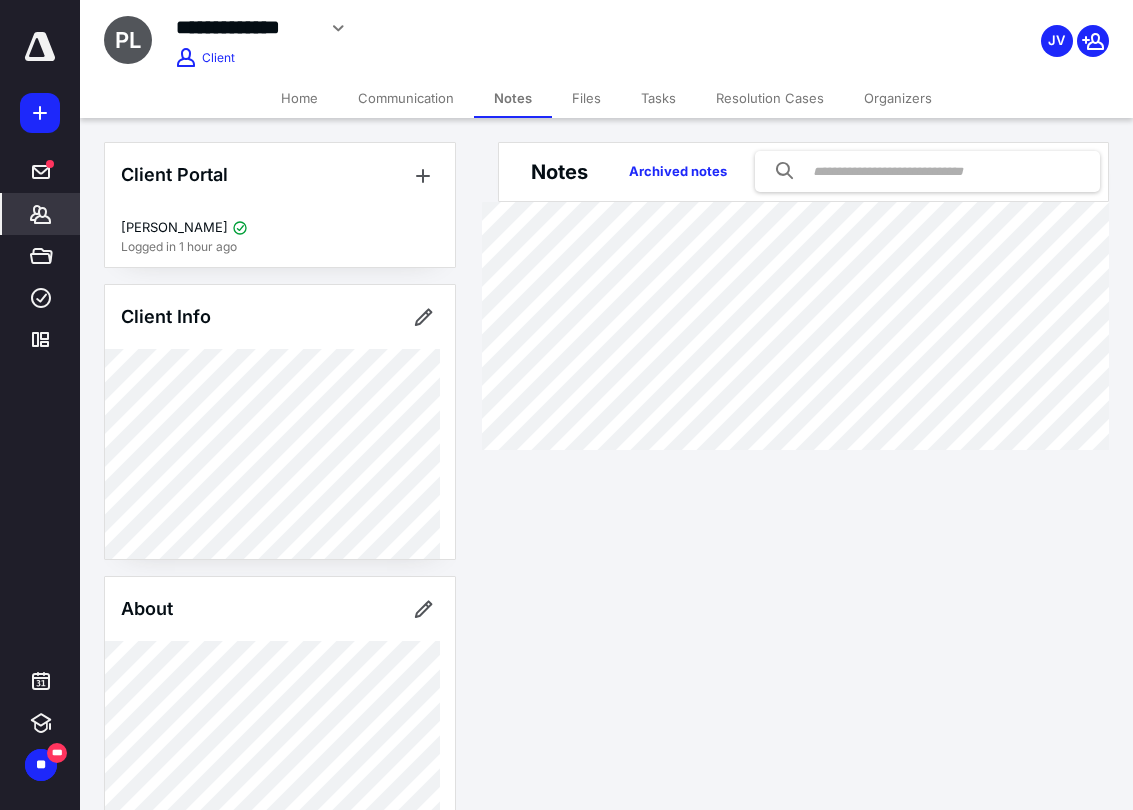 click on "Files" at bounding box center (586, 98) 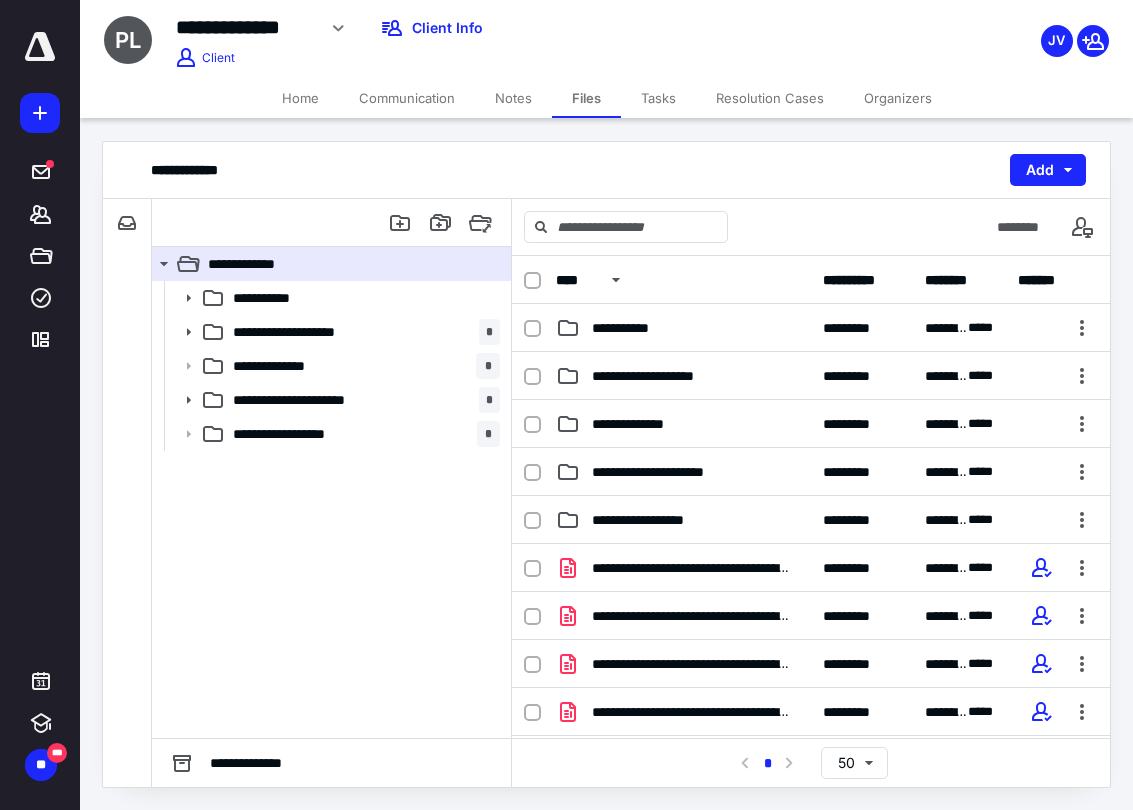 click on "Tasks" at bounding box center (658, 98) 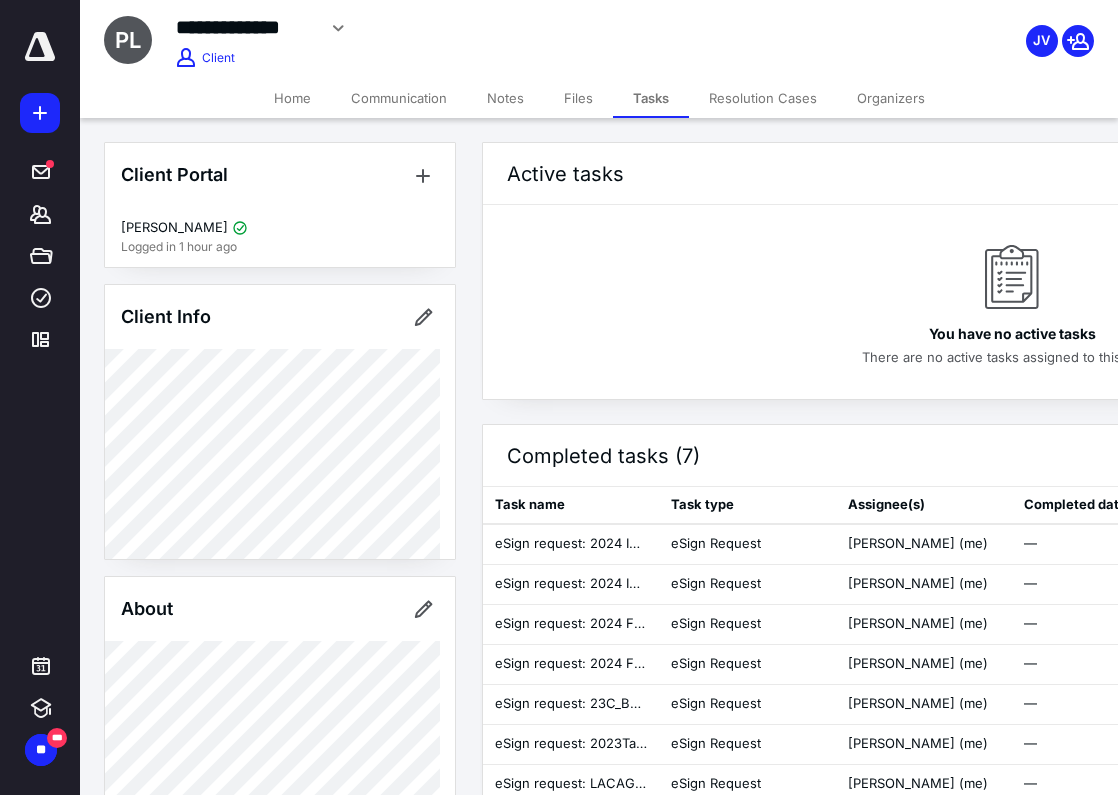 click on "Resolution Cases" at bounding box center (763, 98) 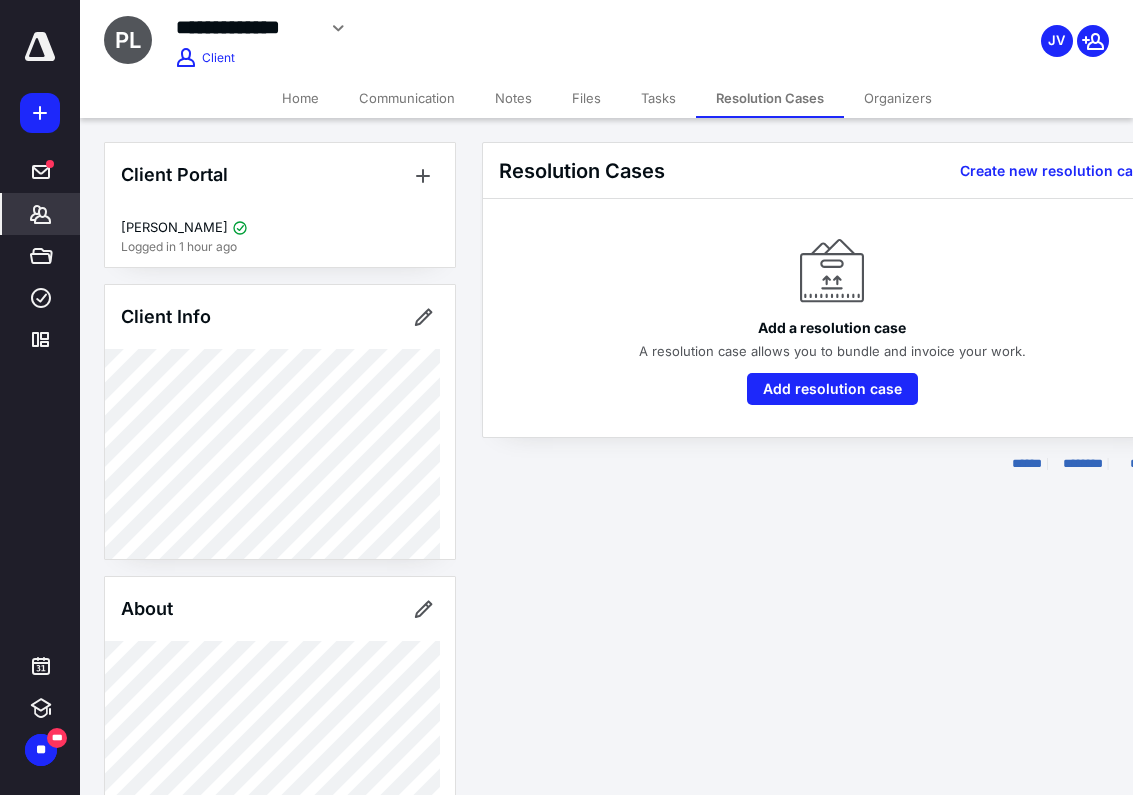 click on "Organizers" at bounding box center (898, 98) 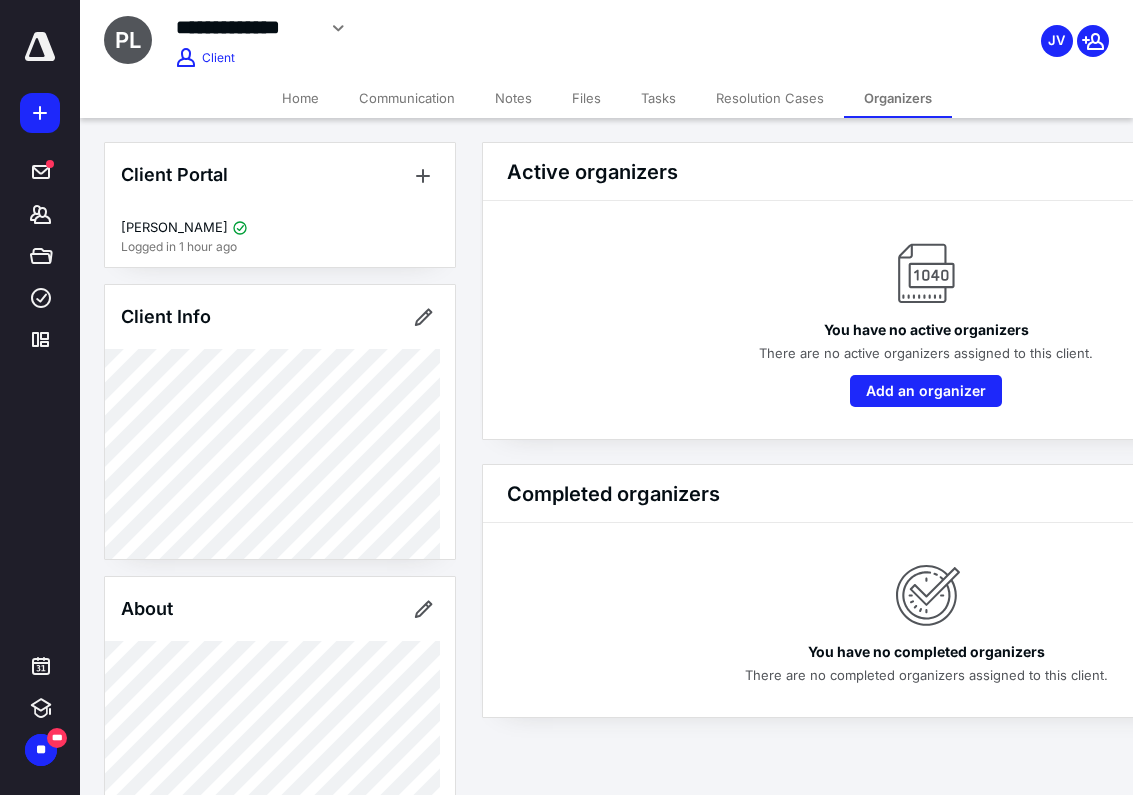 scroll, scrollTop: 0, scrollLeft: 0, axis: both 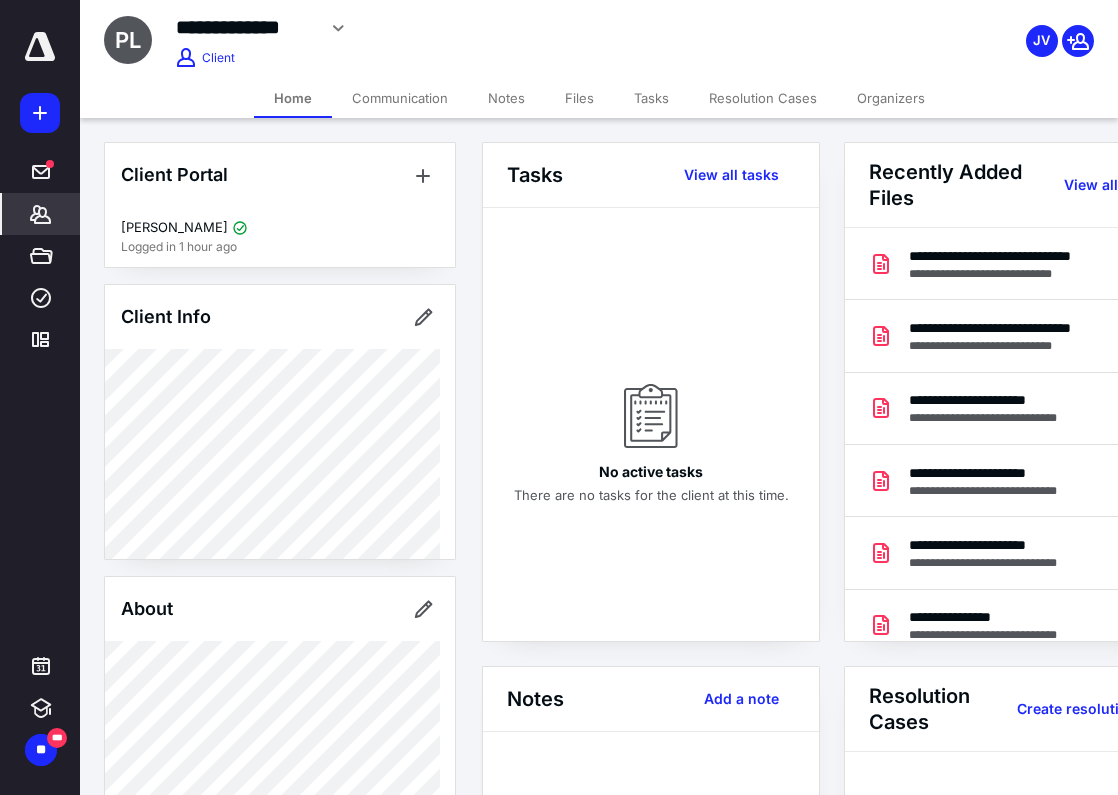 click on "Files" at bounding box center (579, 98) 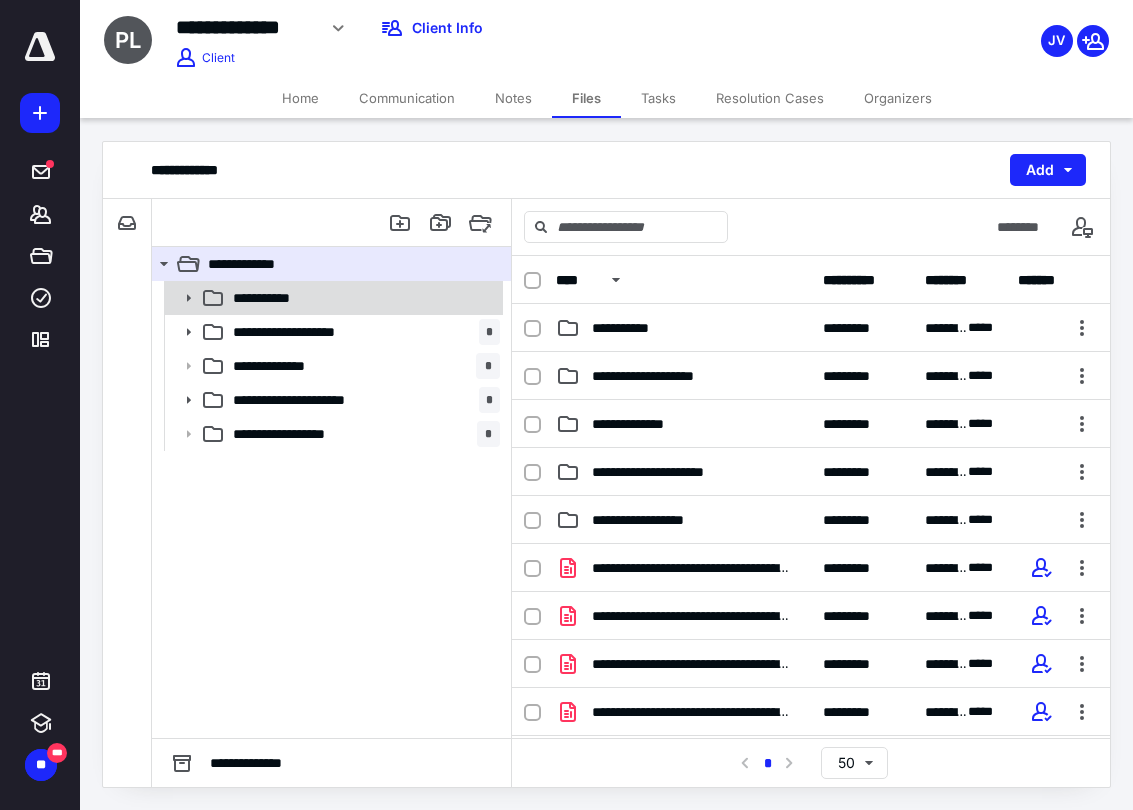 click 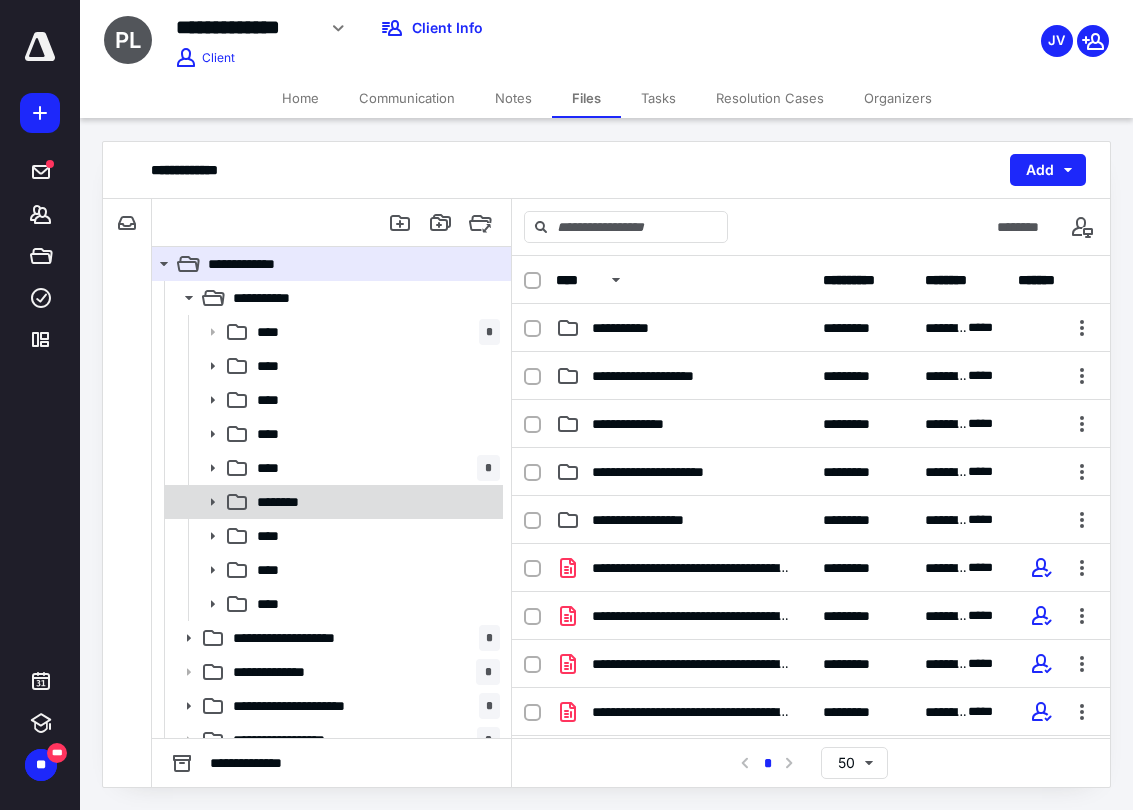 click 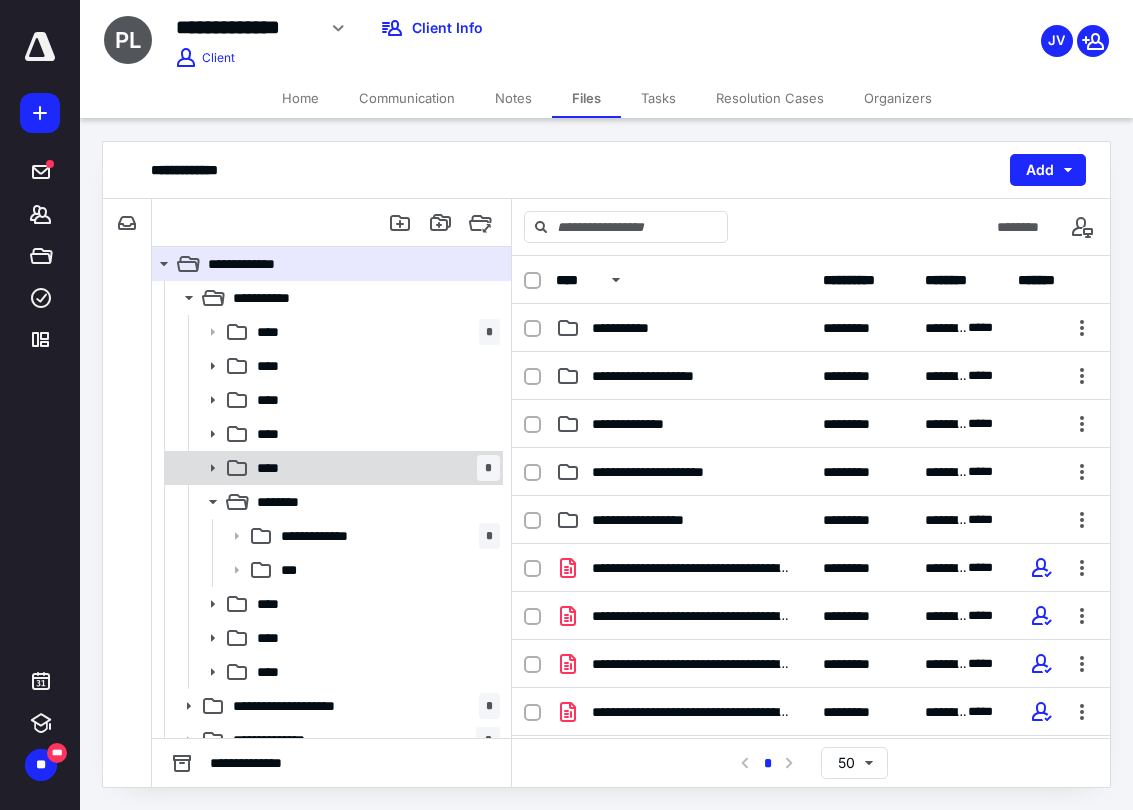 click 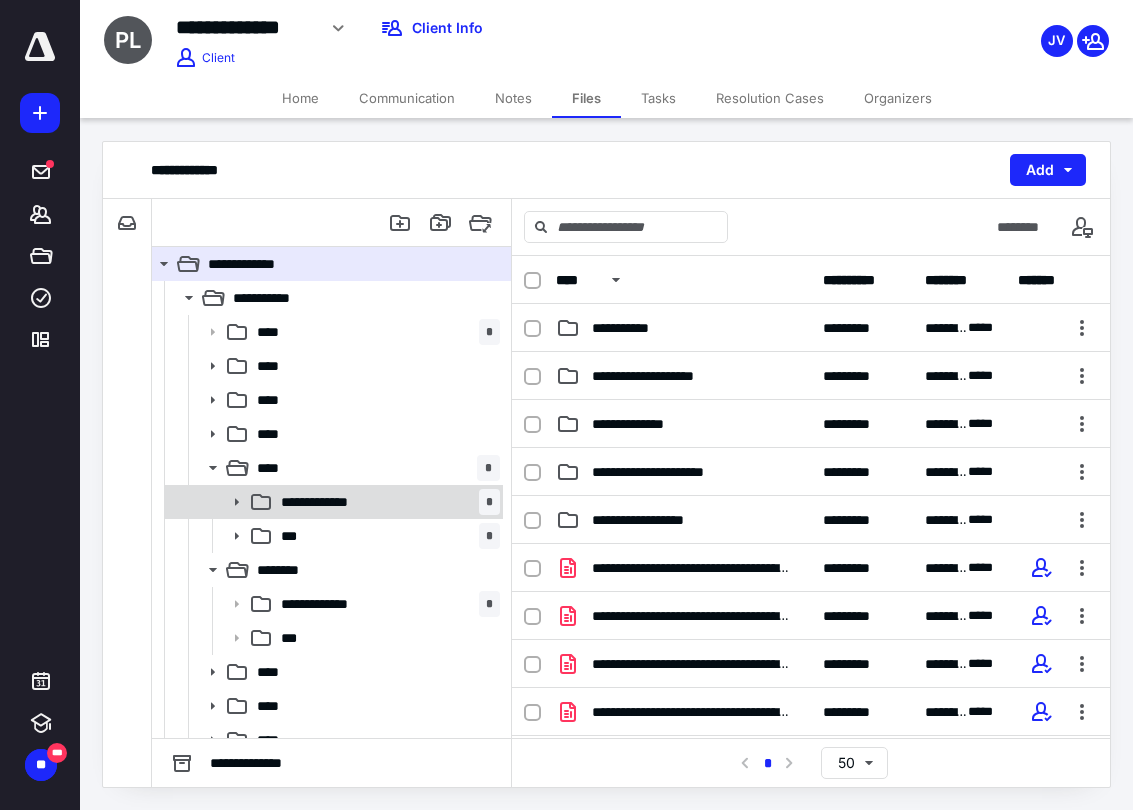 click 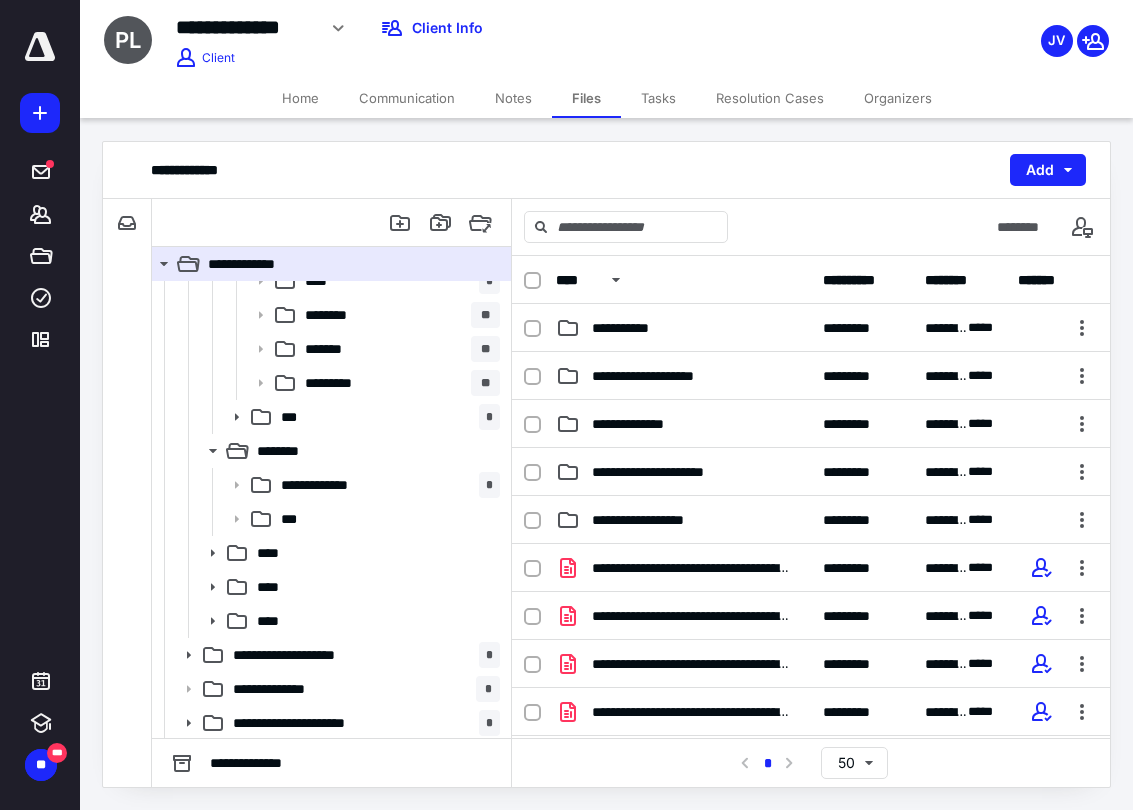 scroll, scrollTop: 351, scrollLeft: 0, axis: vertical 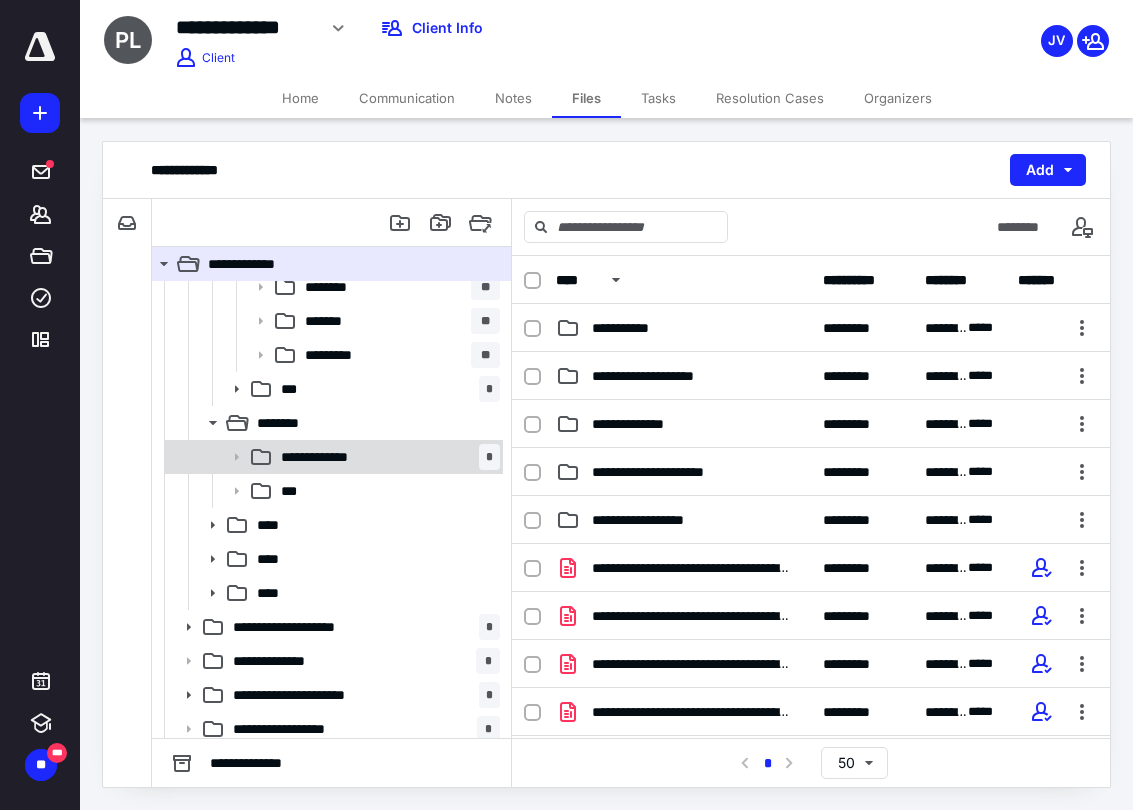 click 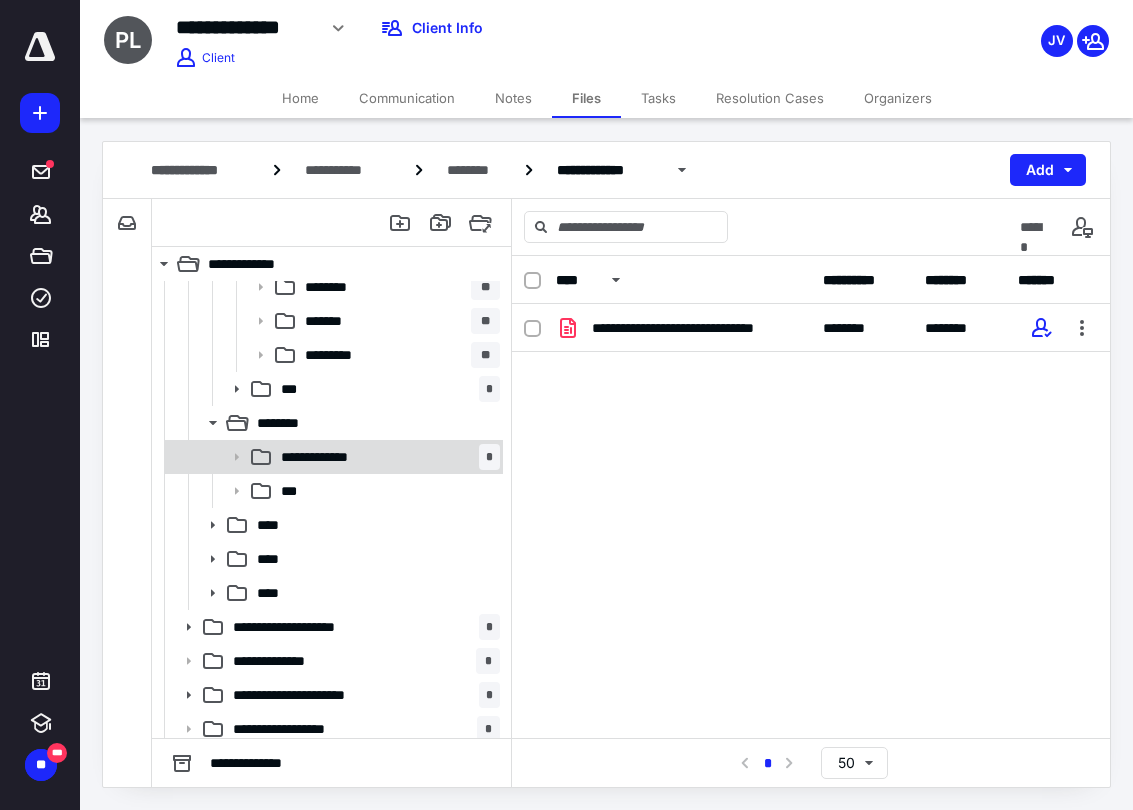 click 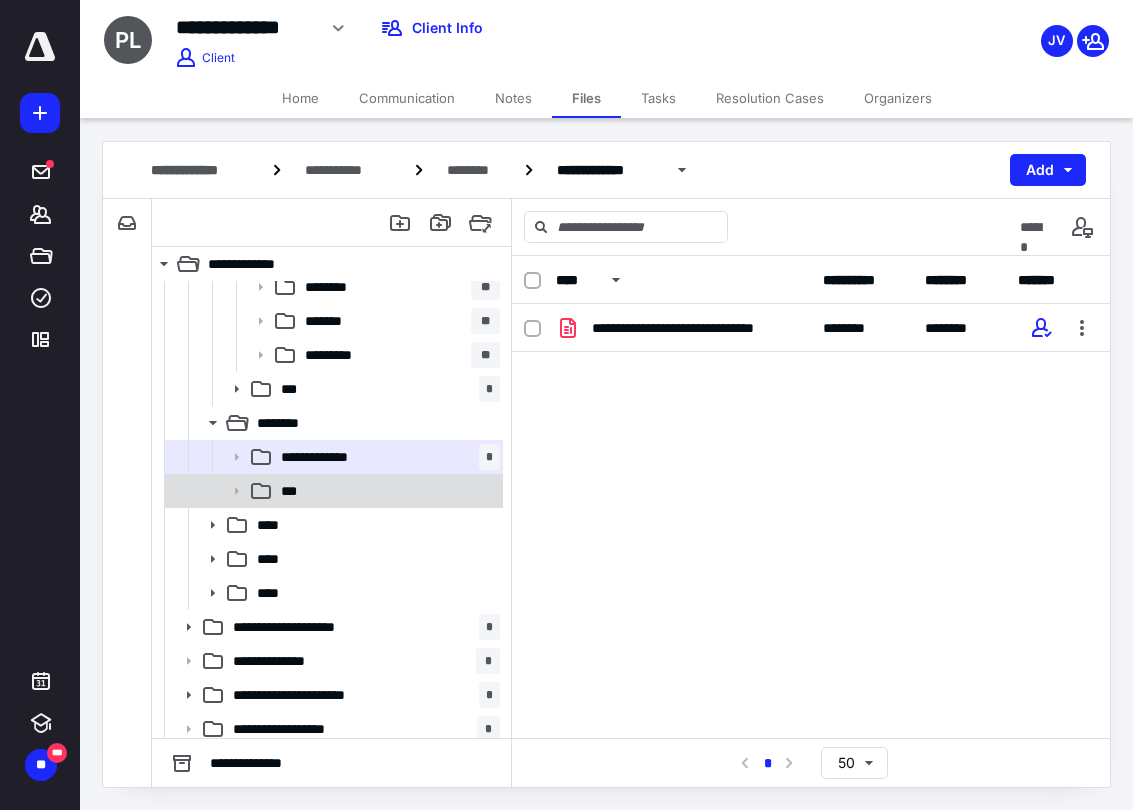 click 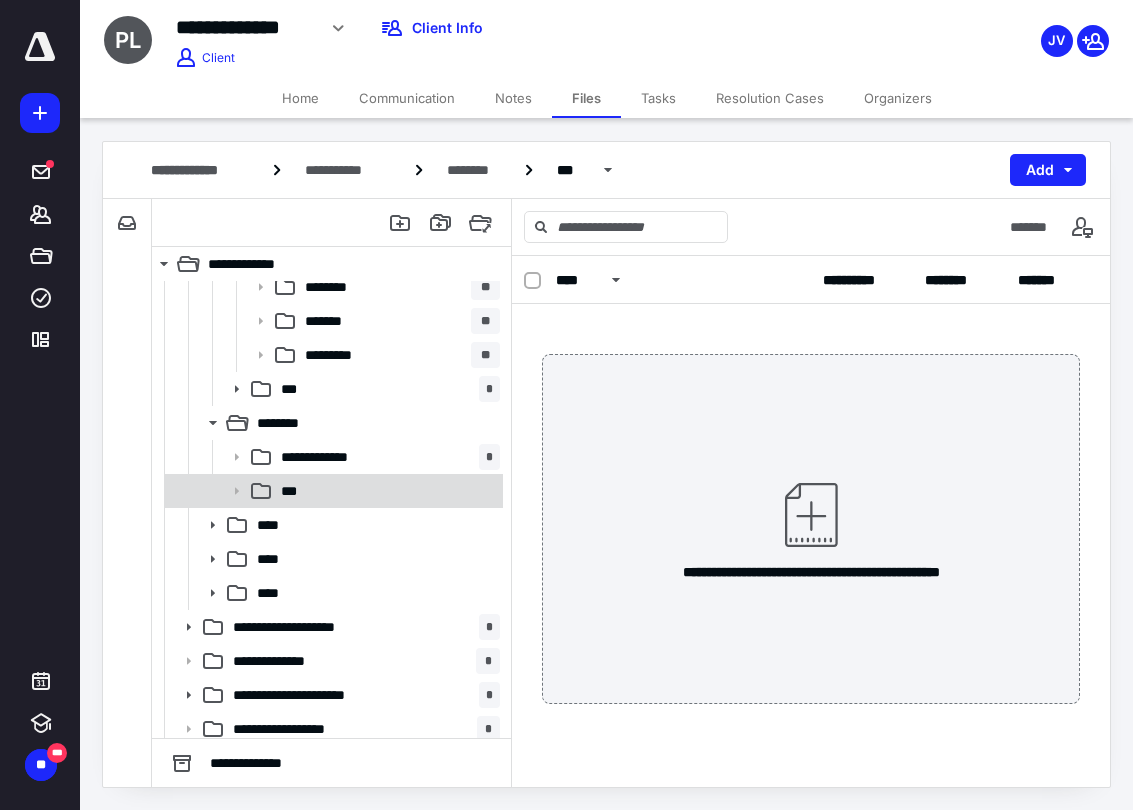 click 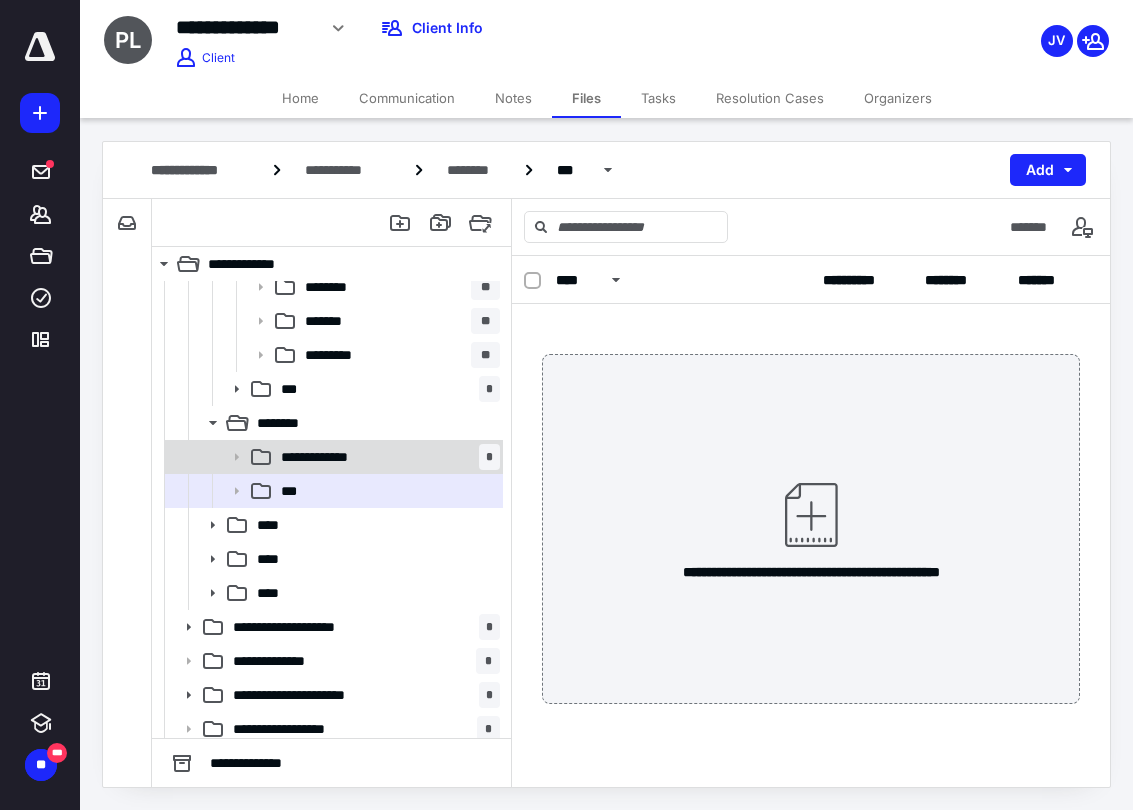 click 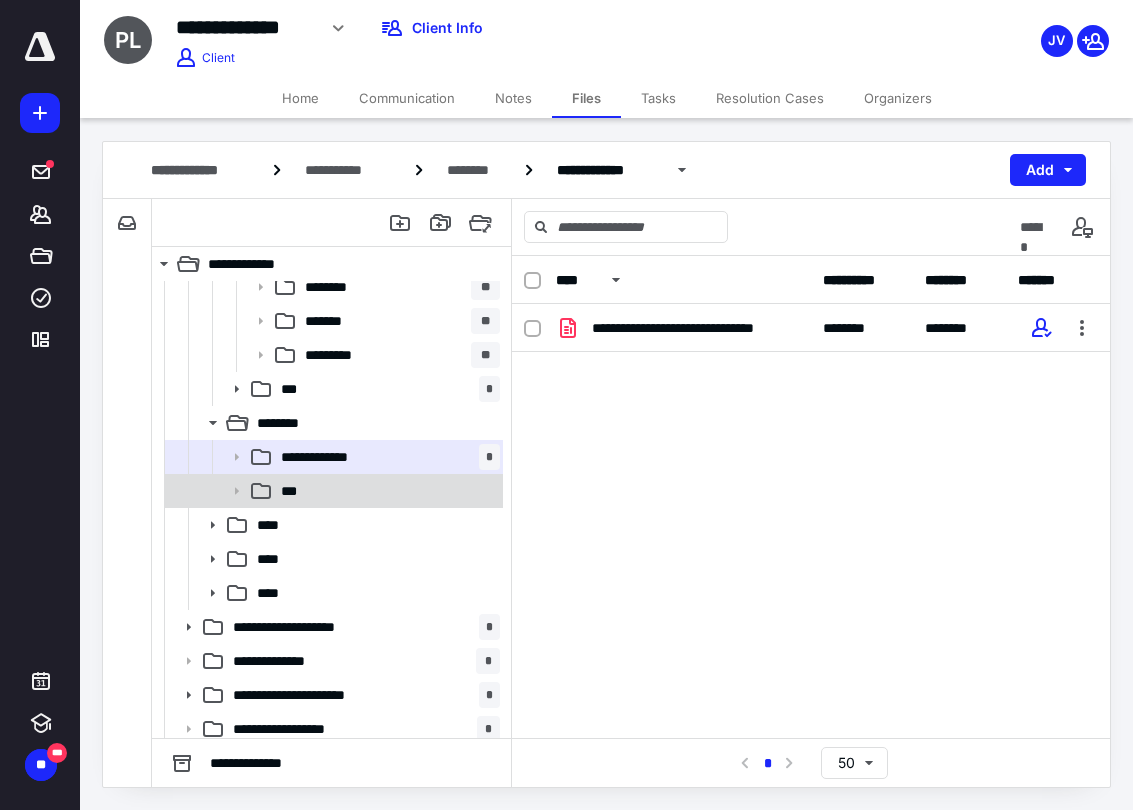 click 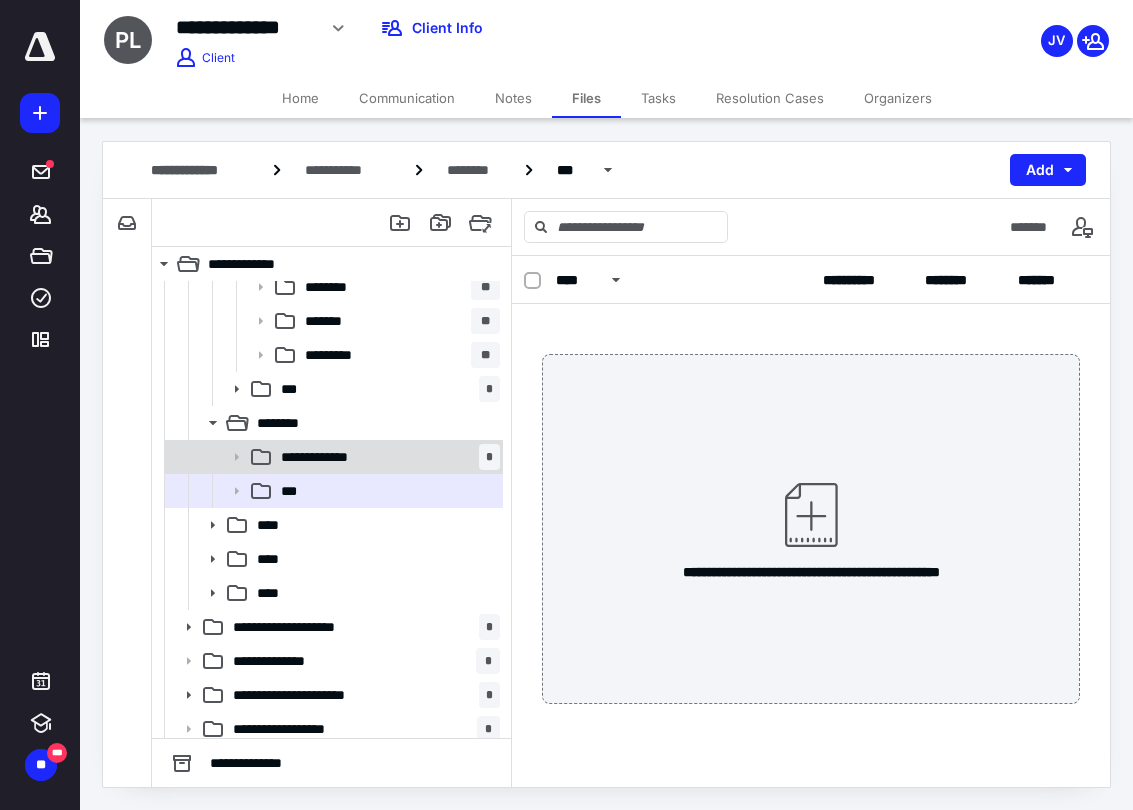 click 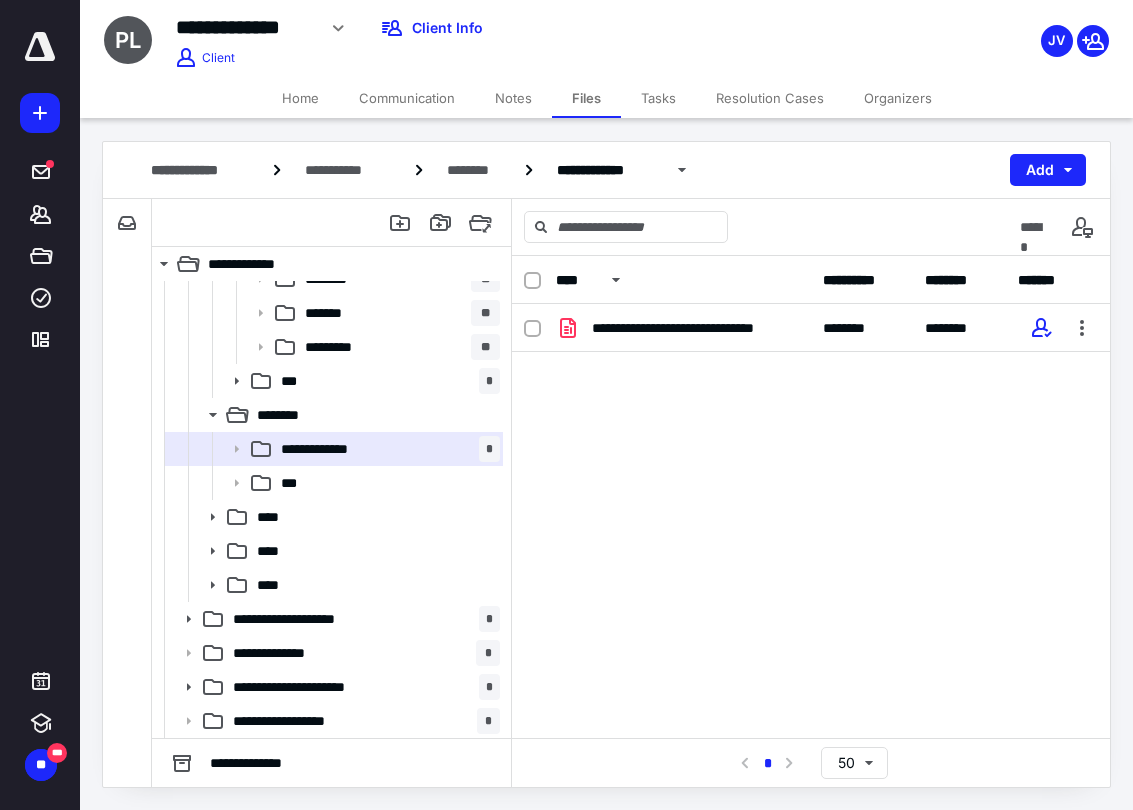 scroll, scrollTop: 359, scrollLeft: 0, axis: vertical 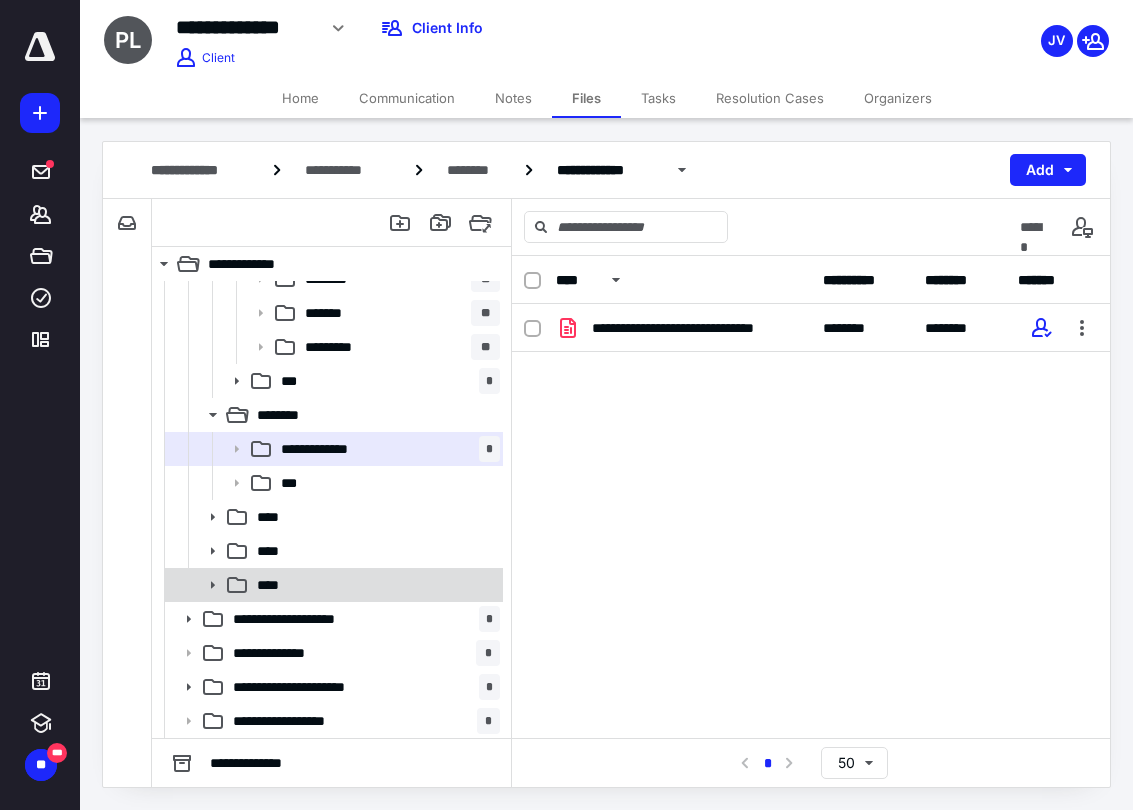 click 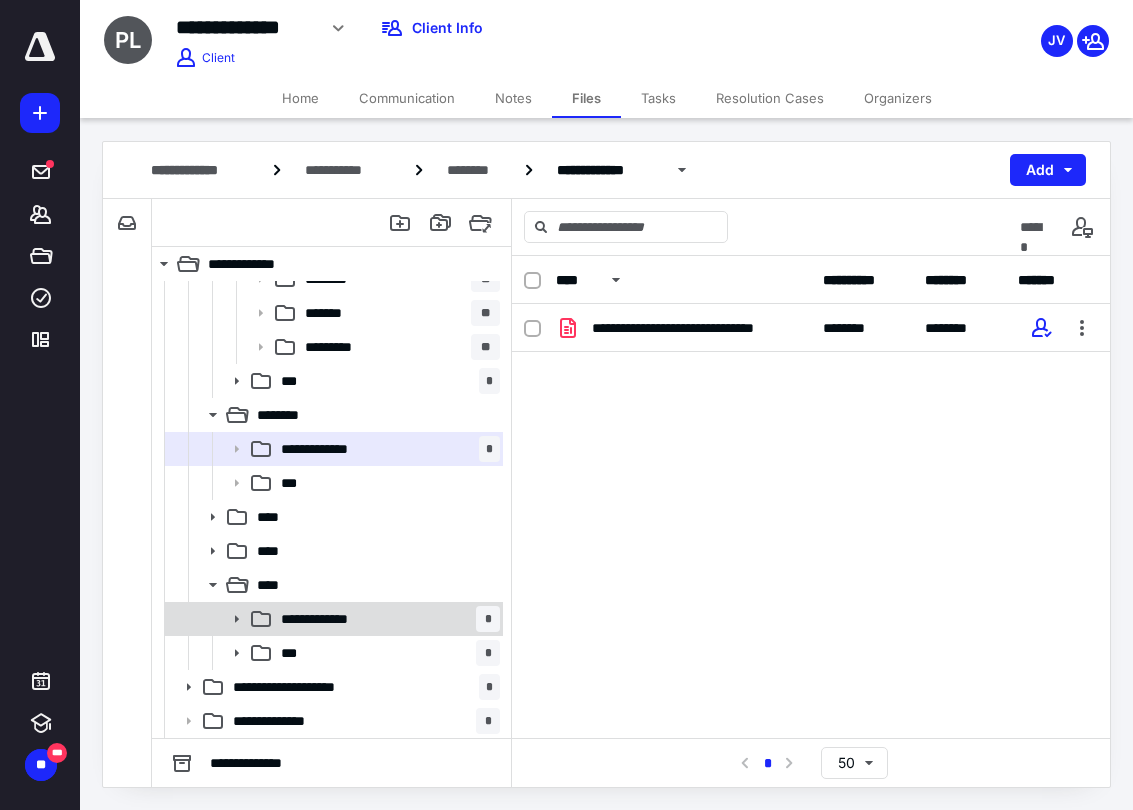 click 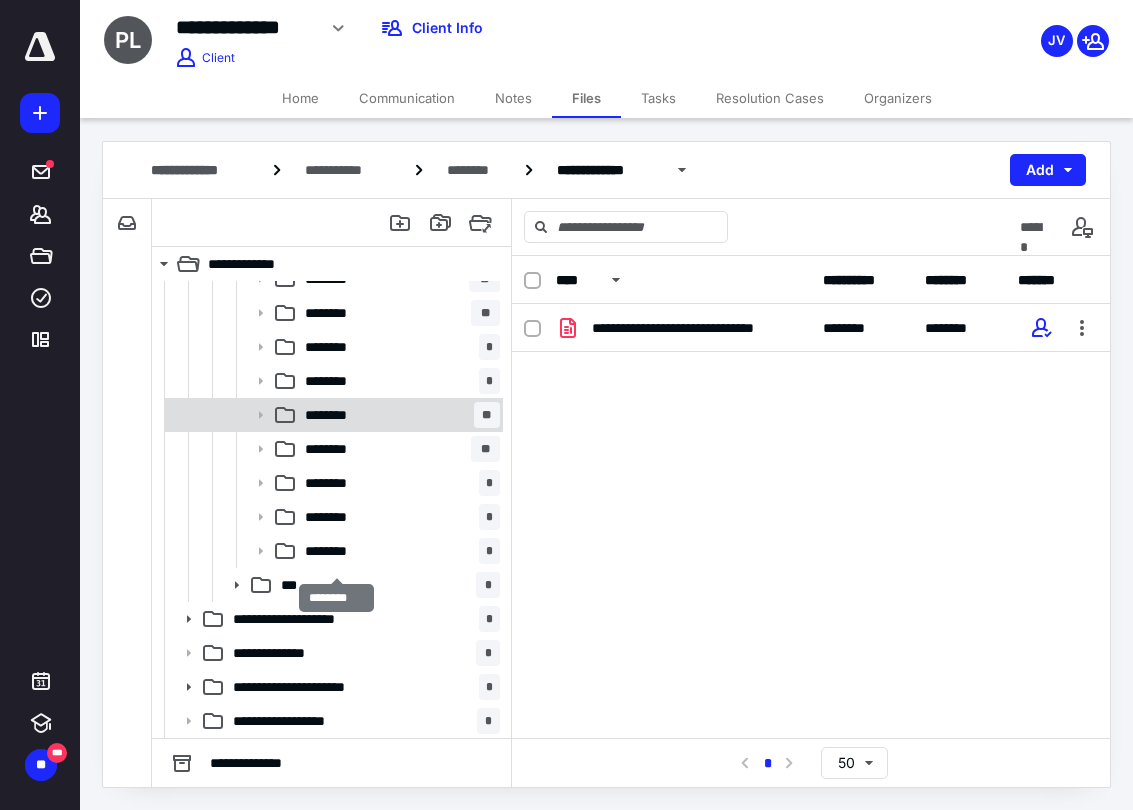 scroll, scrollTop: 842, scrollLeft: 0, axis: vertical 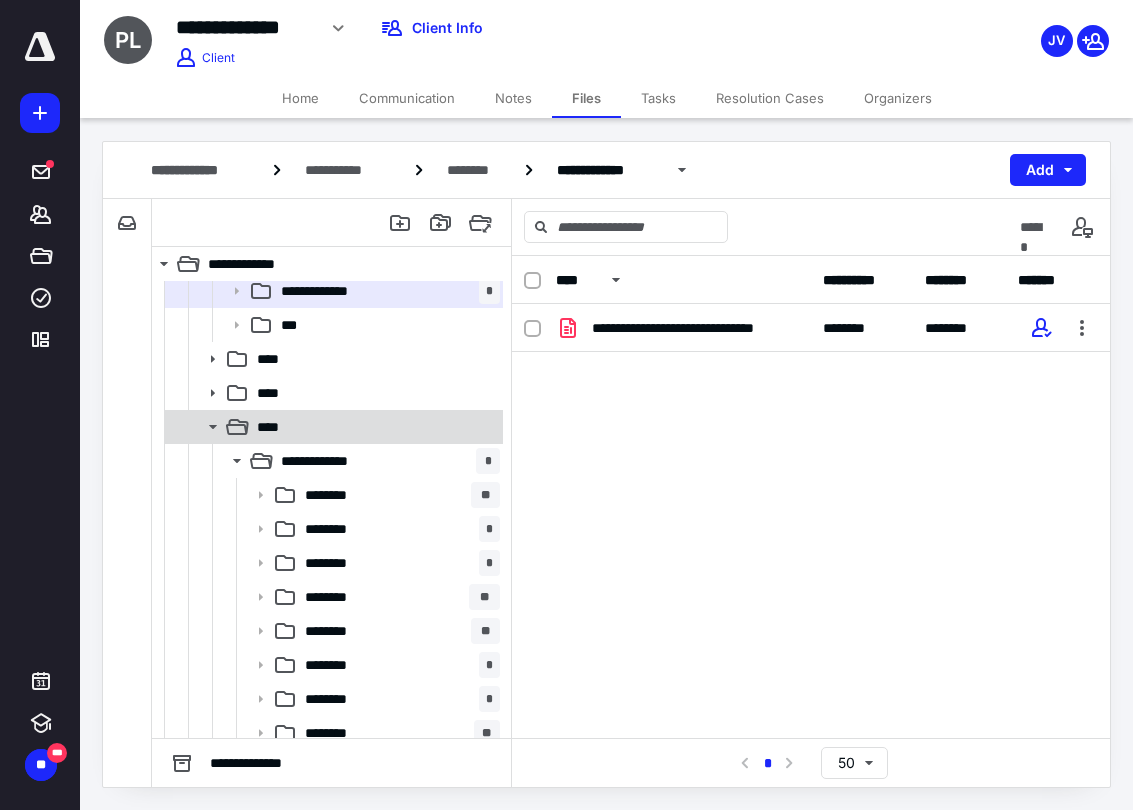 click 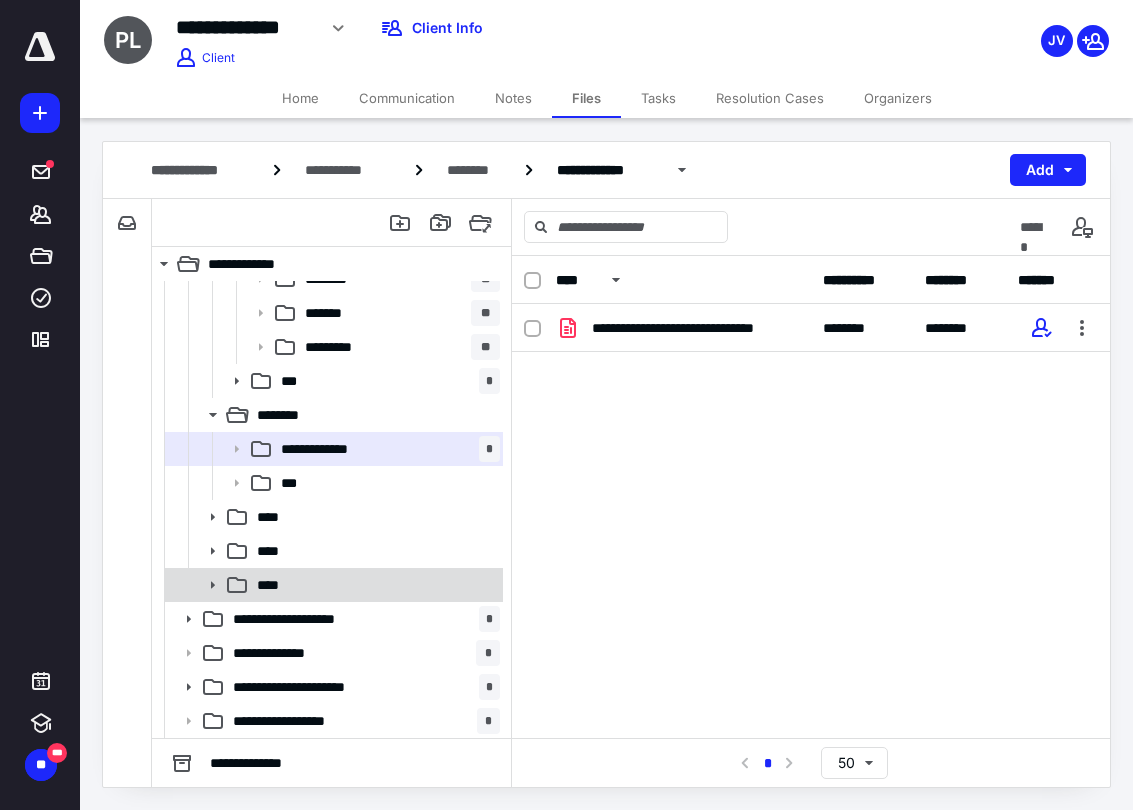 scroll, scrollTop: 359, scrollLeft: 0, axis: vertical 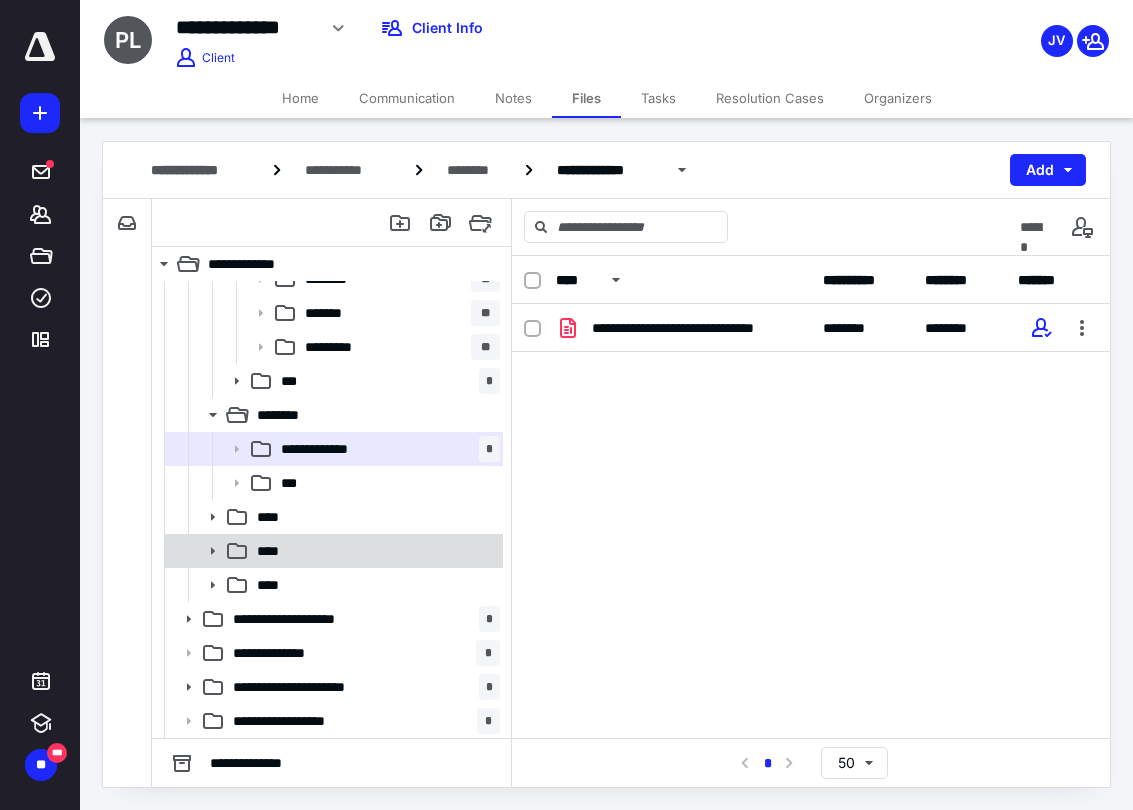 click 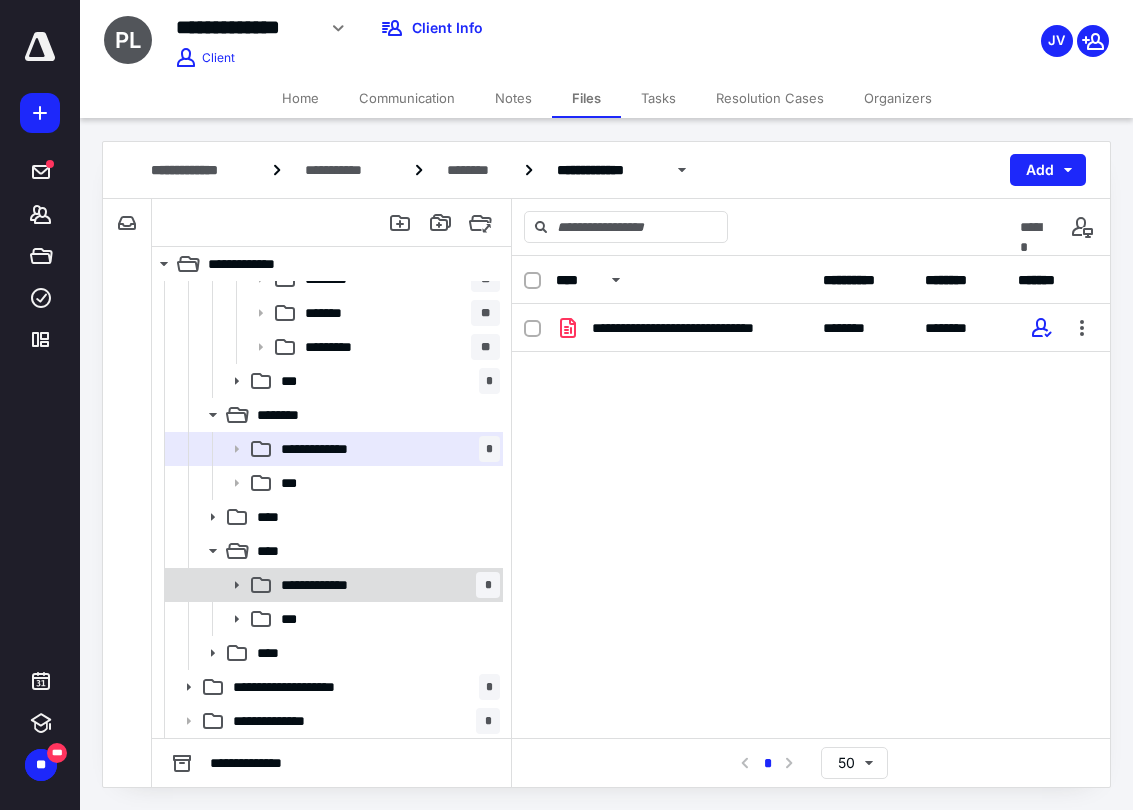 click 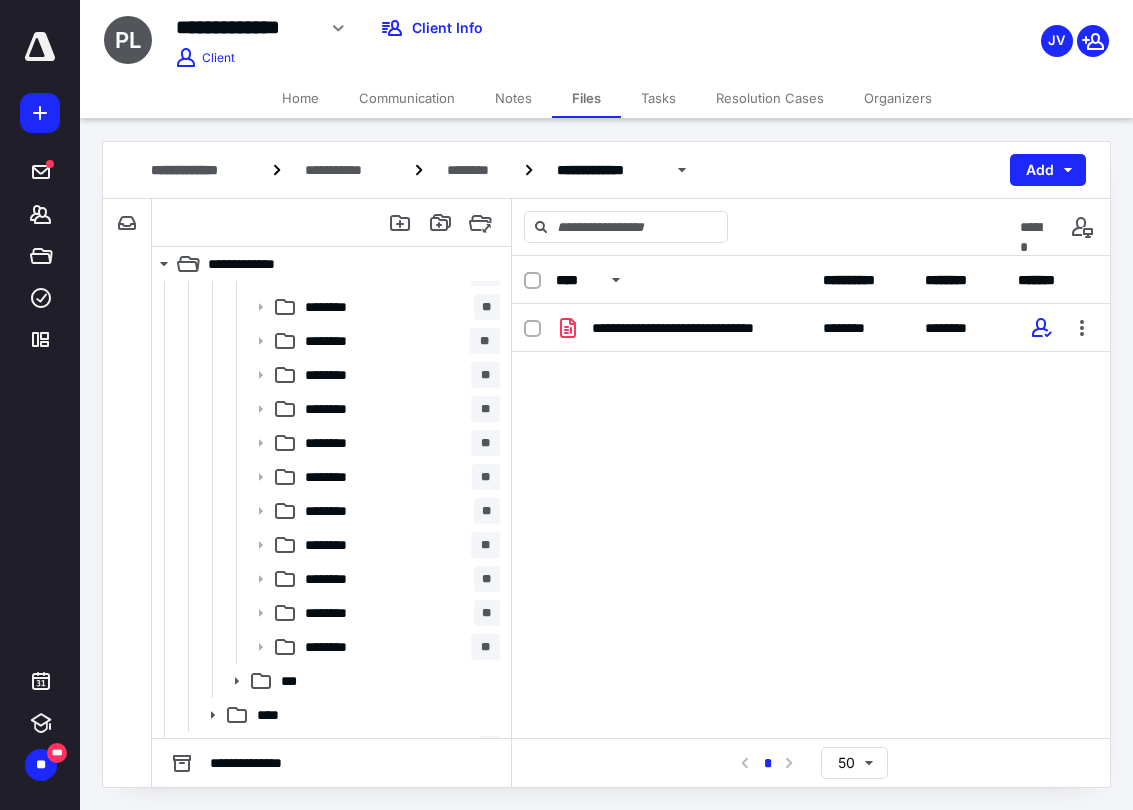 scroll, scrollTop: 758, scrollLeft: 0, axis: vertical 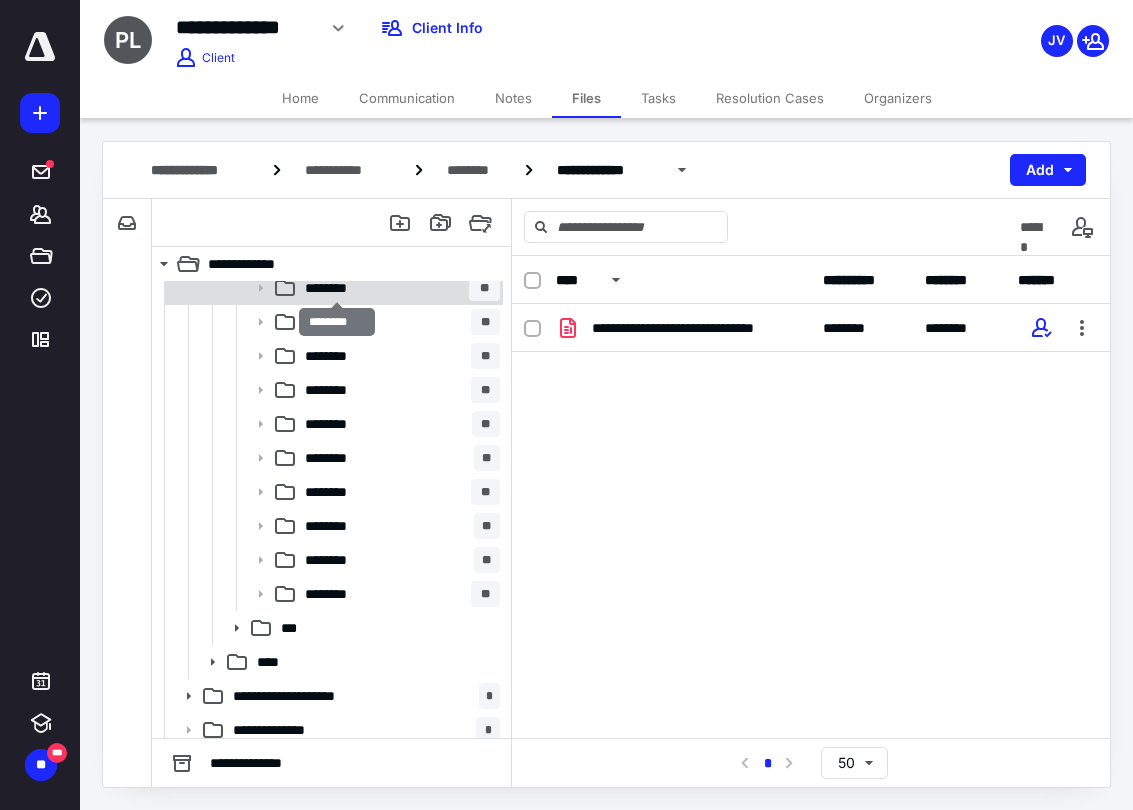 click on "********" at bounding box center (337, 288) 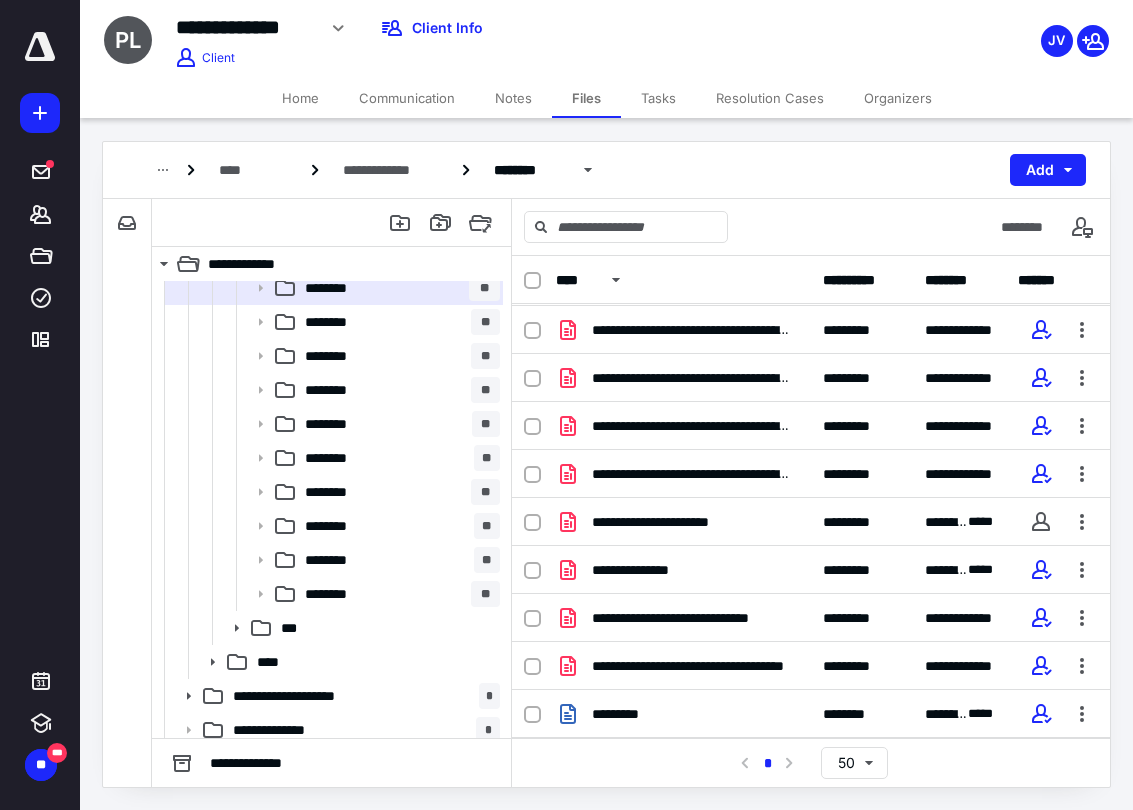 scroll, scrollTop: 622, scrollLeft: 0, axis: vertical 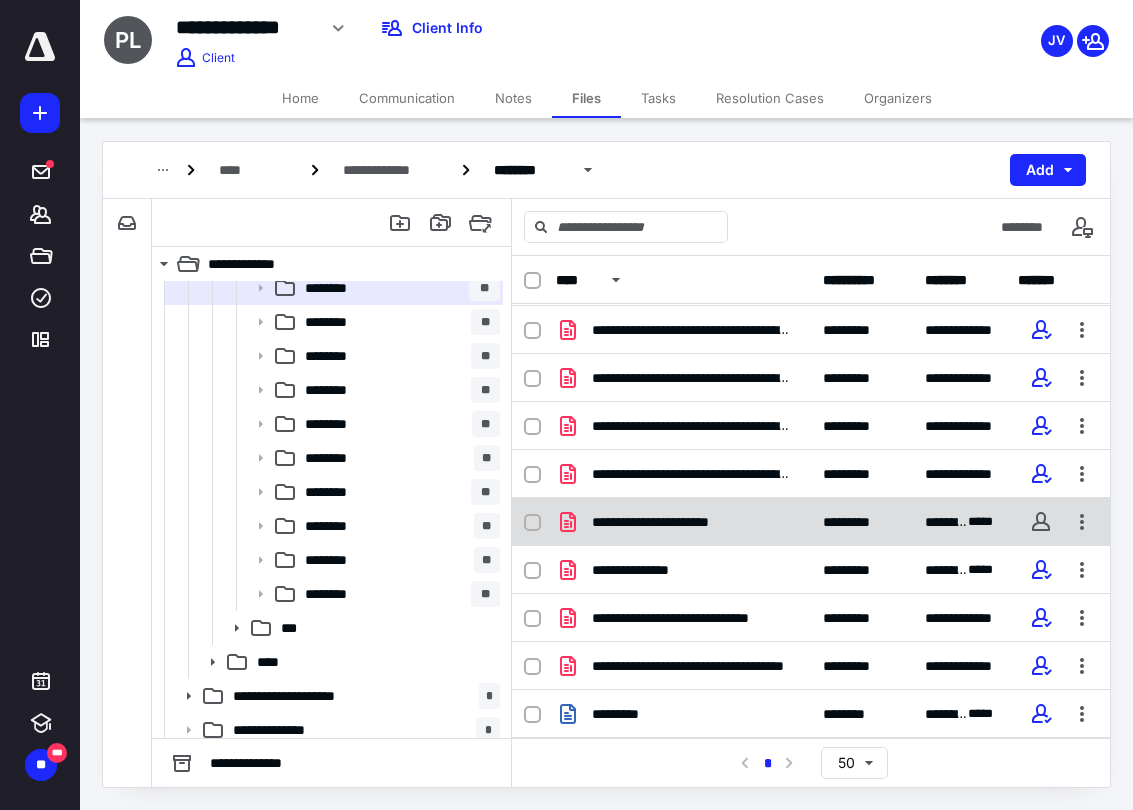 click 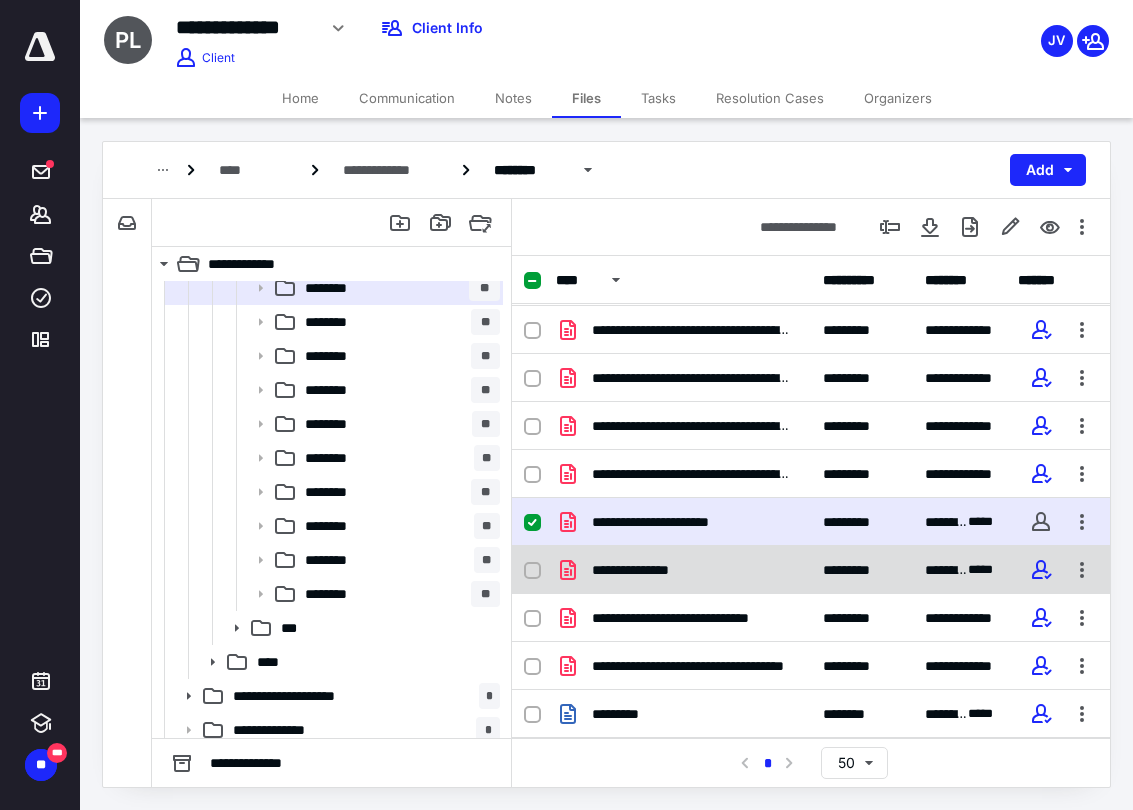 click at bounding box center [532, 571] 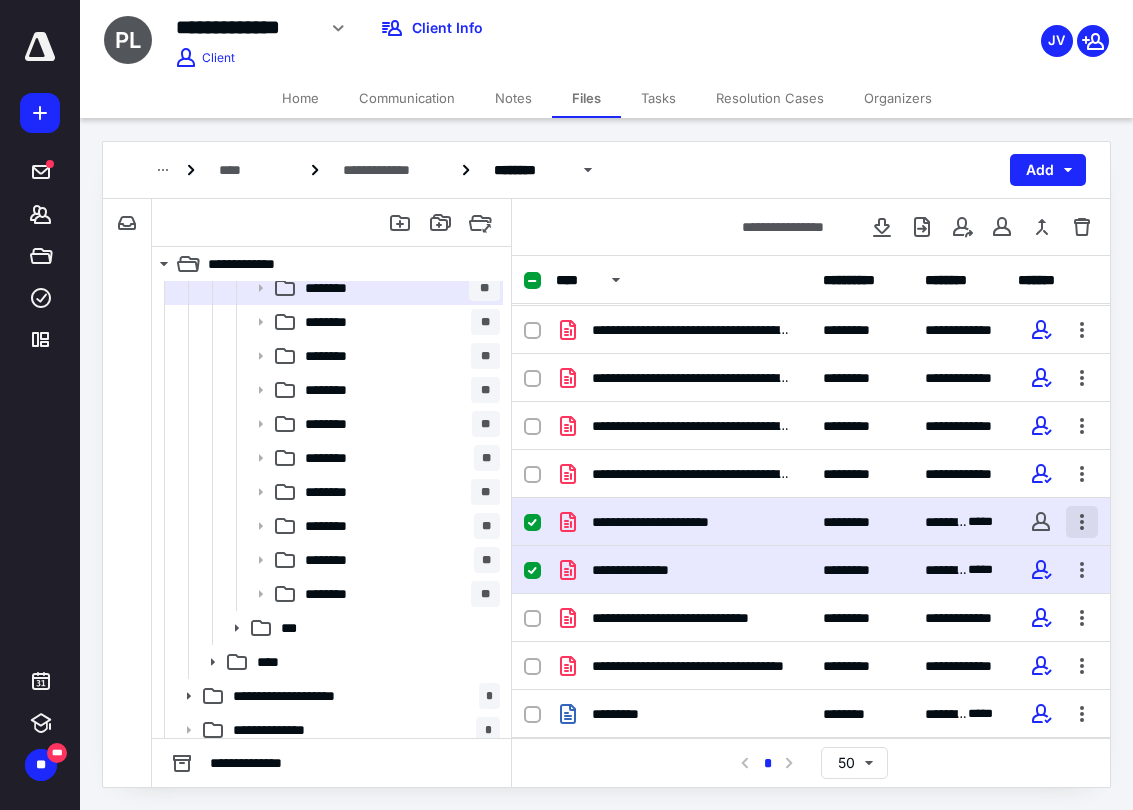 click at bounding box center (1082, 522) 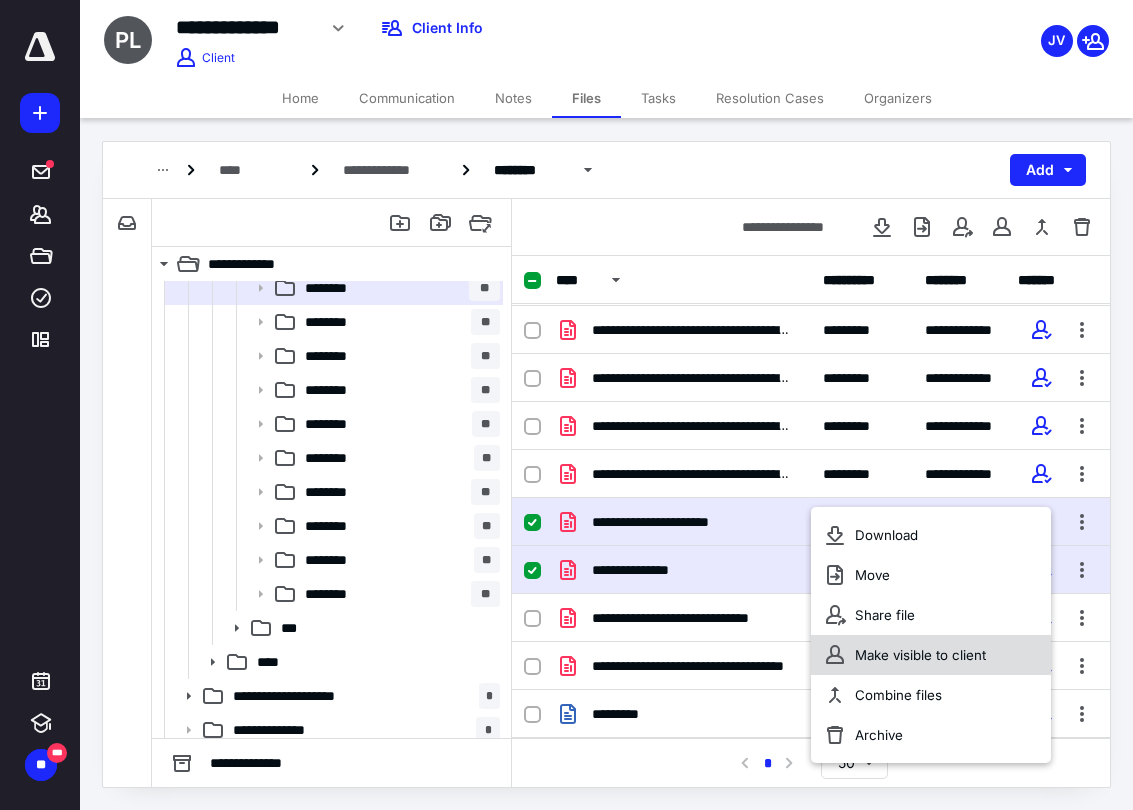 click on "Make visible to client" at bounding box center (931, 655) 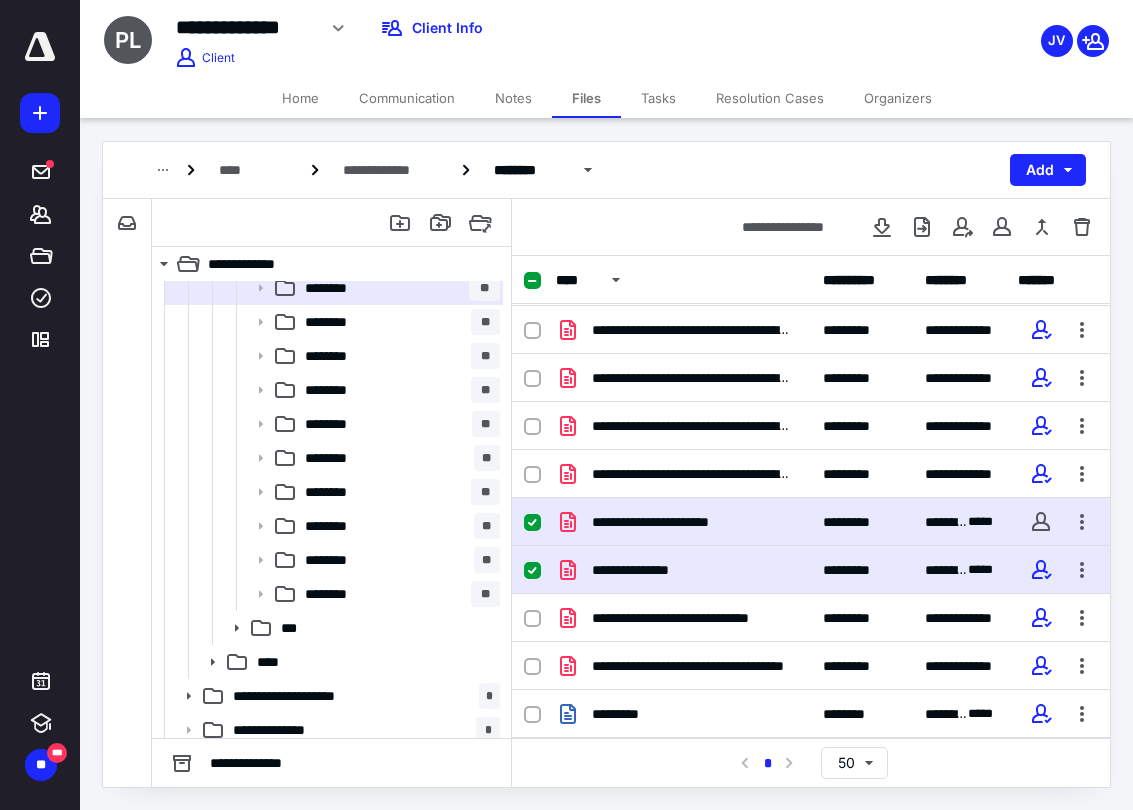 checkbox on "true" 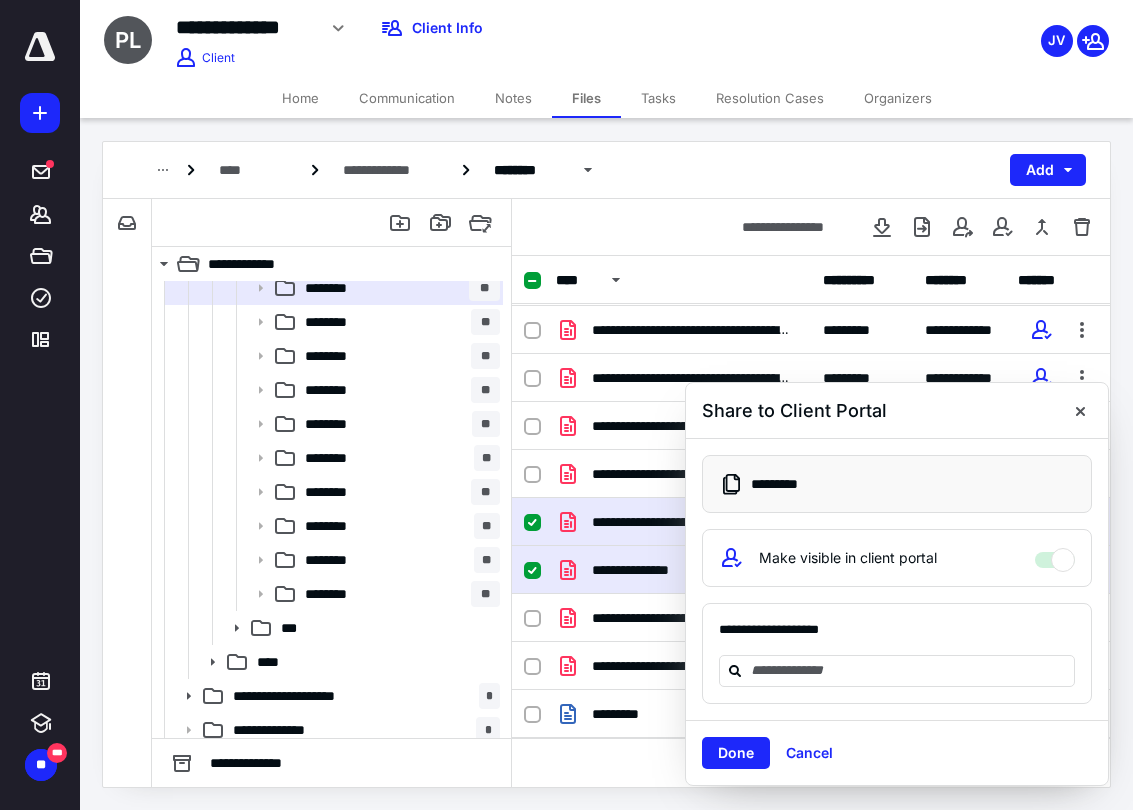 click on "Make visible in client portal" at bounding box center [1055, 555] 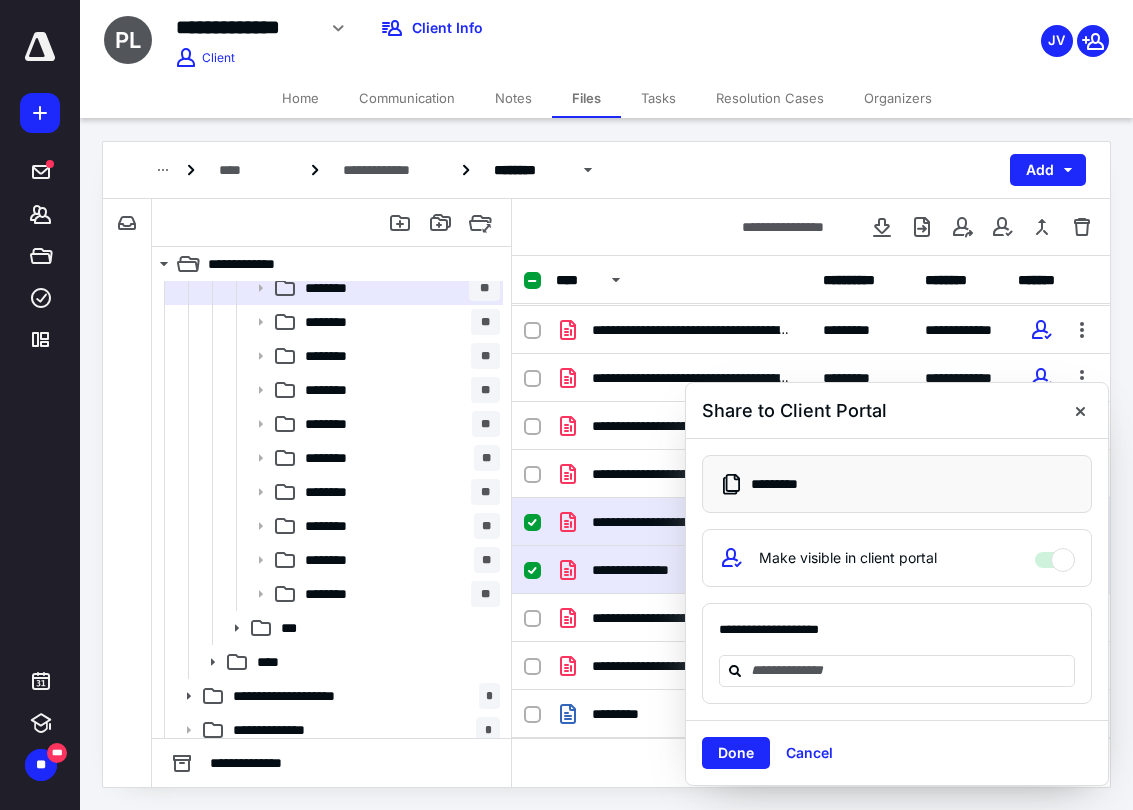 click on "* *******" at bounding box center [897, 484] 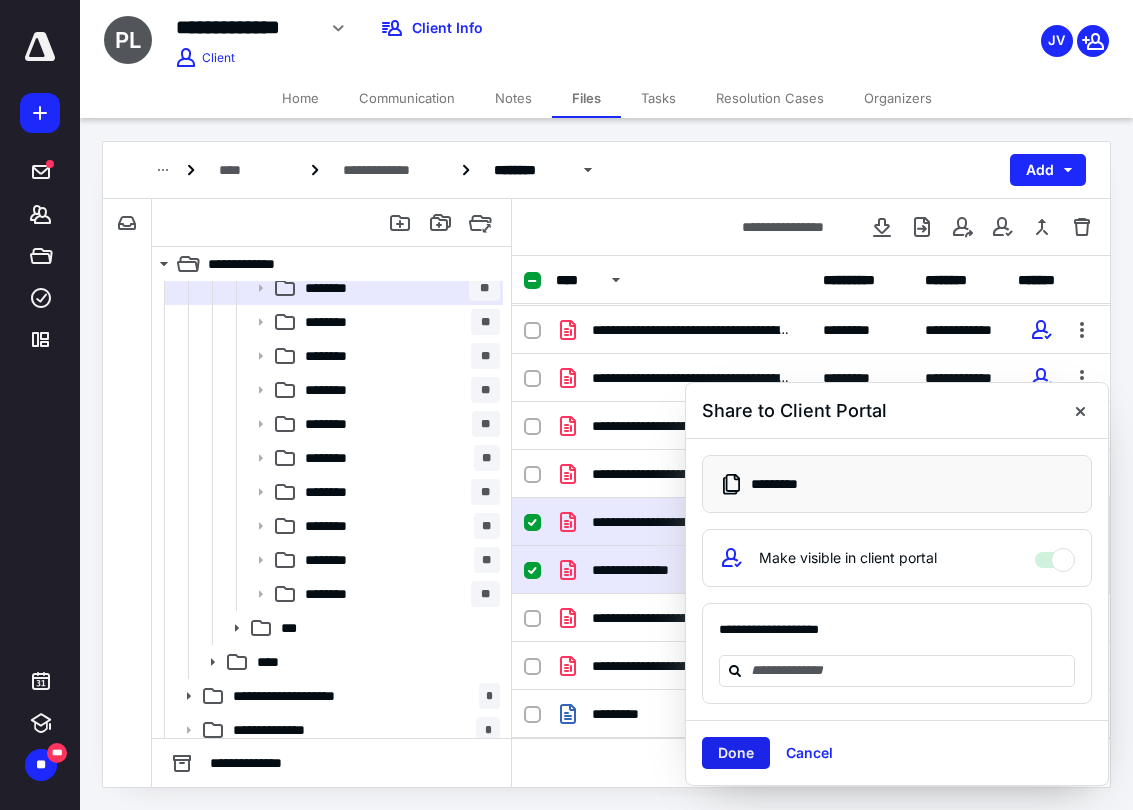click on "Done" at bounding box center (736, 753) 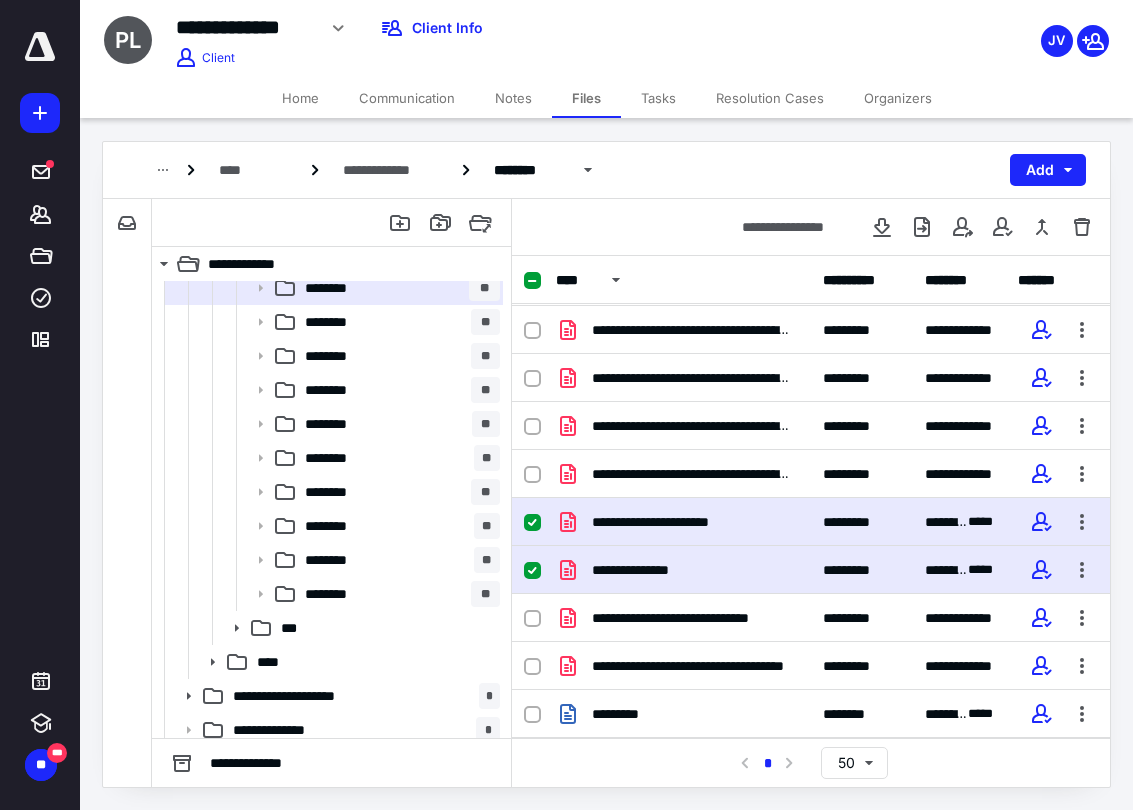 scroll, scrollTop: 0, scrollLeft: 0, axis: both 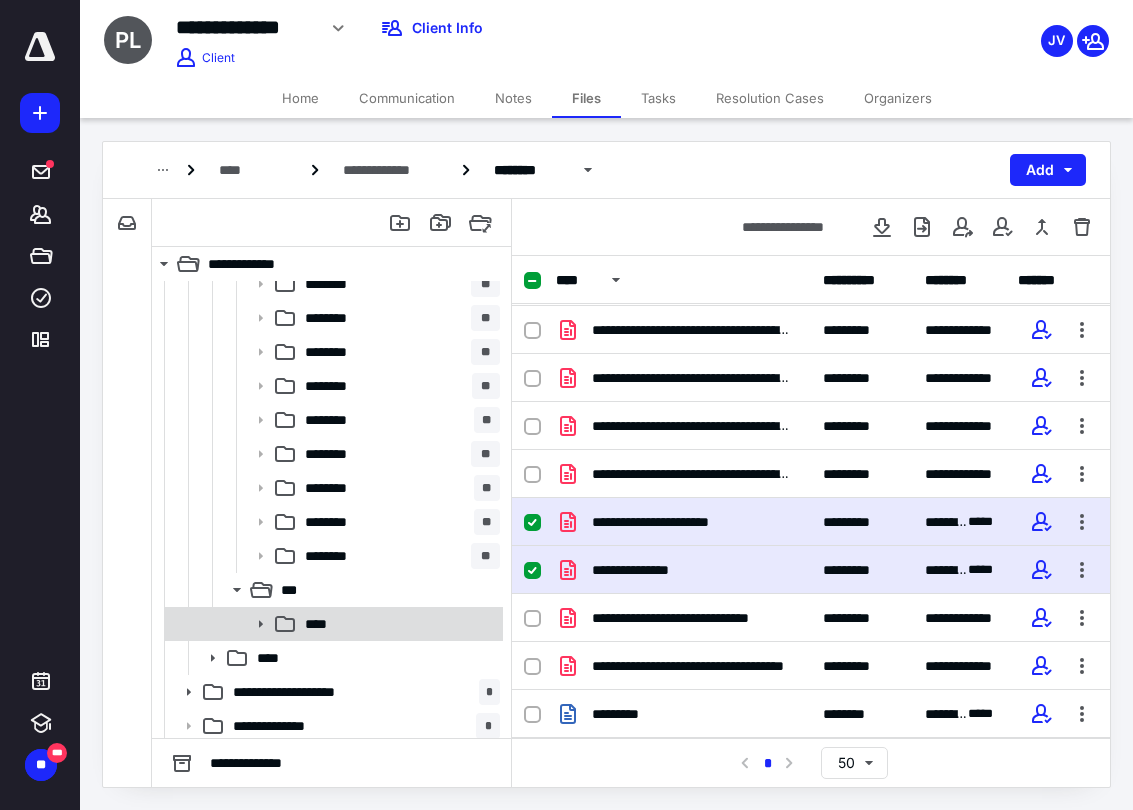 click 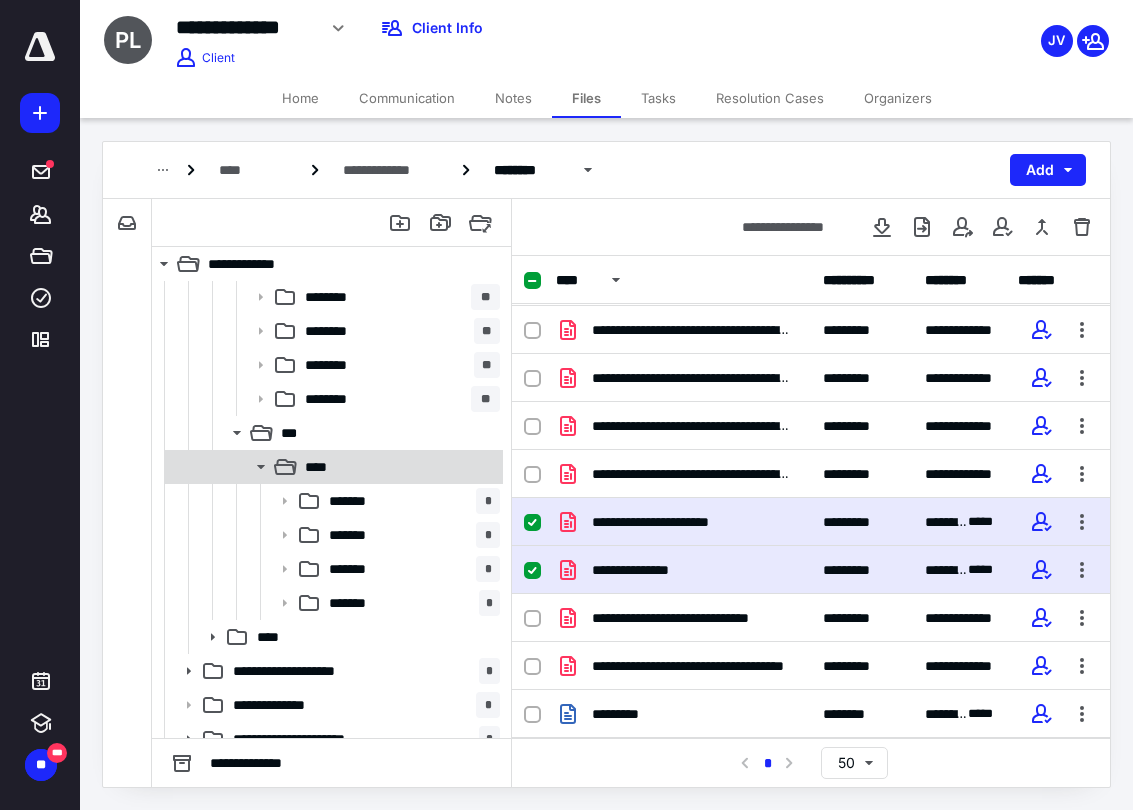 scroll, scrollTop: 973, scrollLeft: 0, axis: vertical 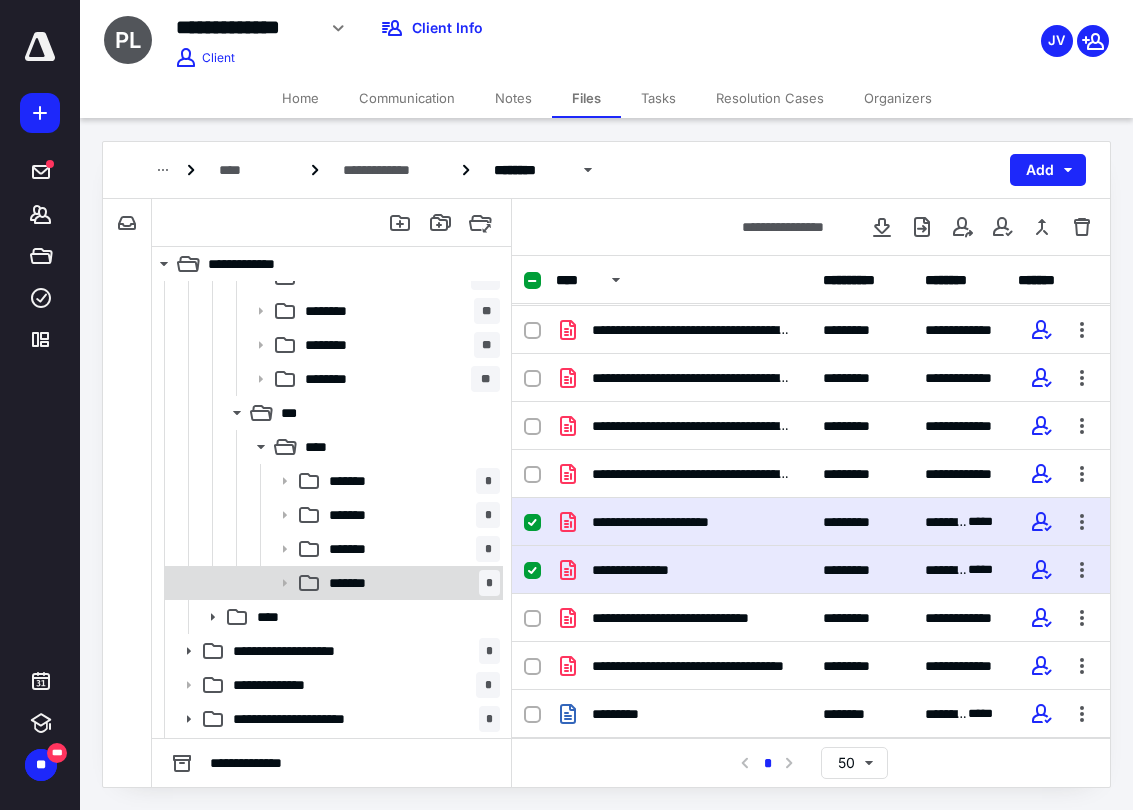 click 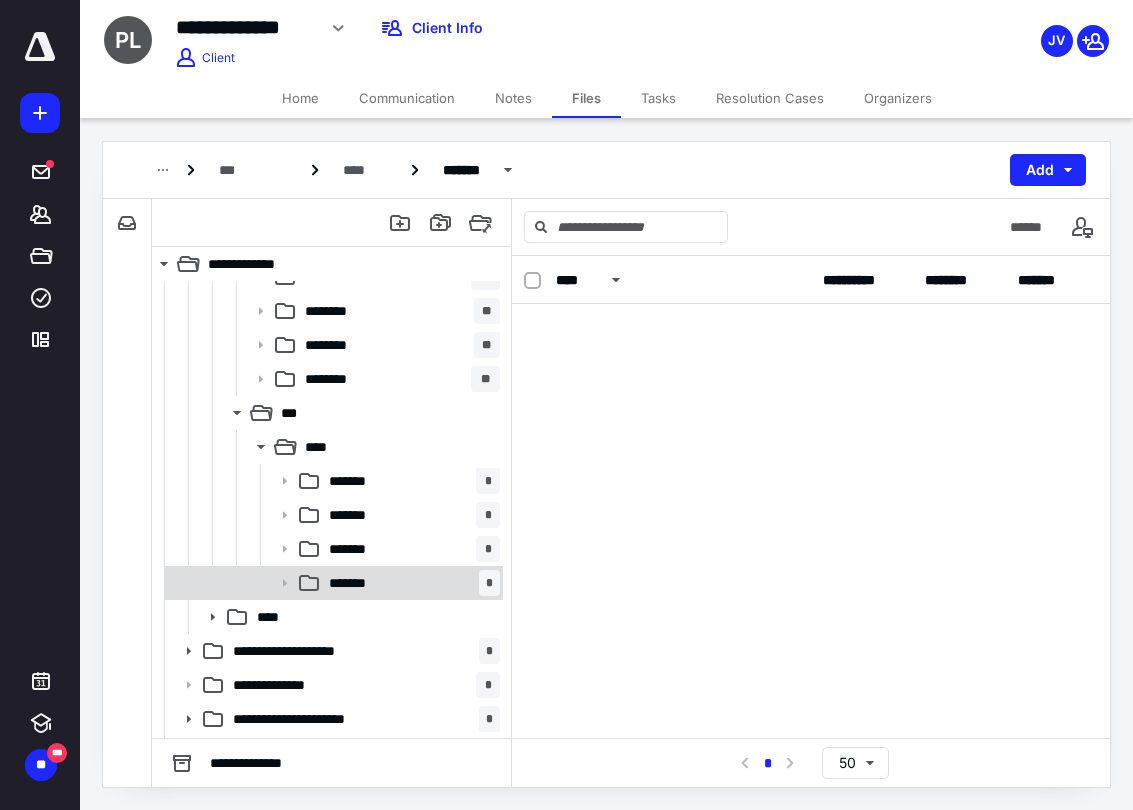 scroll, scrollTop: 0, scrollLeft: 0, axis: both 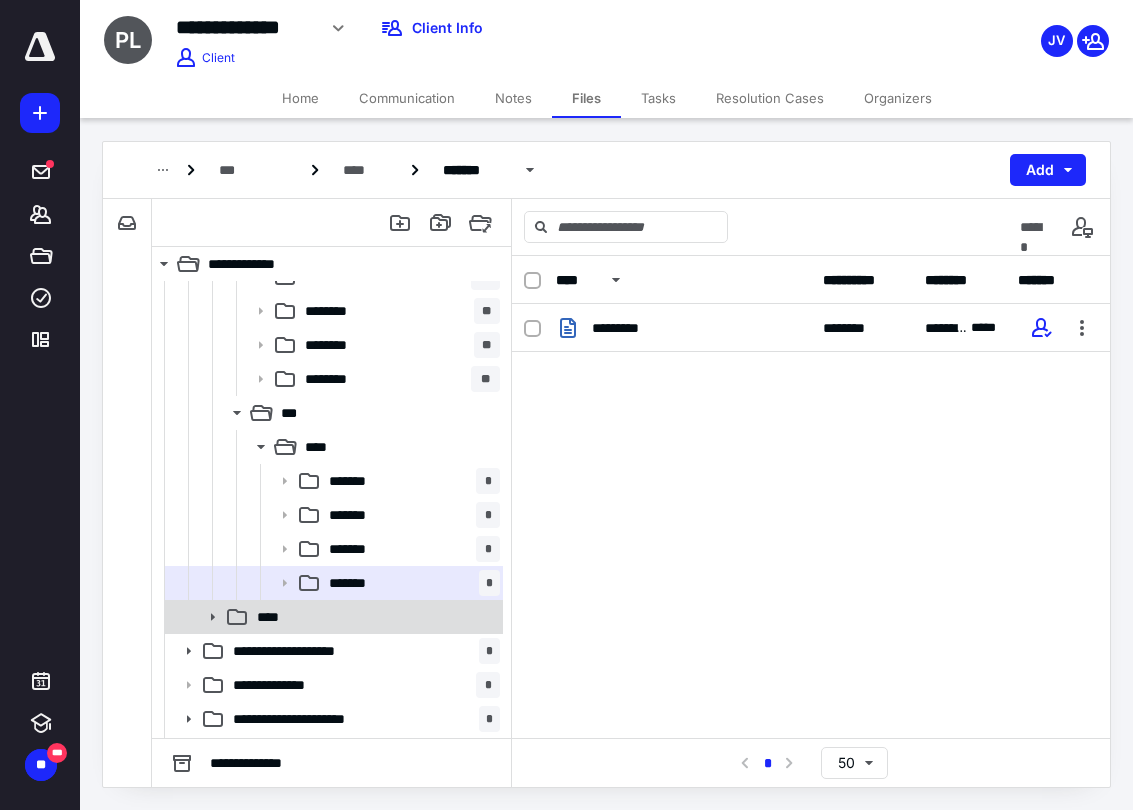 click 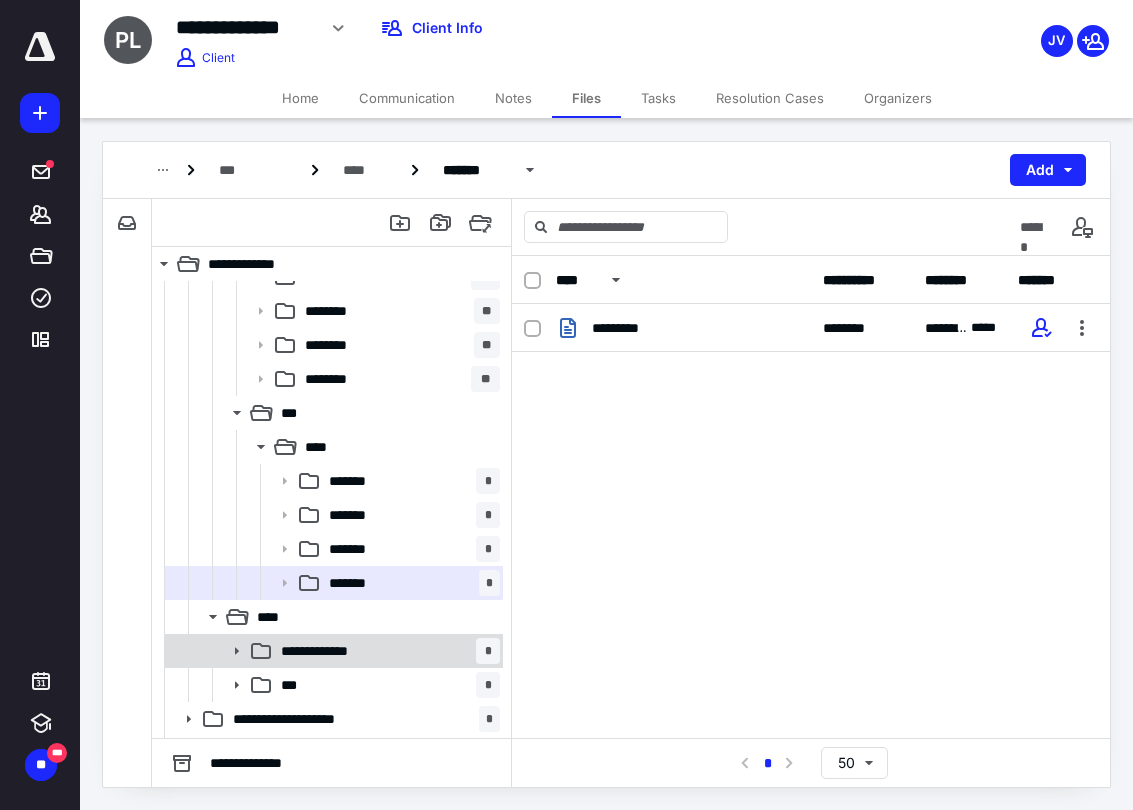 click 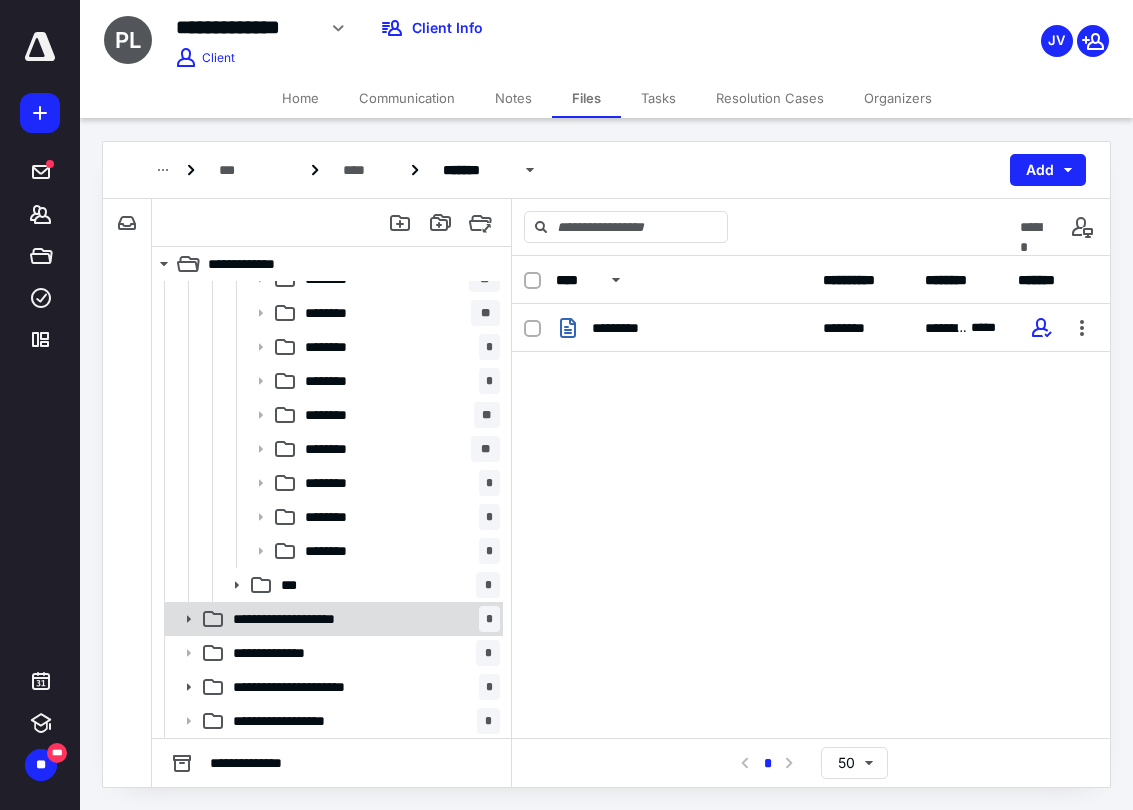 scroll, scrollTop: 1481, scrollLeft: 0, axis: vertical 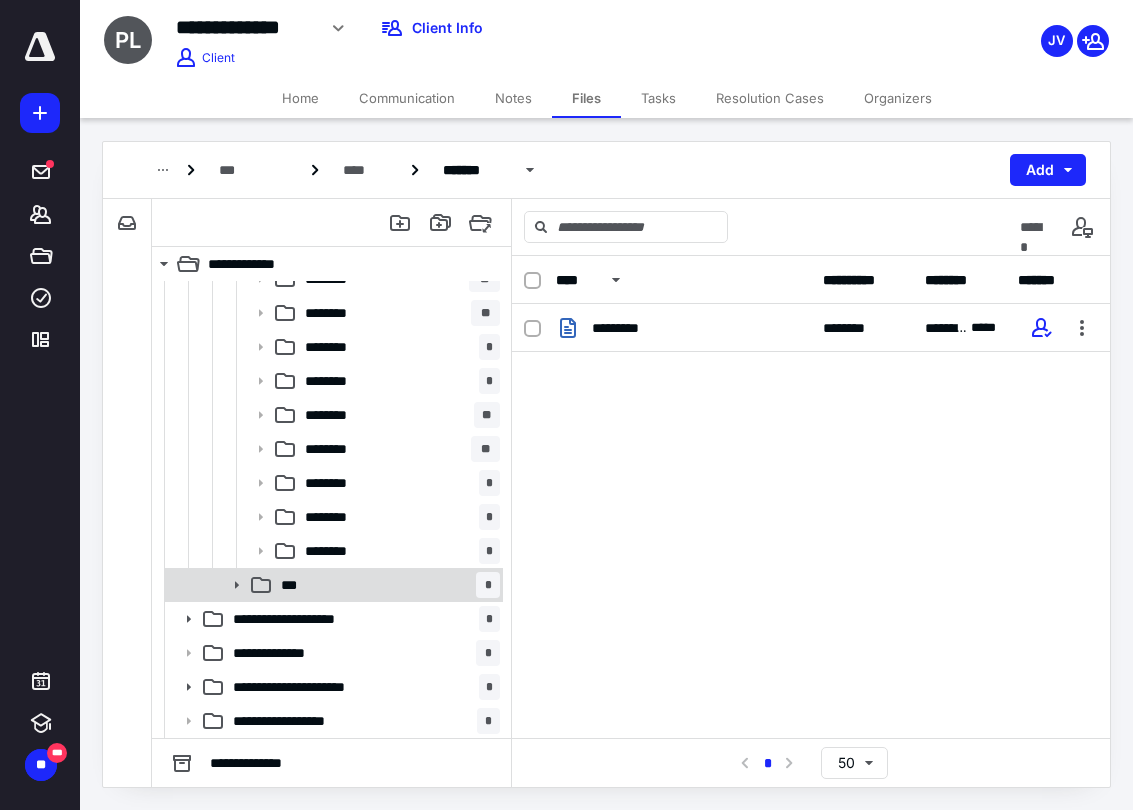 click 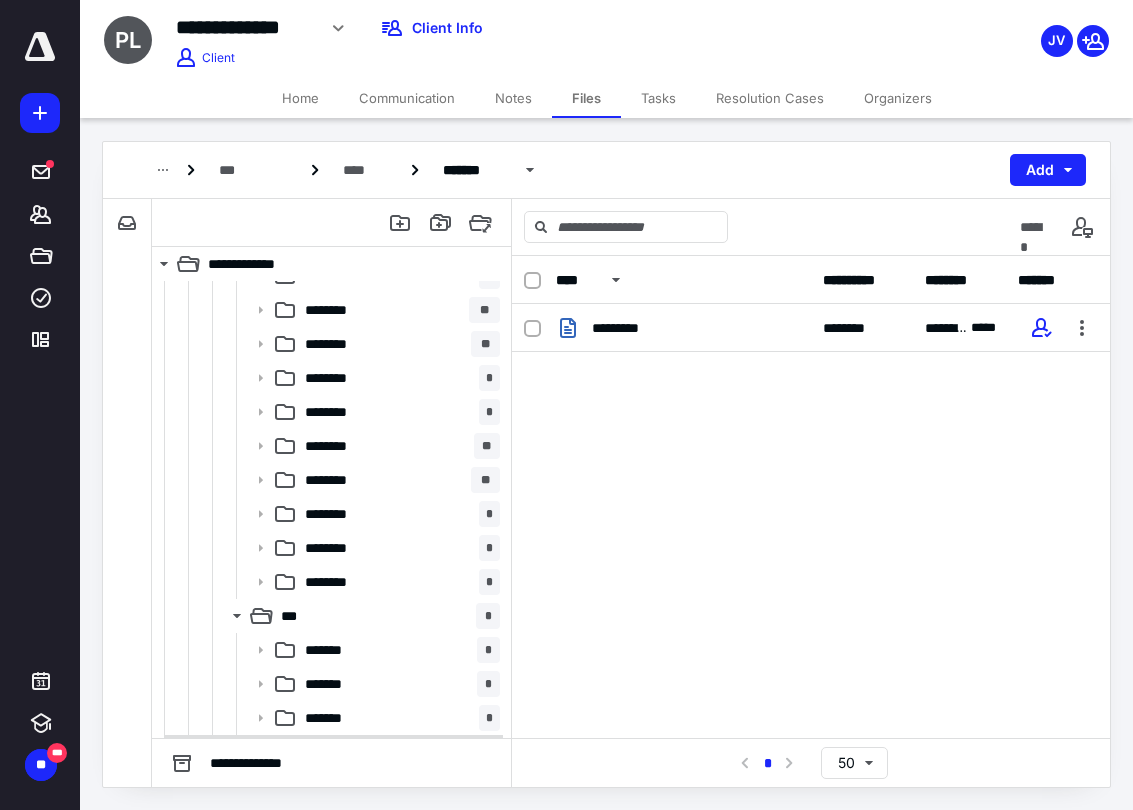 scroll, scrollTop: 1363, scrollLeft: 0, axis: vertical 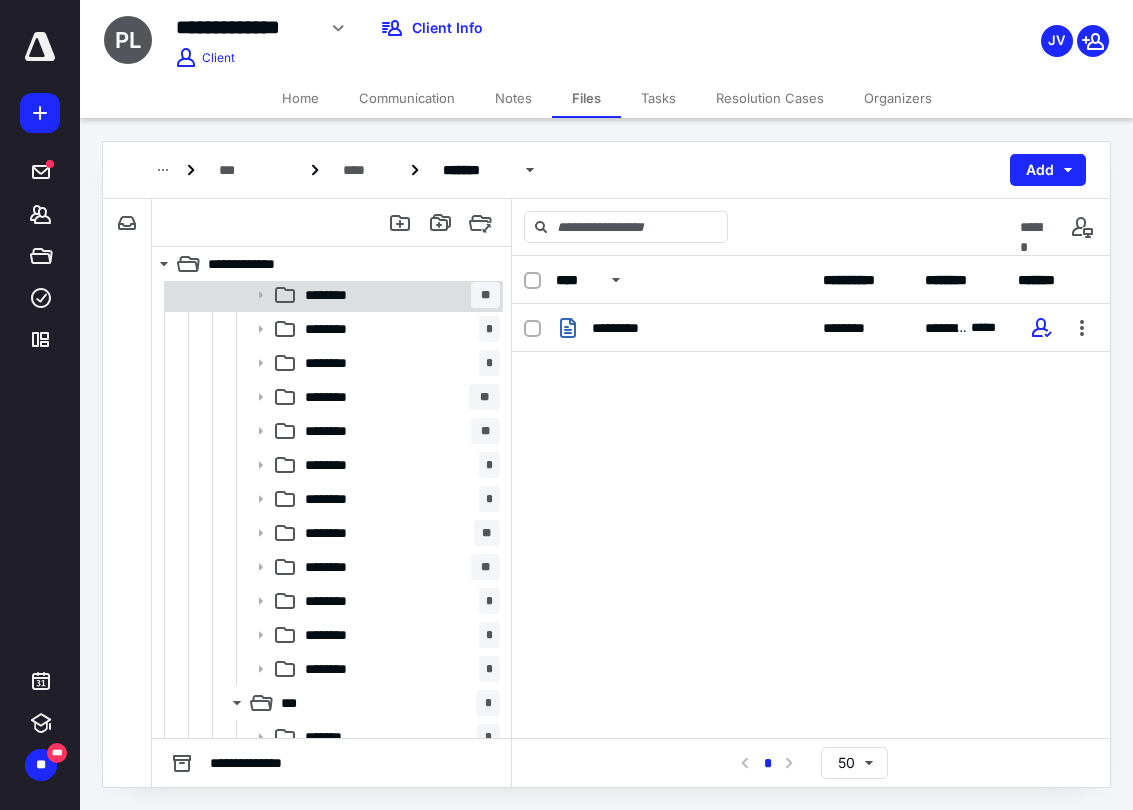 click 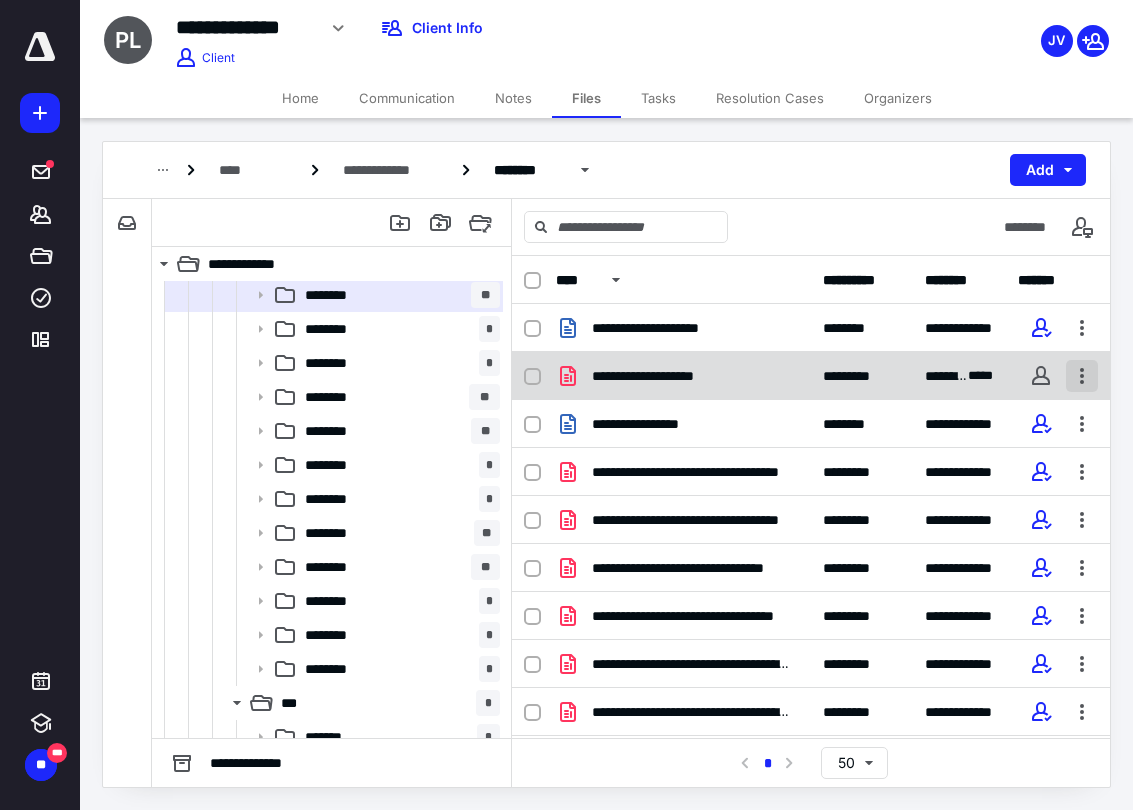 click at bounding box center (1082, 376) 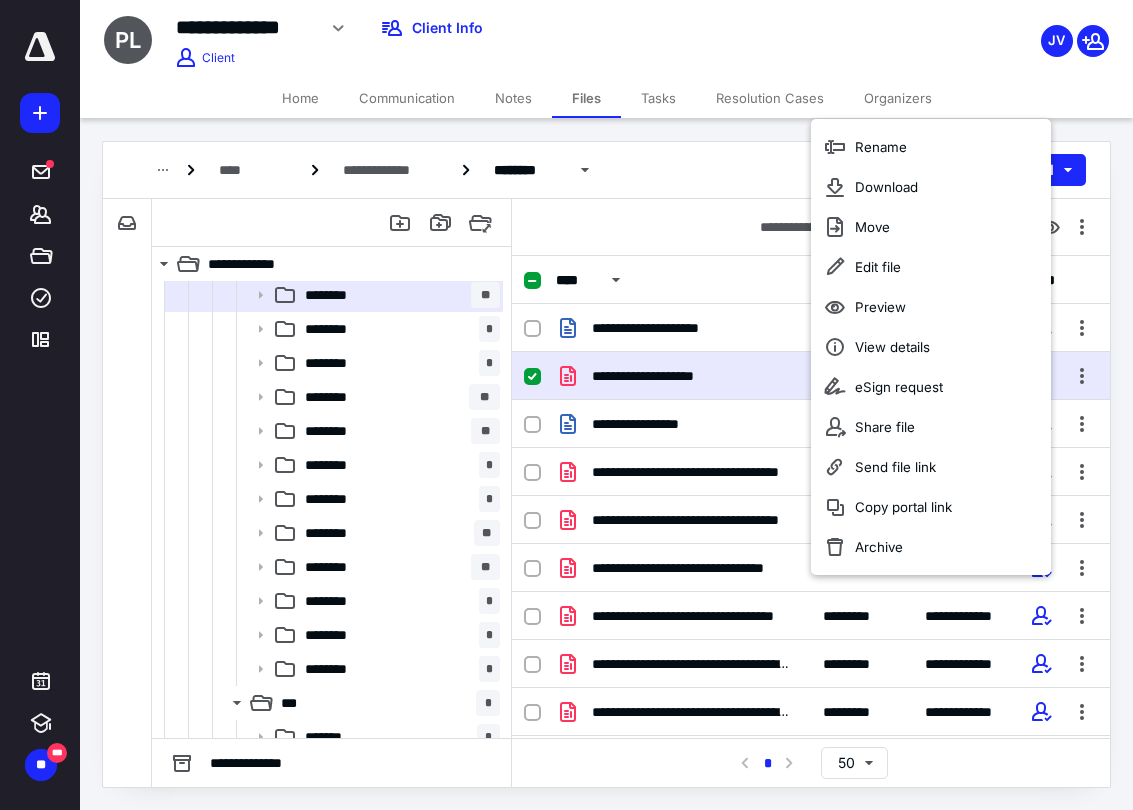 click on "**********" at bounding box center (811, 227) 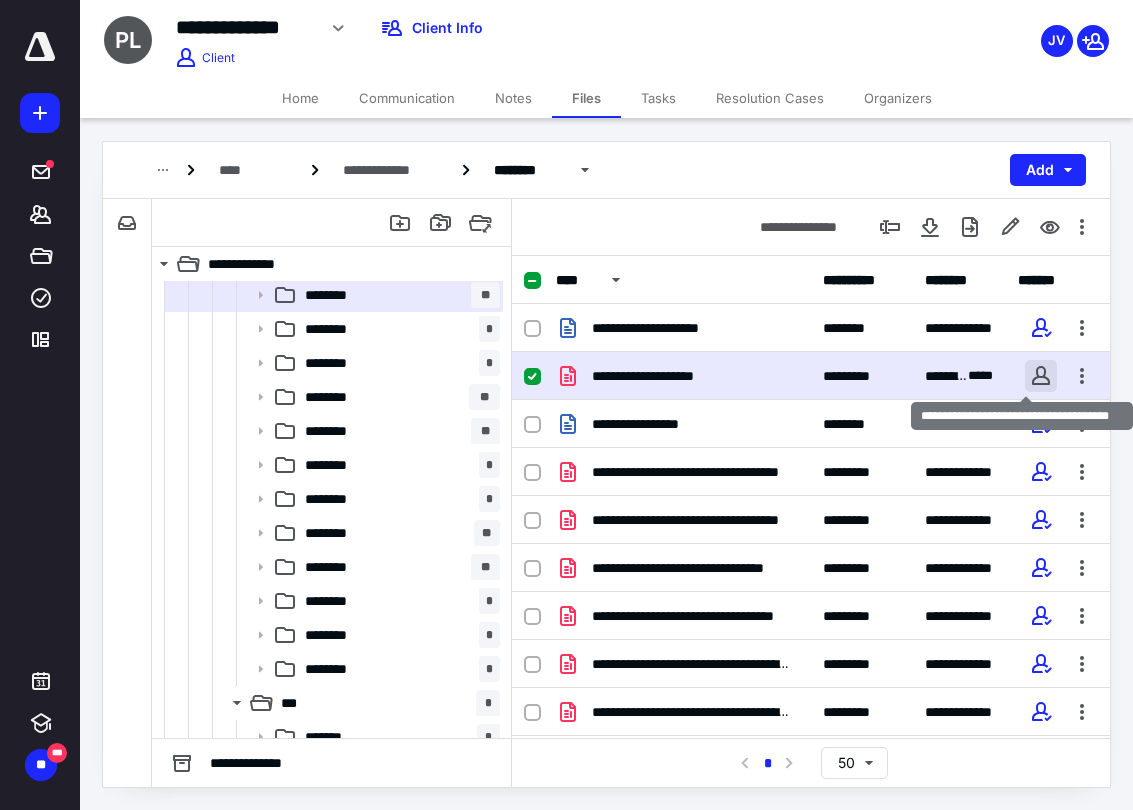 click at bounding box center [1041, 376] 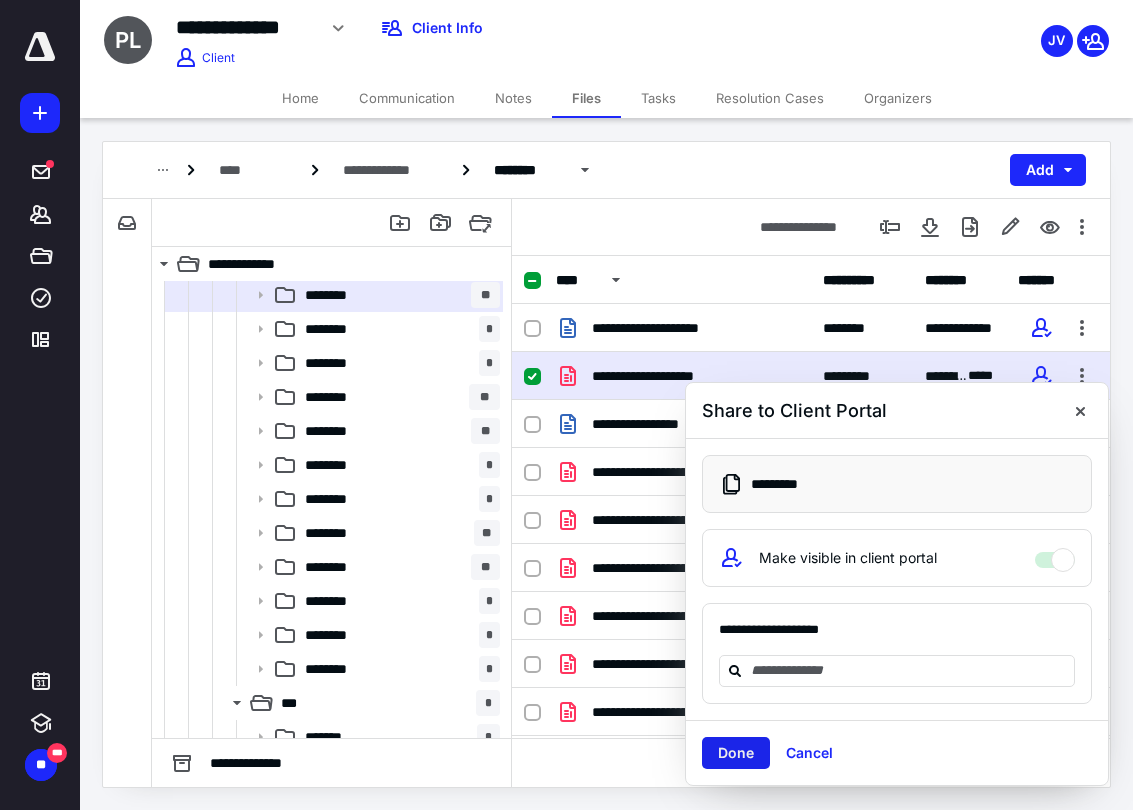 click on "Done" at bounding box center [736, 753] 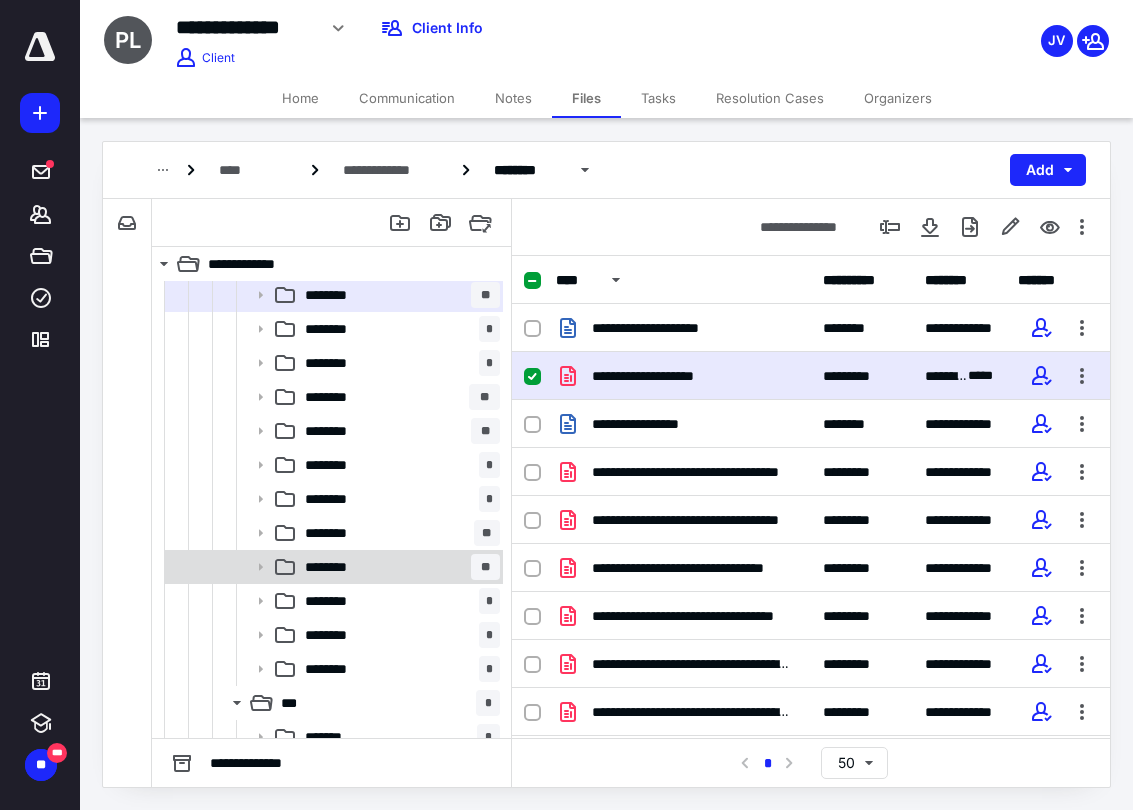 click 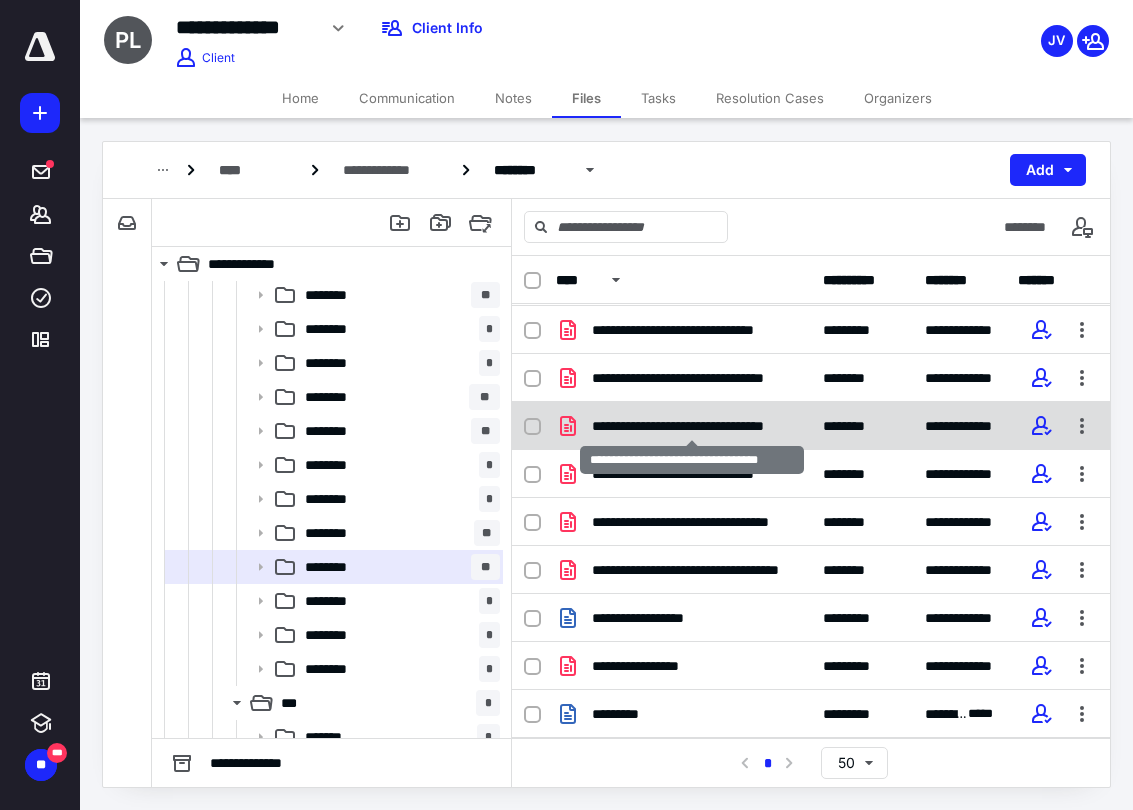 scroll, scrollTop: 142, scrollLeft: 0, axis: vertical 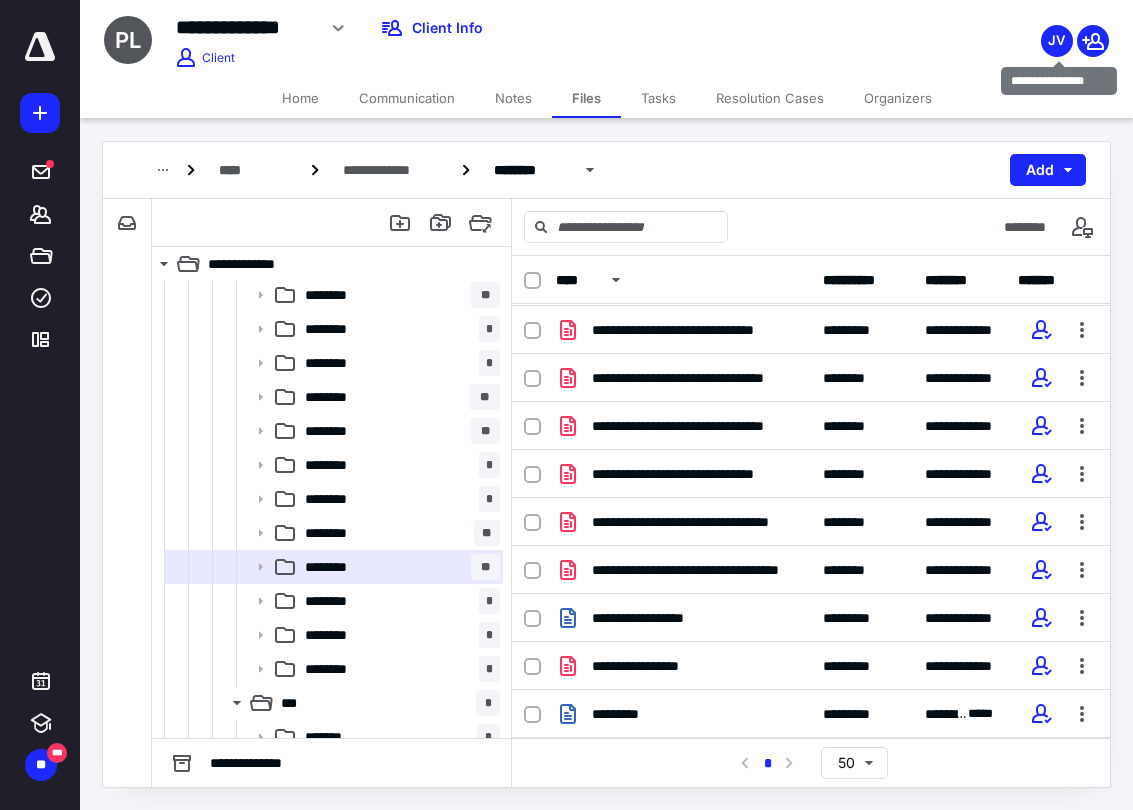 click on "JV" at bounding box center (1057, 41) 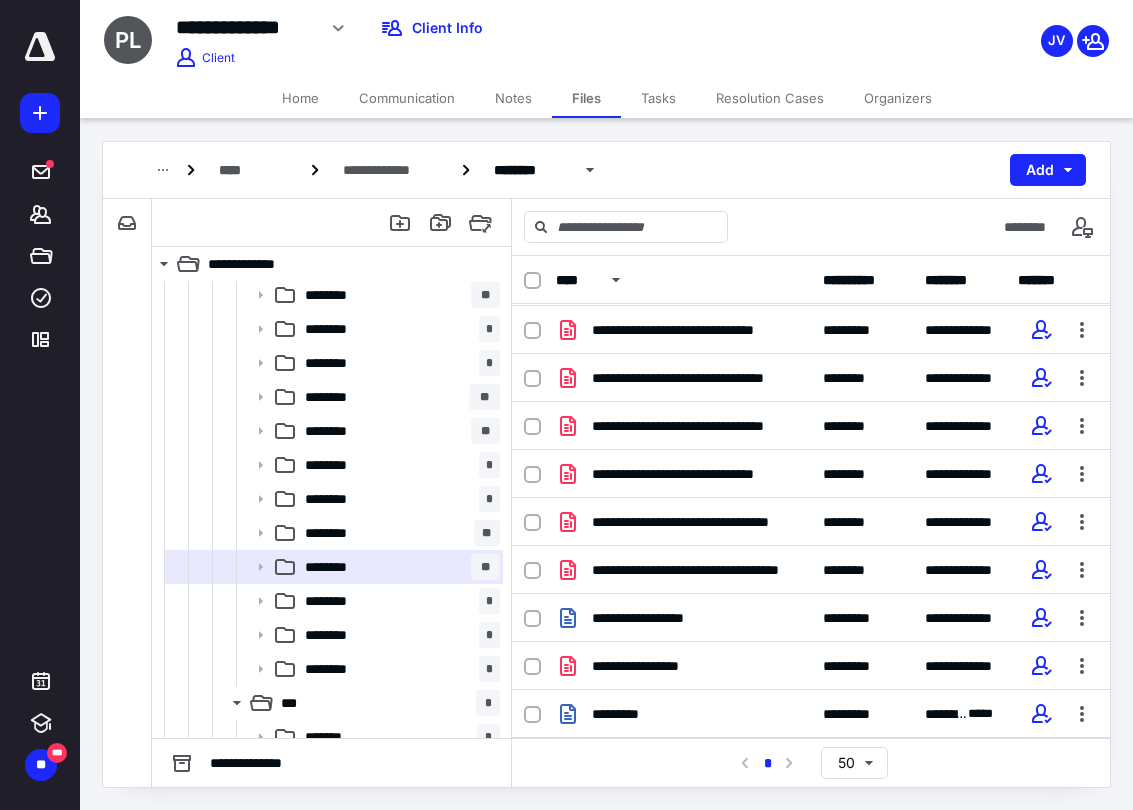 click on "PL" at bounding box center (128, 40) 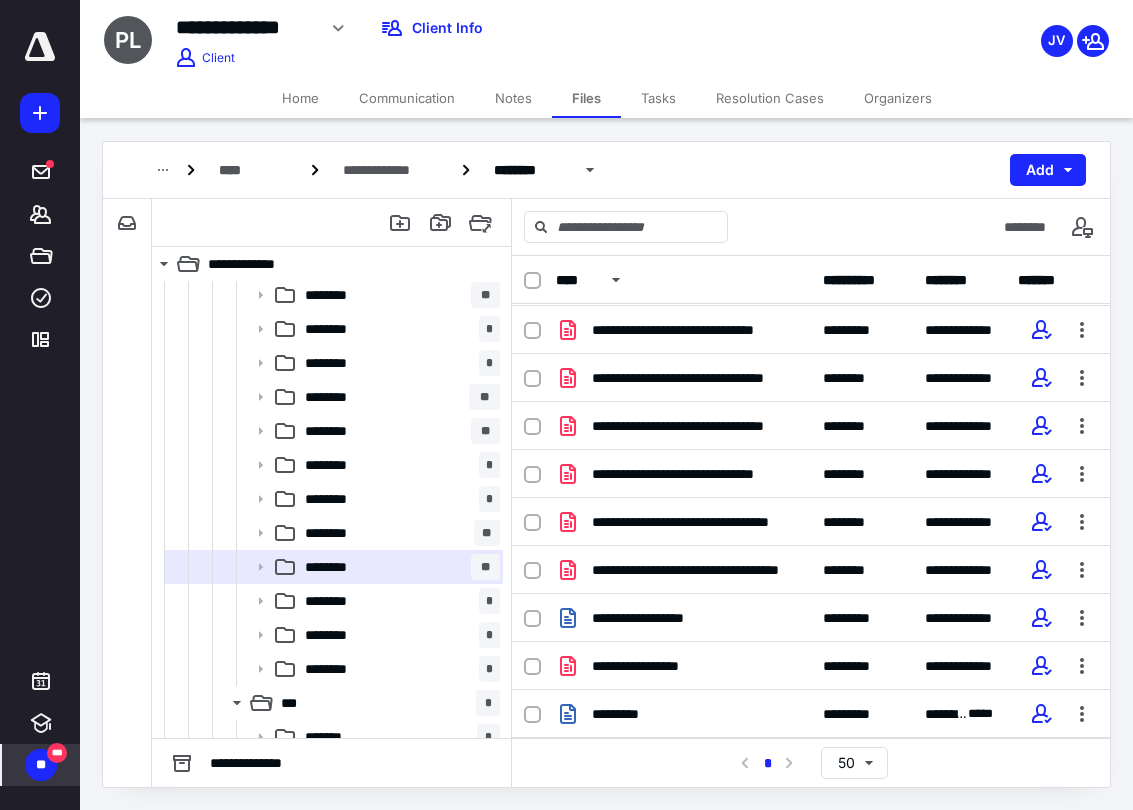 click on "**" at bounding box center [41, 765] 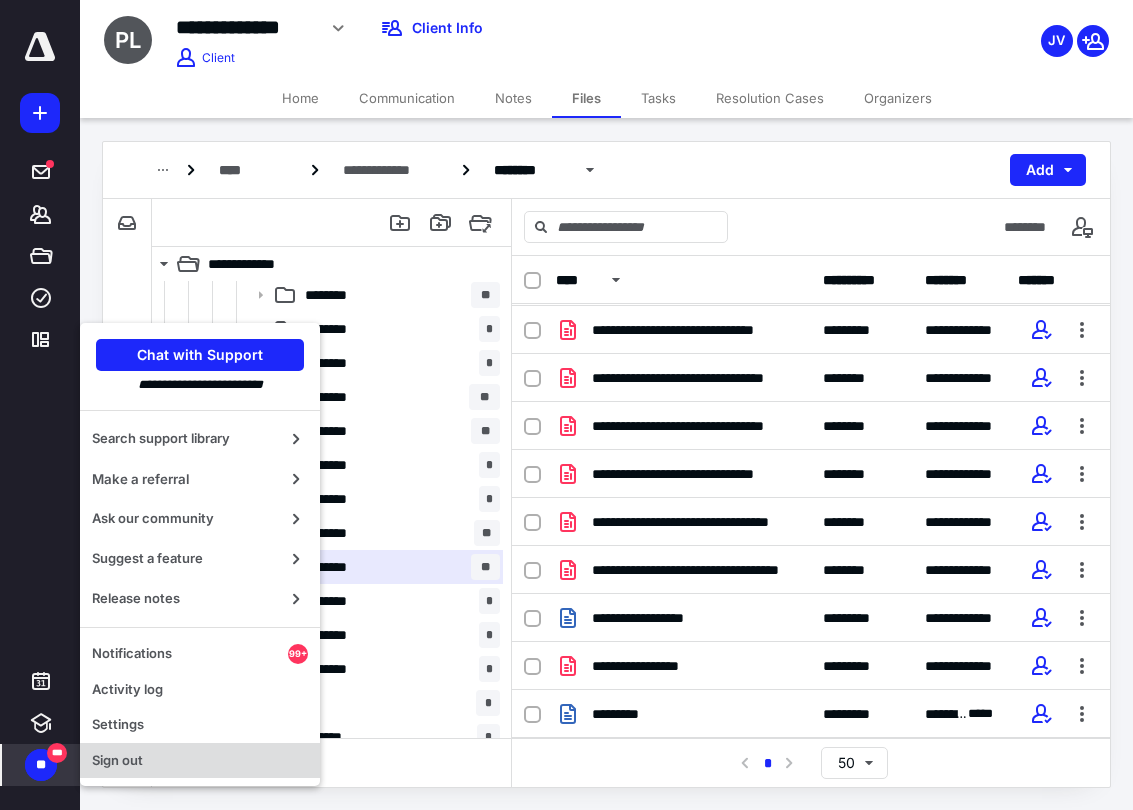 click on "Sign out" at bounding box center (200, 761) 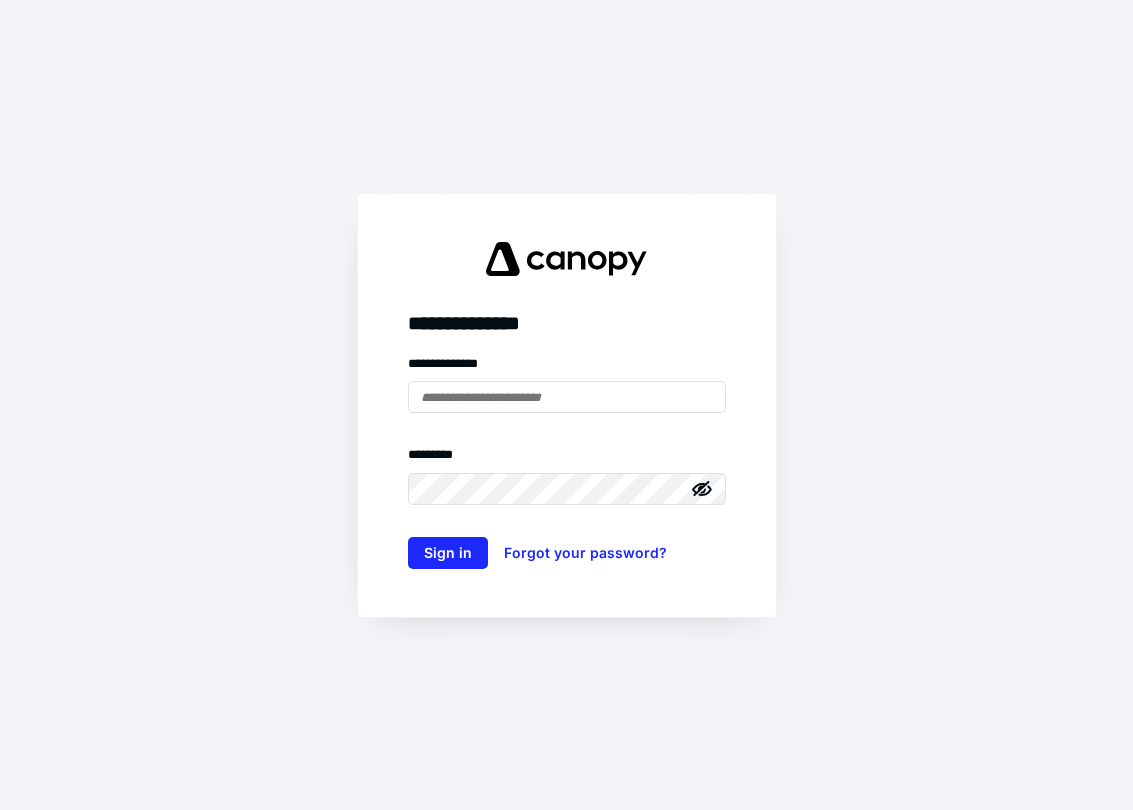 scroll, scrollTop: 0, scrollLeft: 0, axis: both 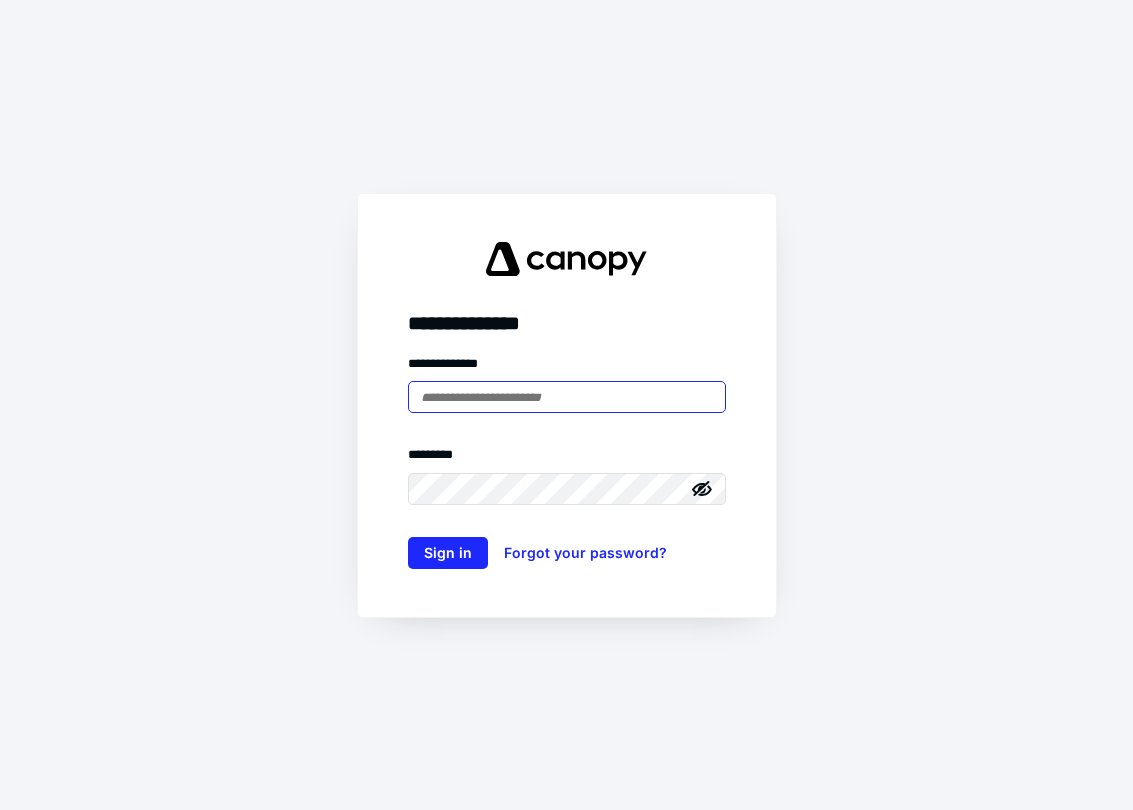 type on "**********" 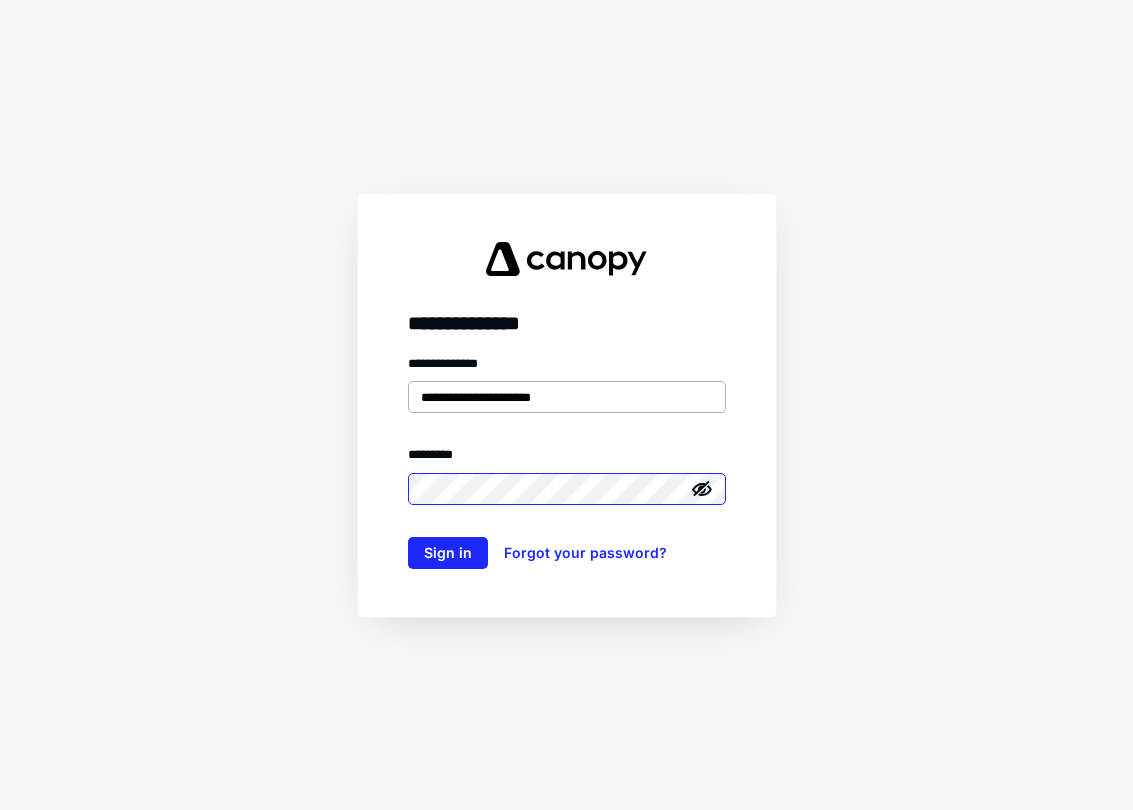 click on "Sign in" at bounding box center (448, 553) 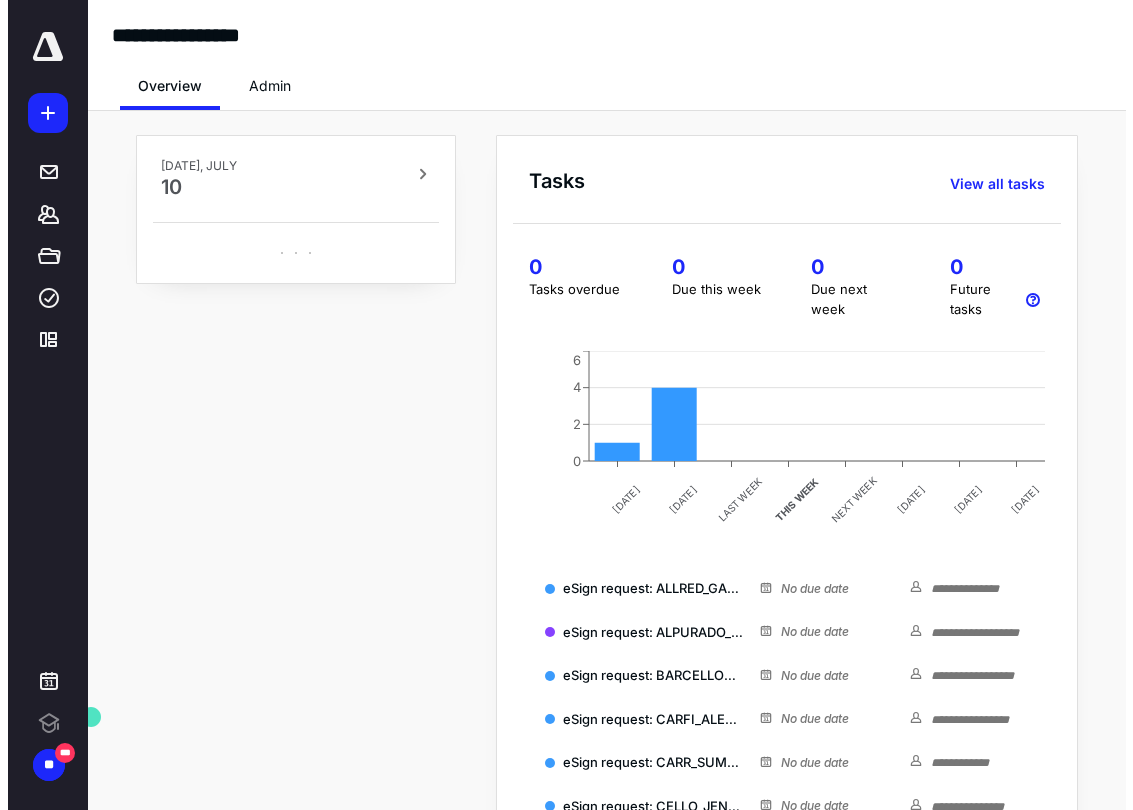 scroll, scrollTop: 0, scrollLeft: 0, axis: both 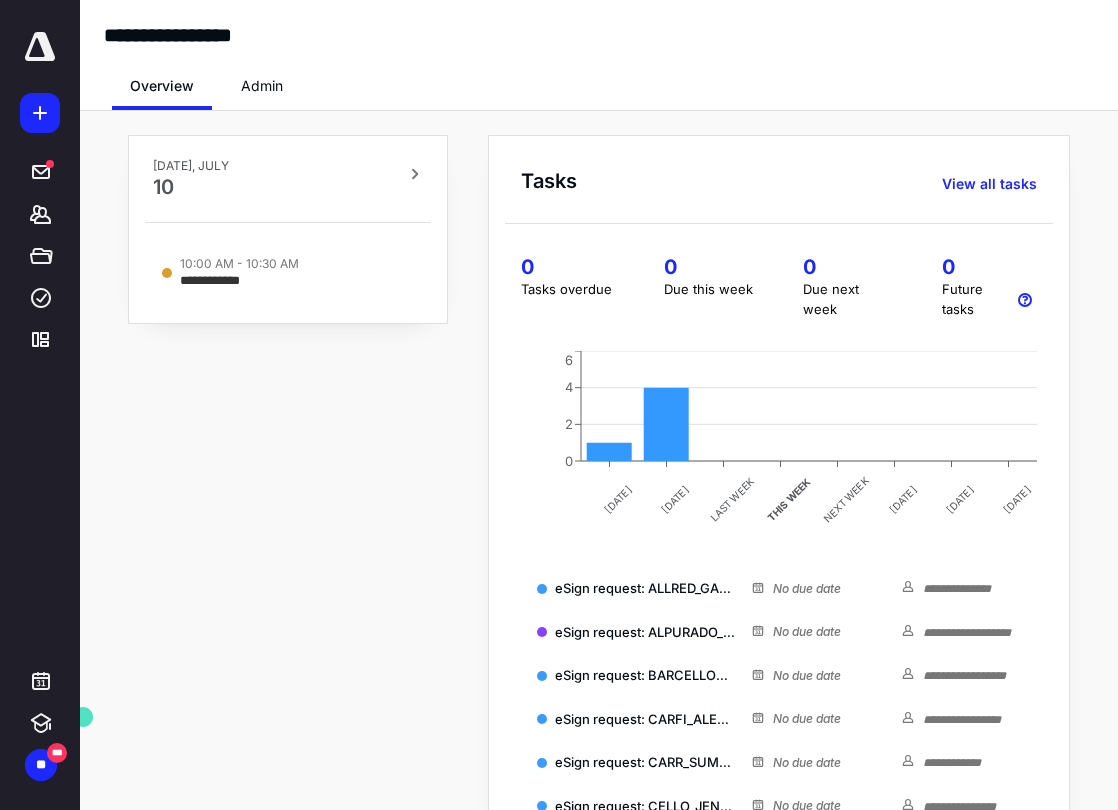 click 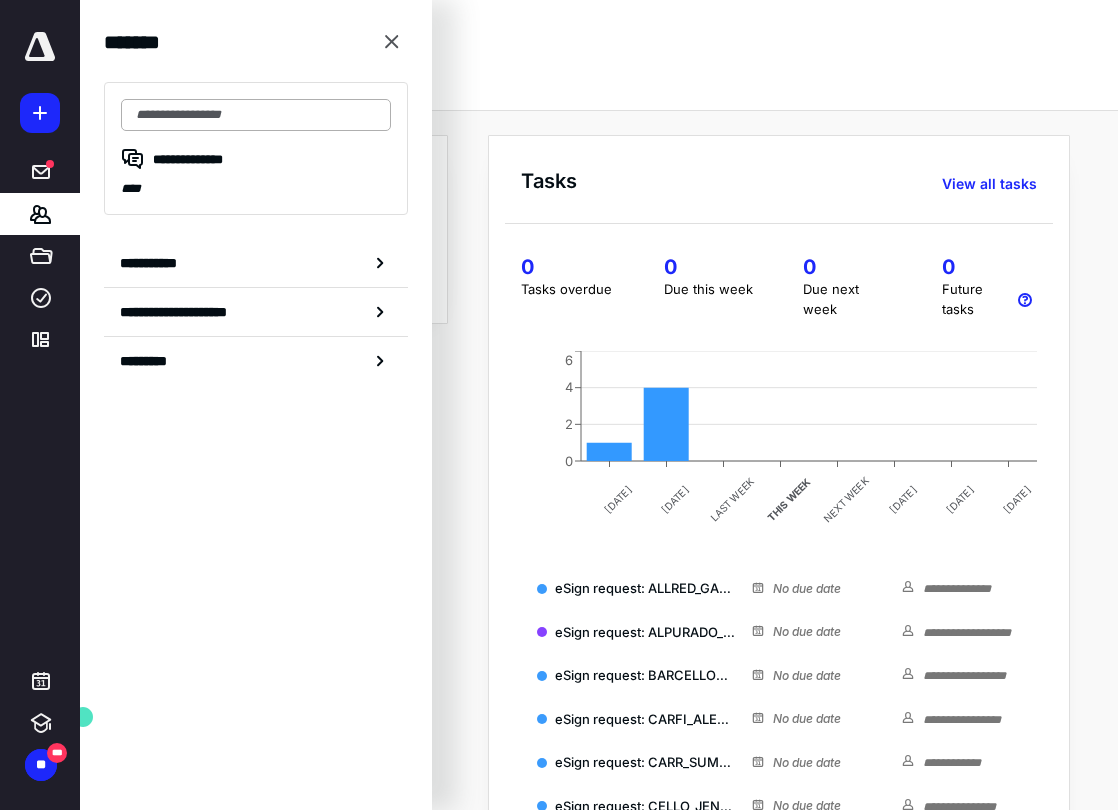 click at bounding box center [256, 115] 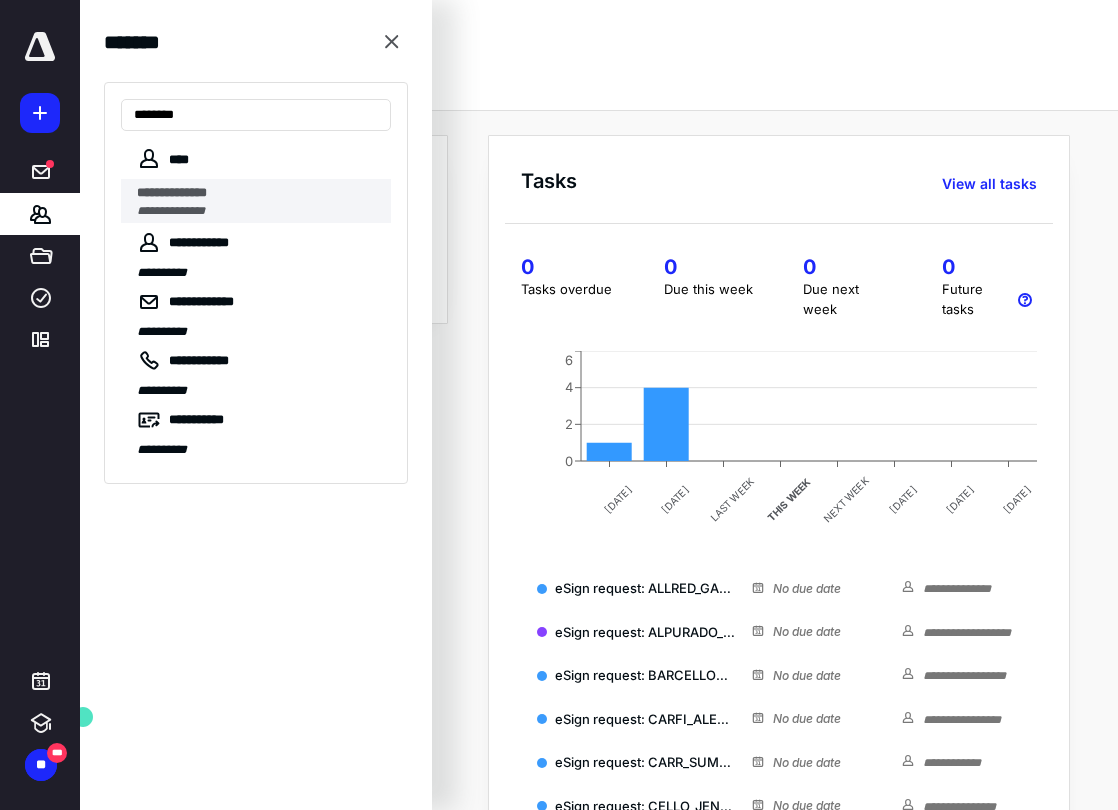 type on "********" 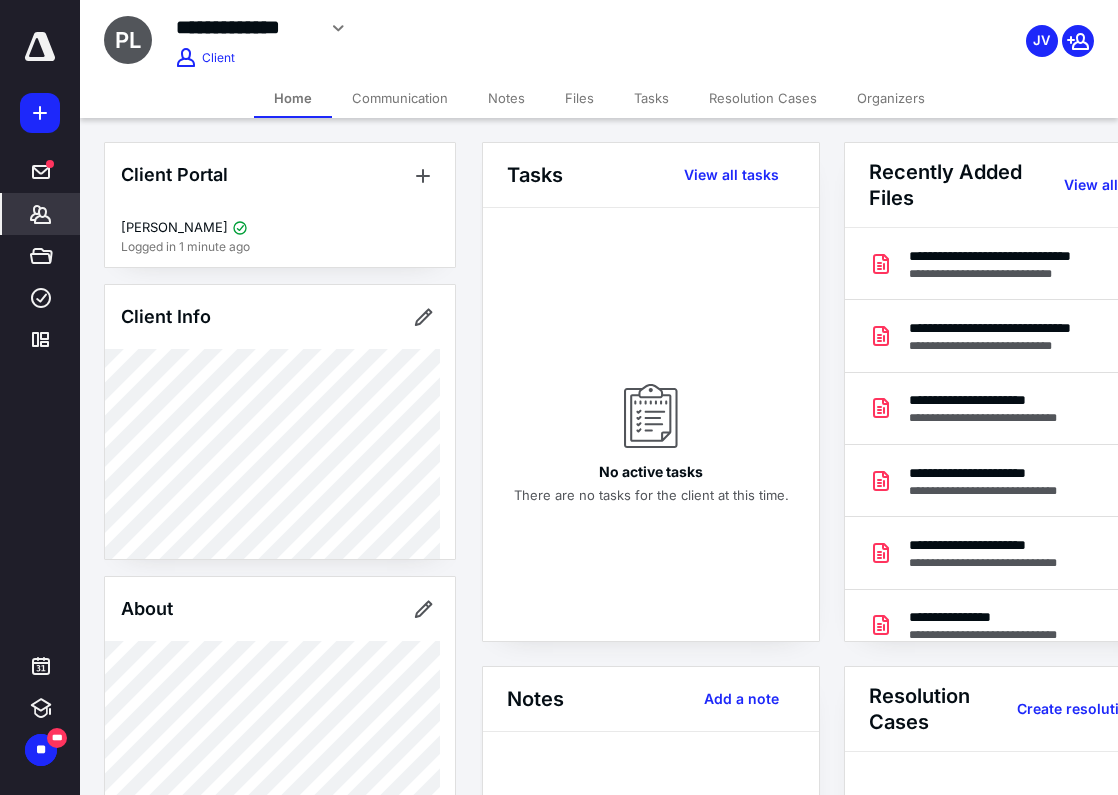click on "Files" at bounding box center [579, 98] 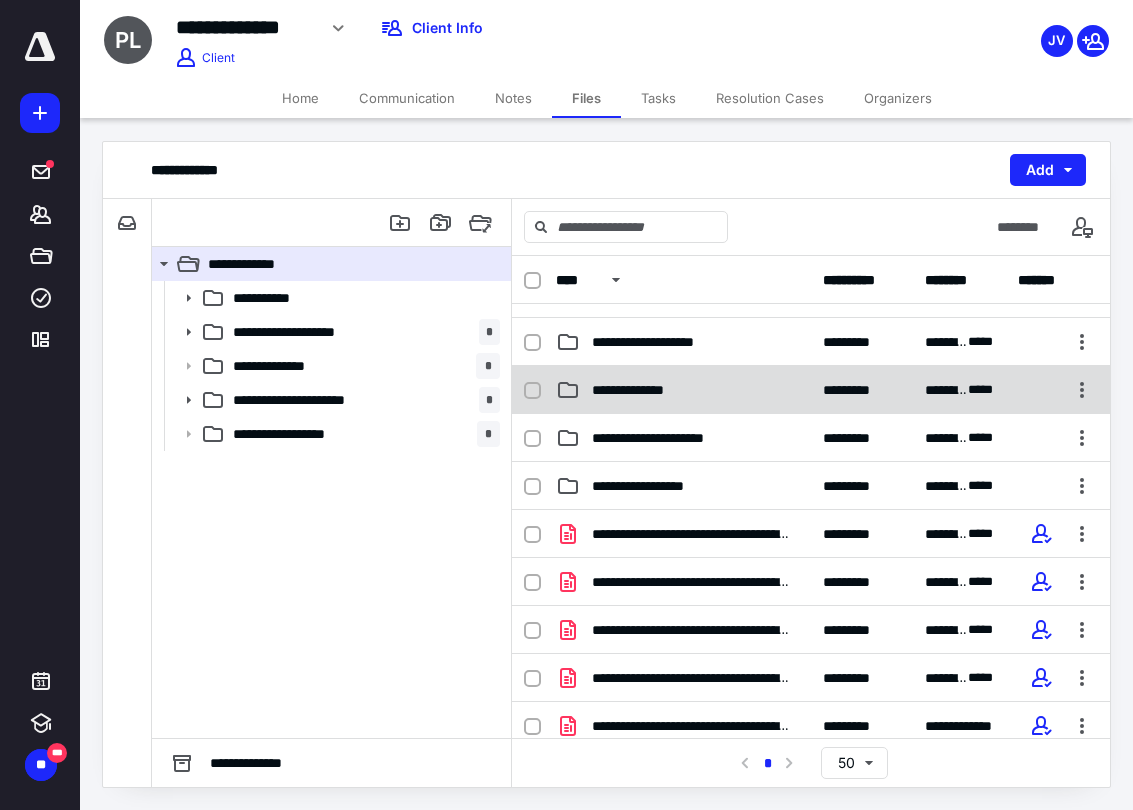 scroll, scrollTop: 37, scrollLeft: 0, axis: vertical 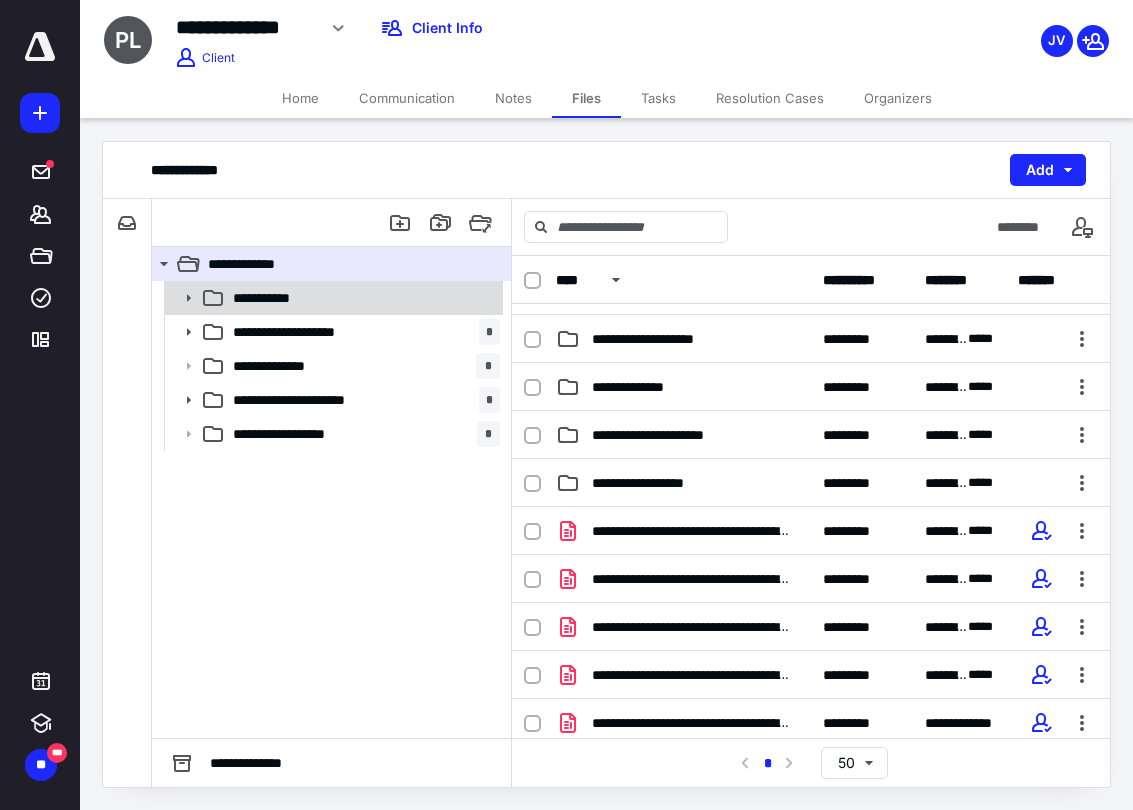 click 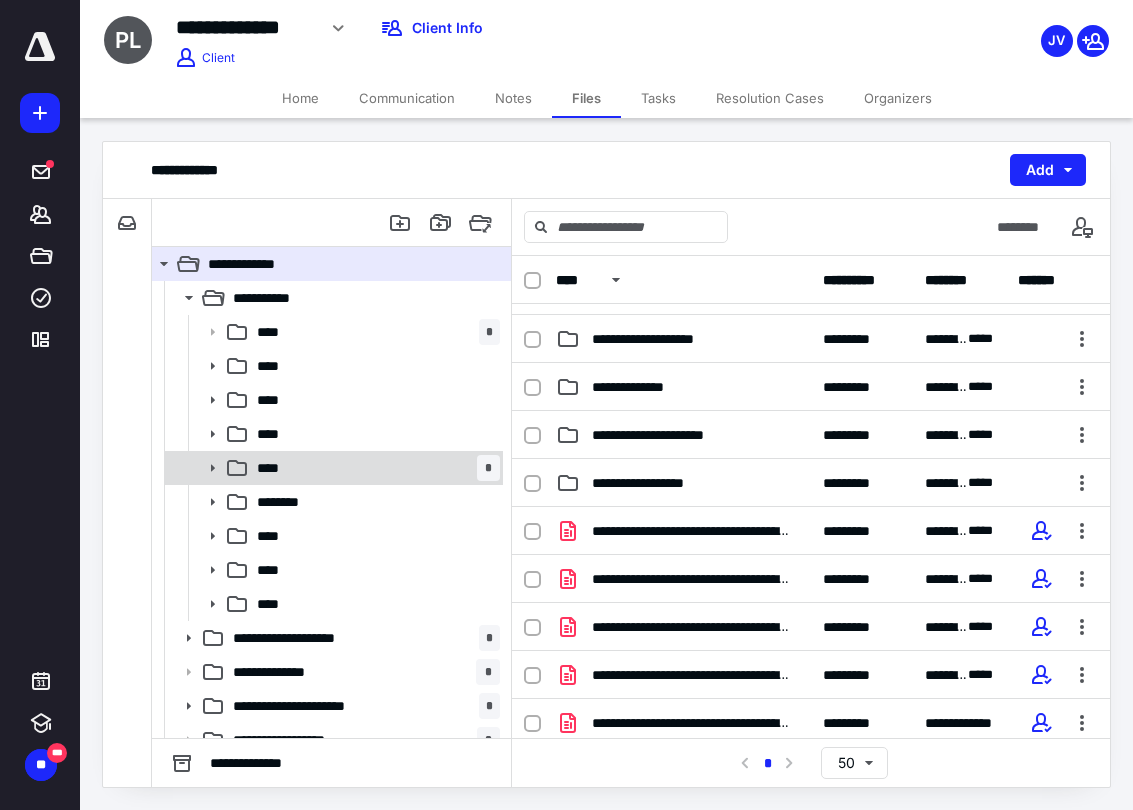 click 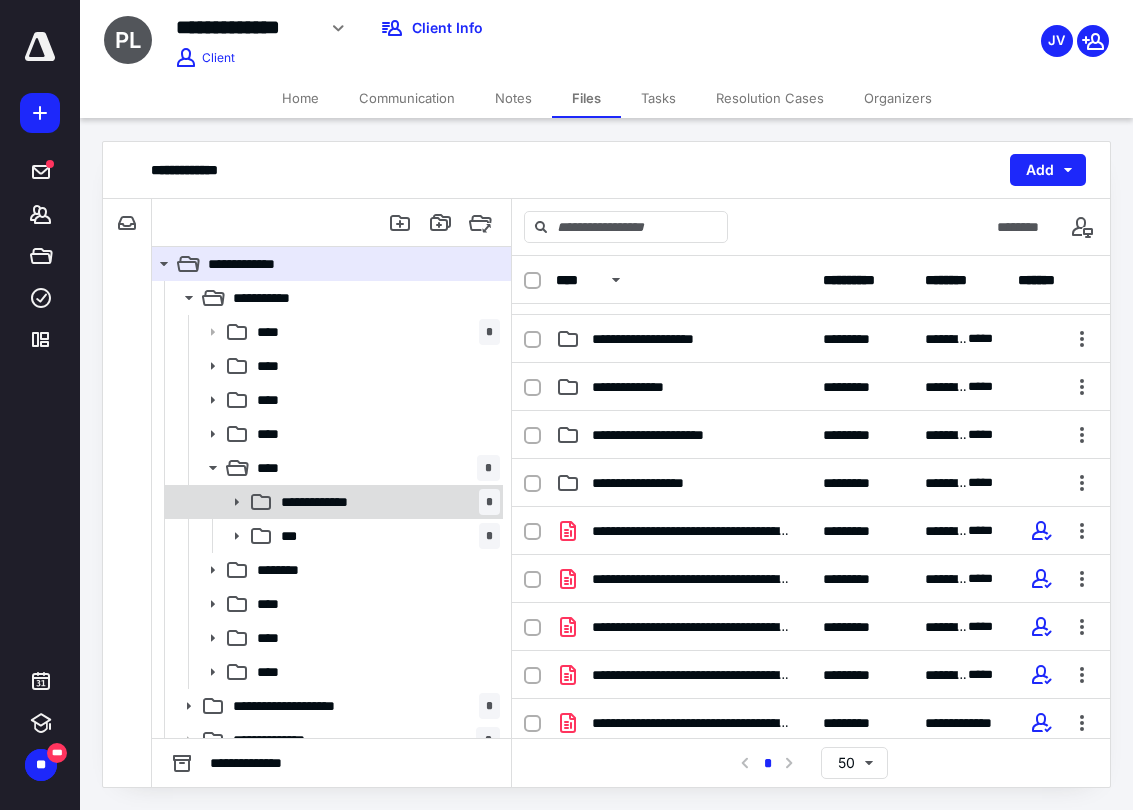 click 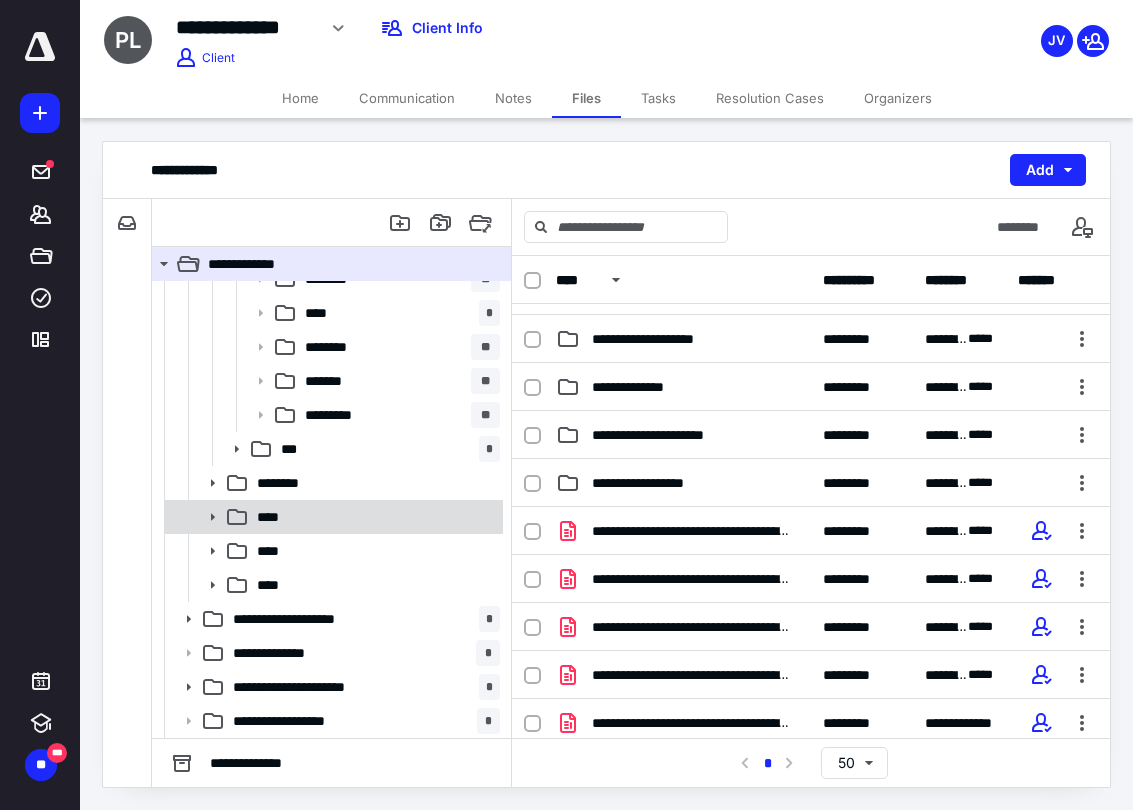 scroll, scrollTop: 291, scrollLeft: 0, axis: vertical 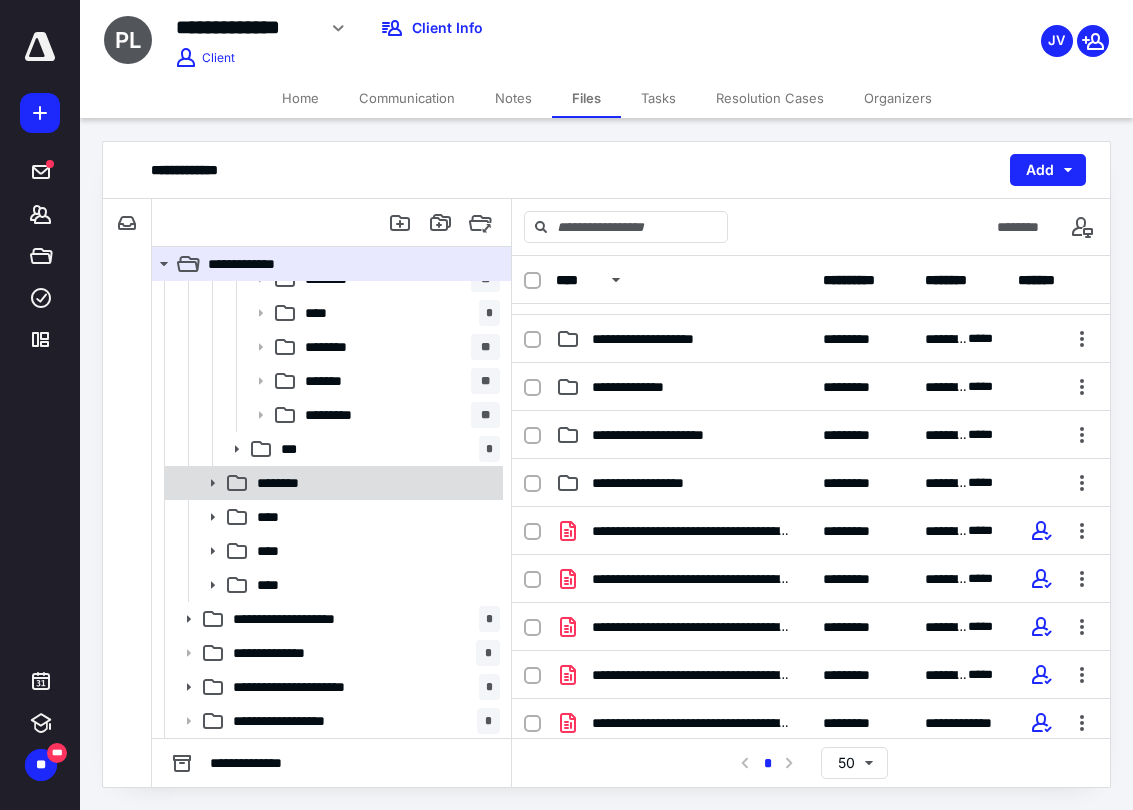 click 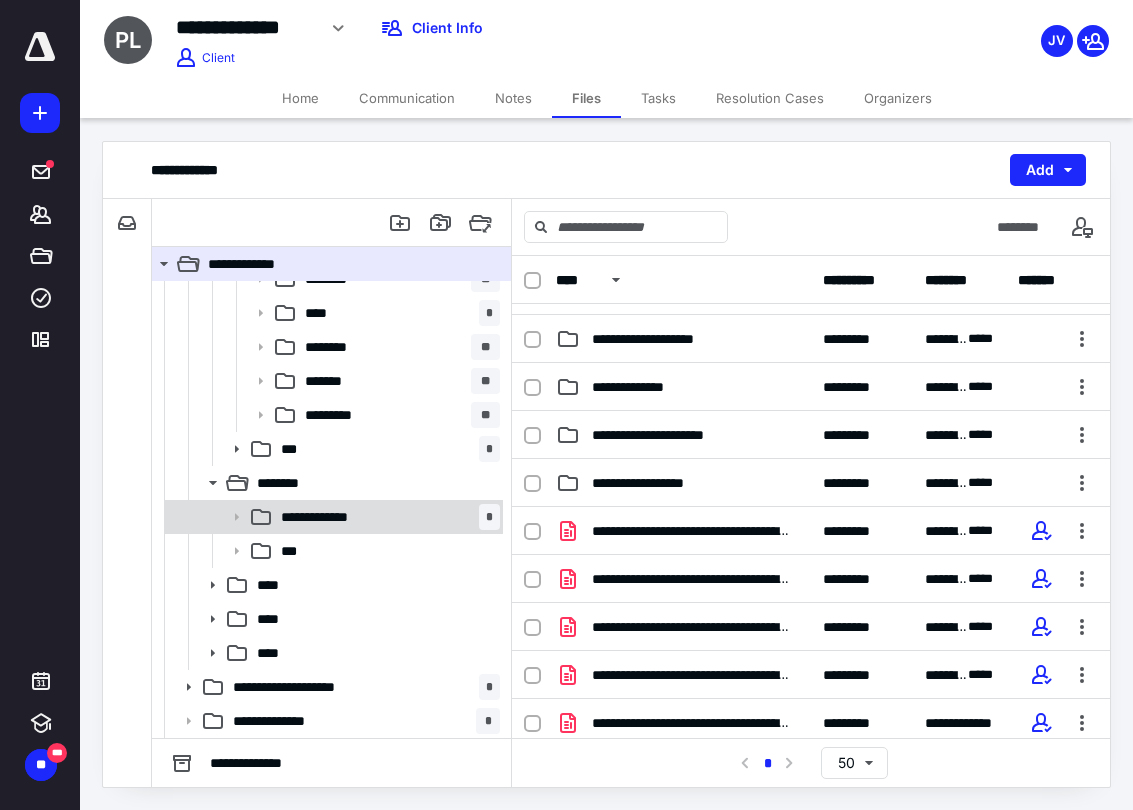 click 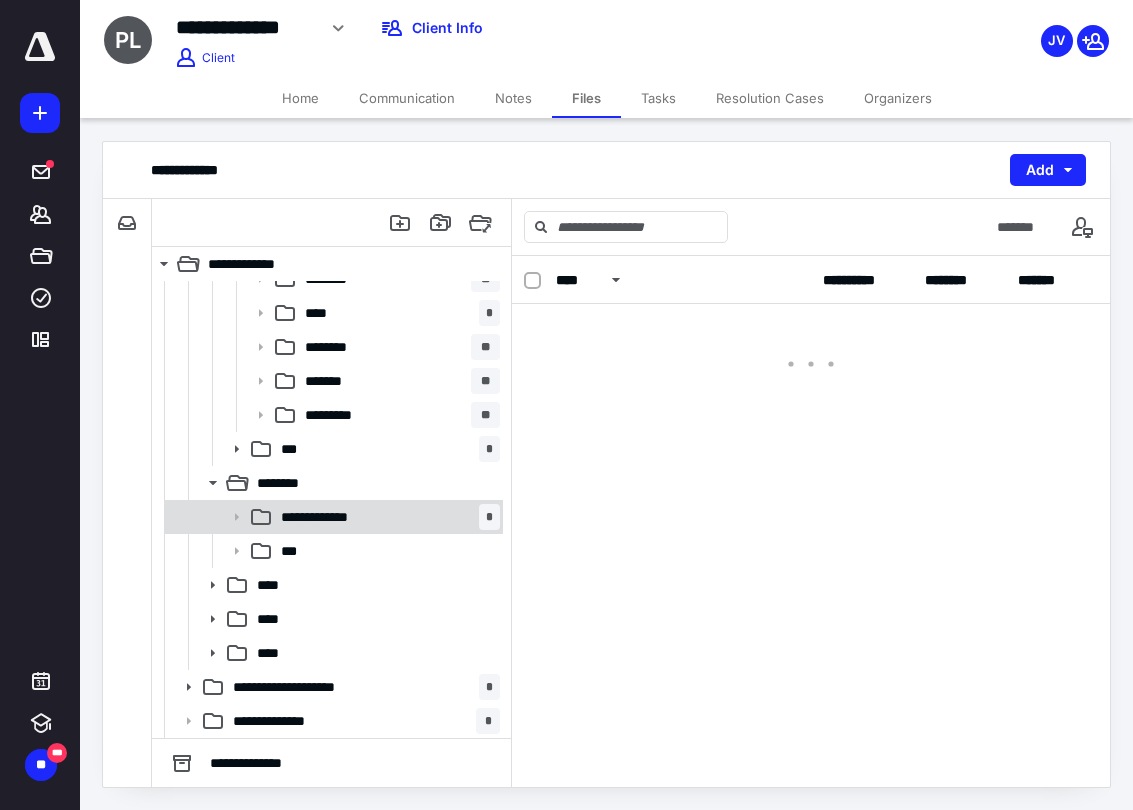 scroll, scrollTop: 0, scrollLeft: 0, axis: both 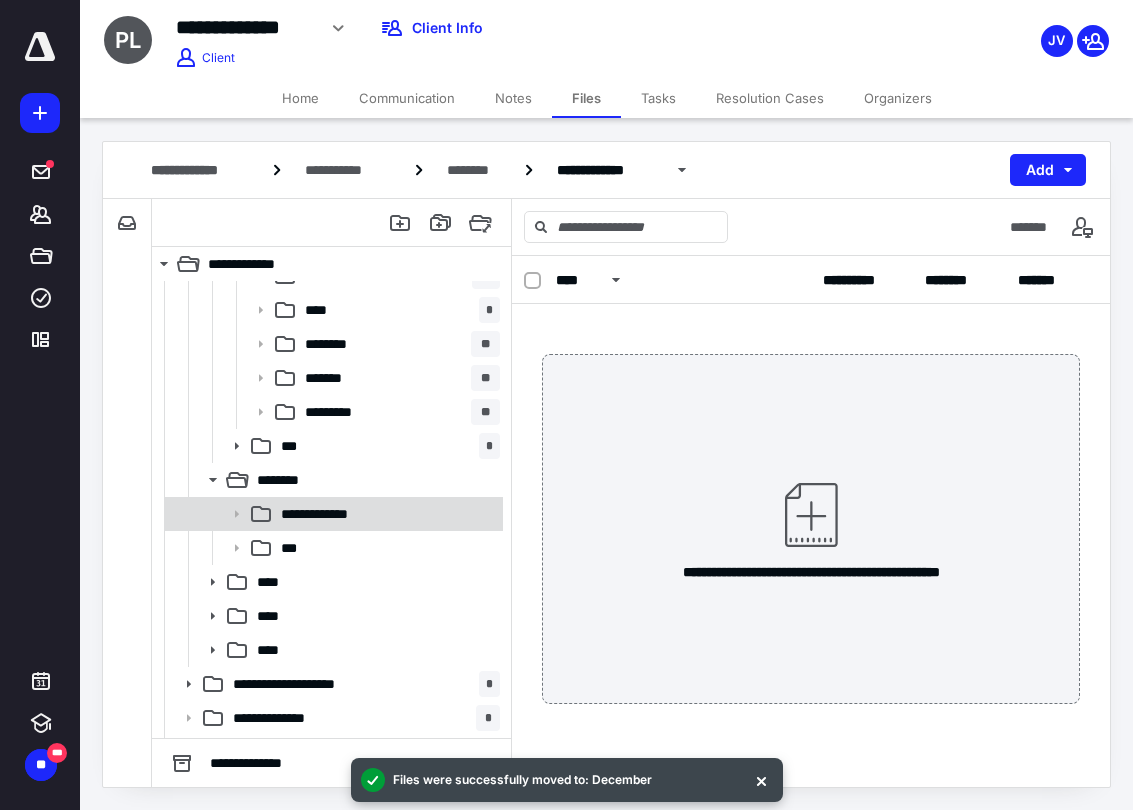 click on "**********" at bounding box center [328, 514] 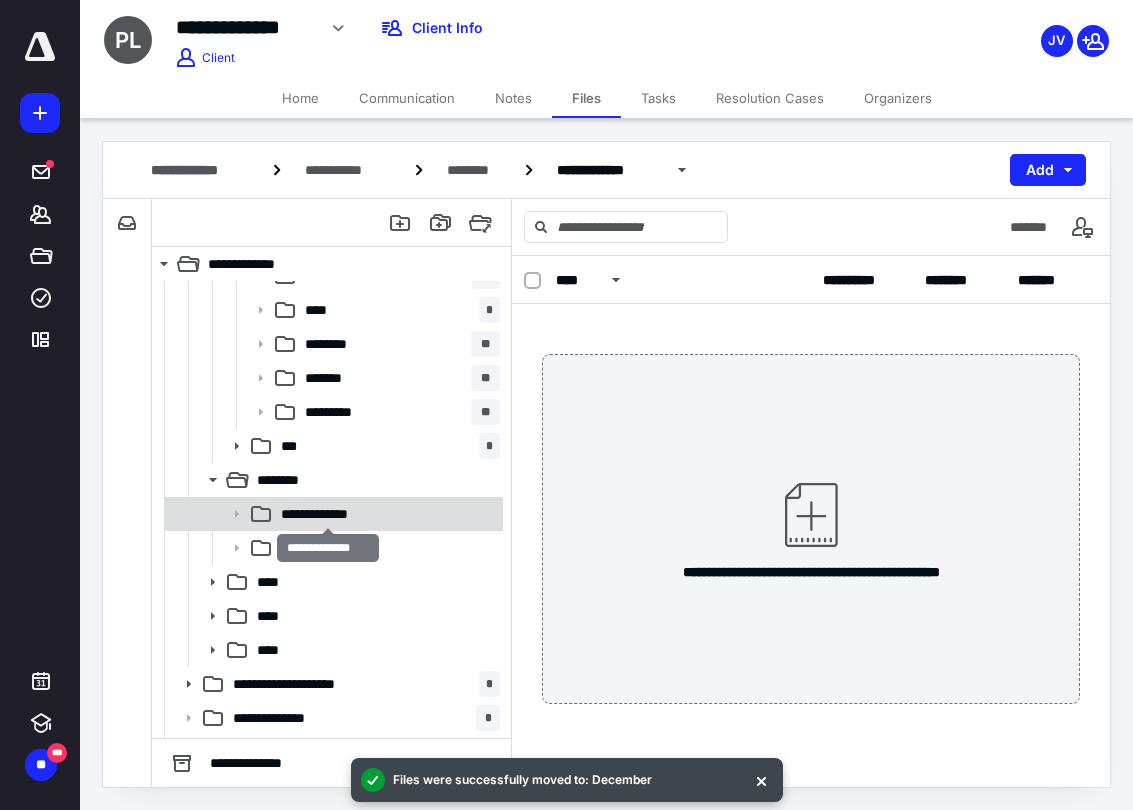 click on "**********" at bounding box center (328, 514) 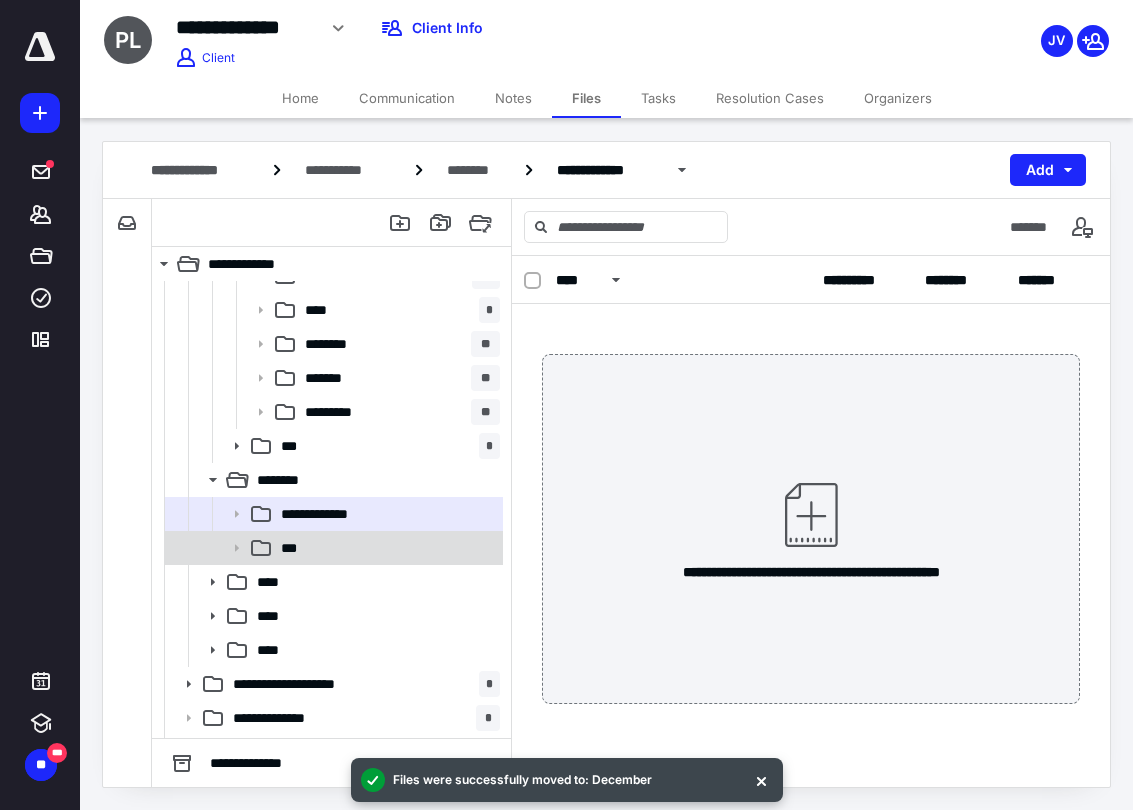 click 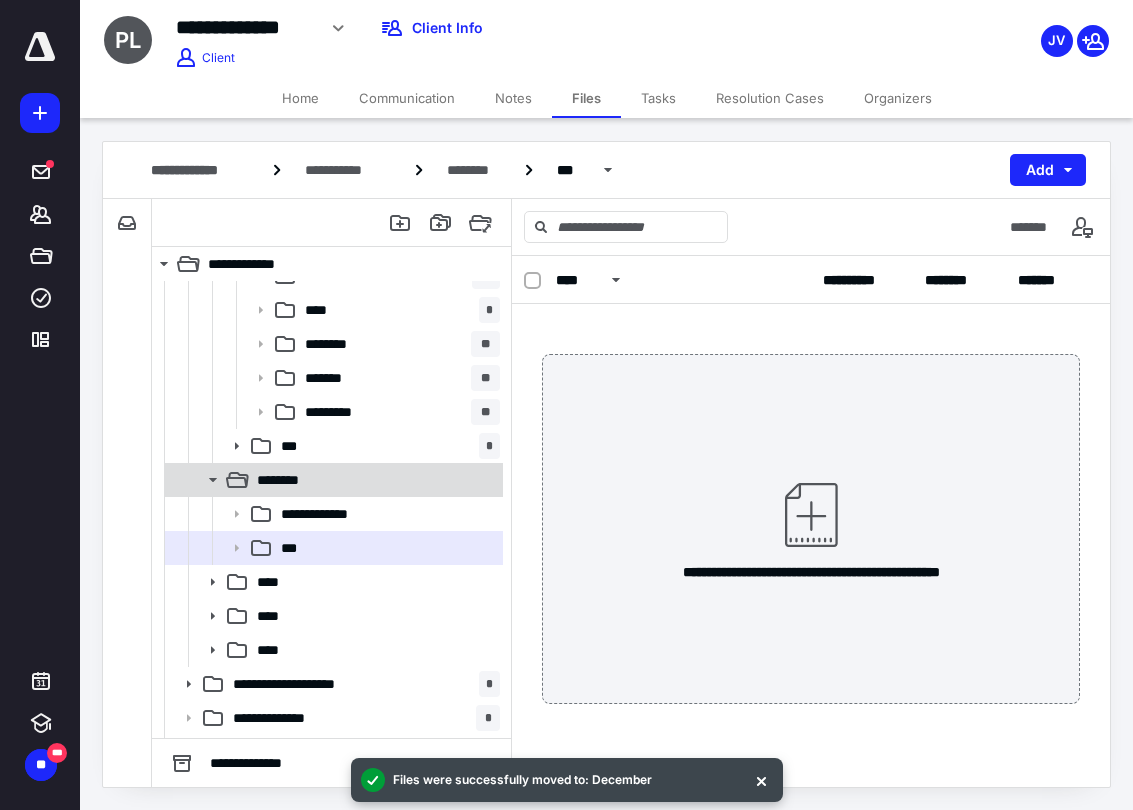 click on "********" at bounding box center (374, 480) 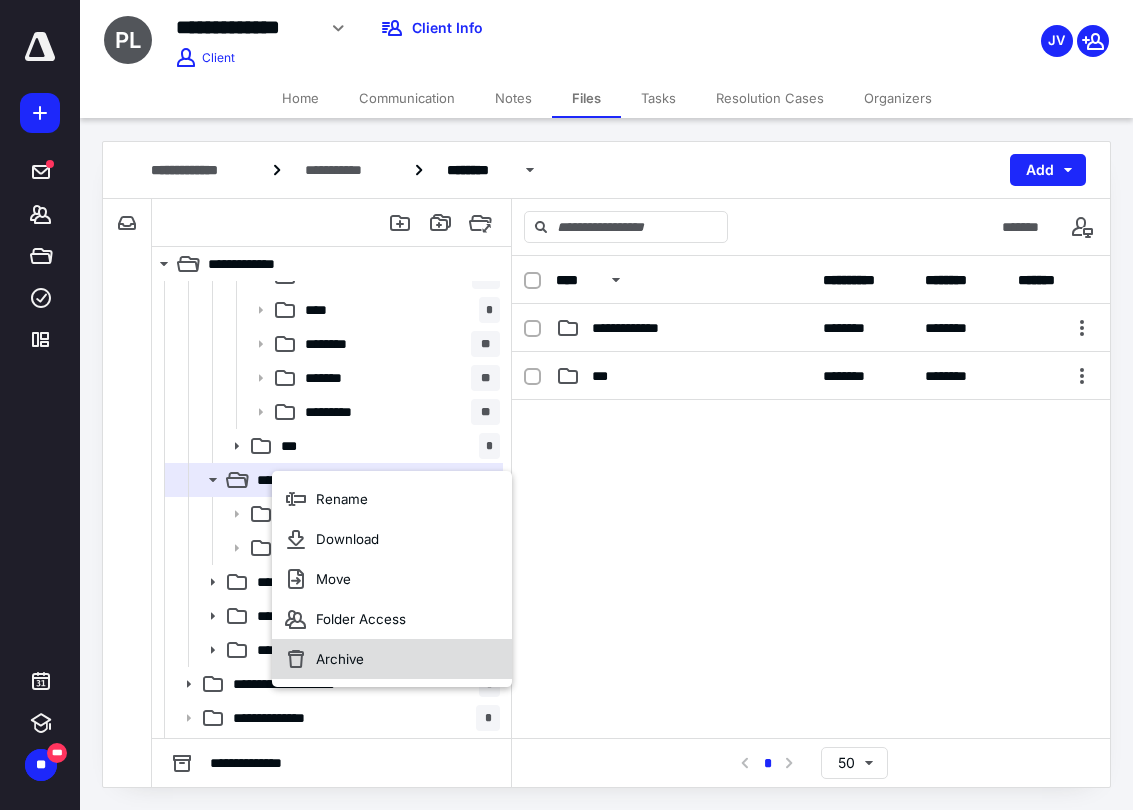scroll, scrollTop: 0, scrollLeft: 0, axis: both 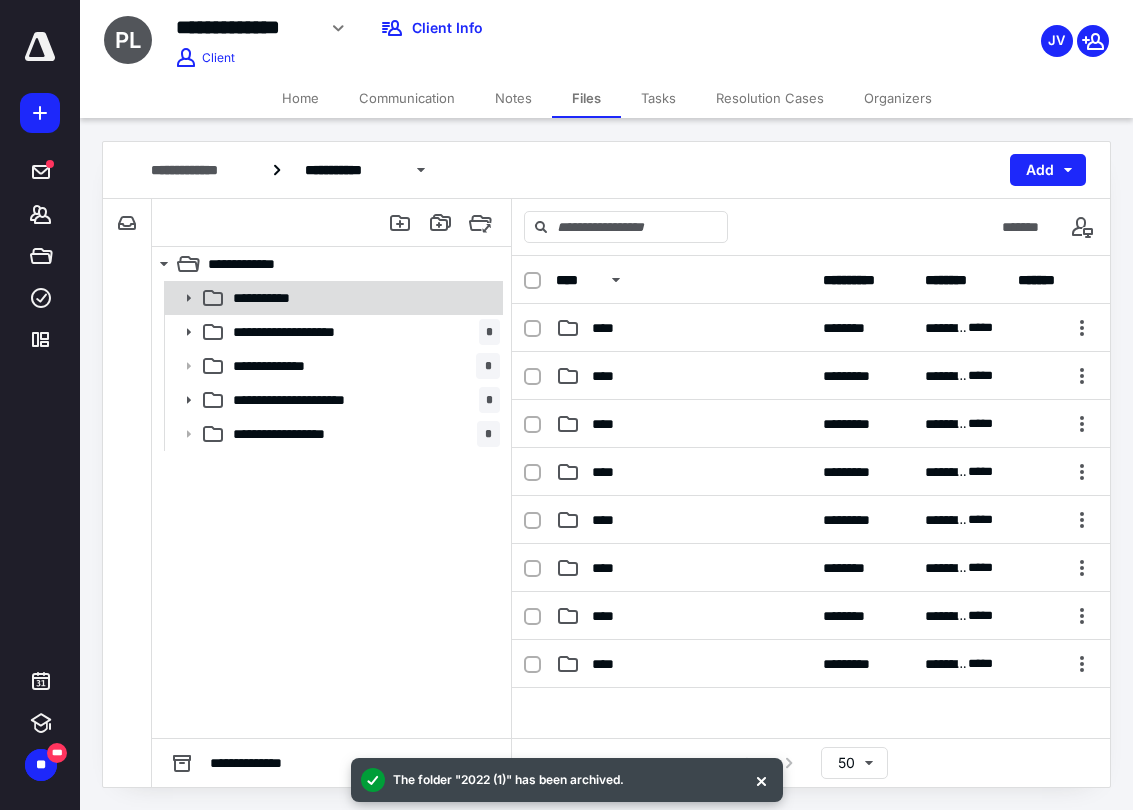 click on "**********" at bounding box center (276, 298) 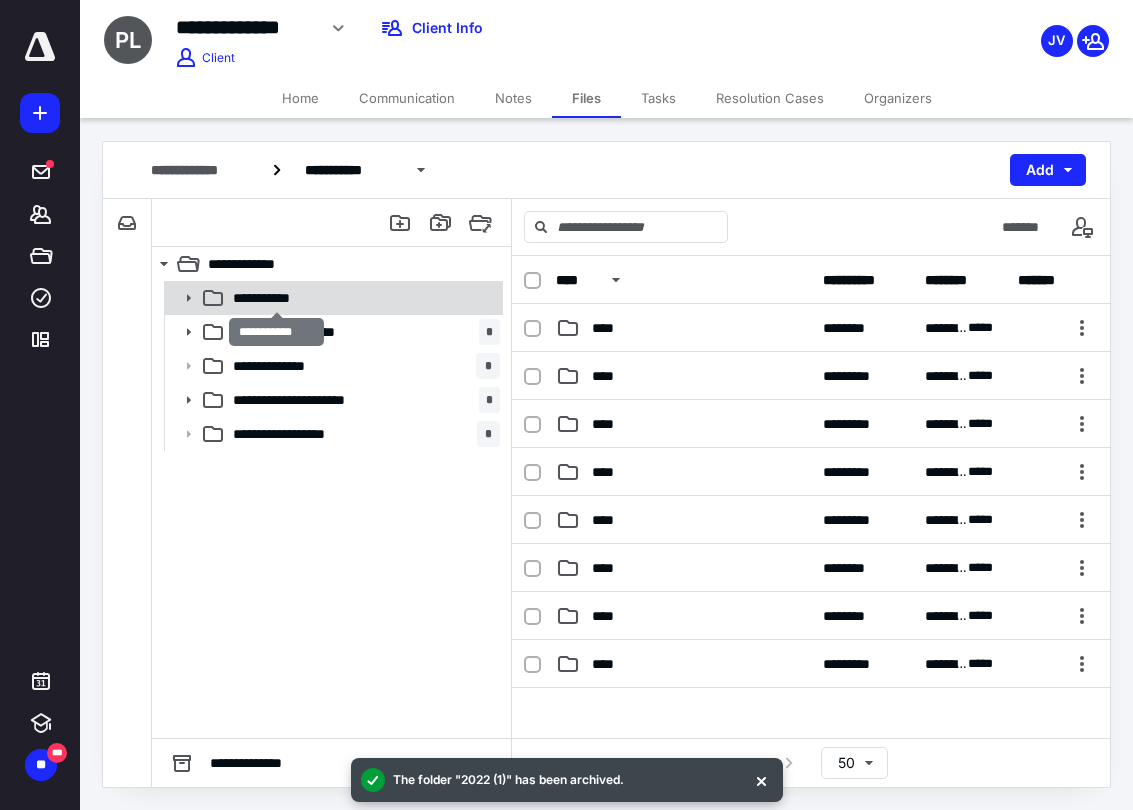 click on "**********" at bounding box center [276, 298] 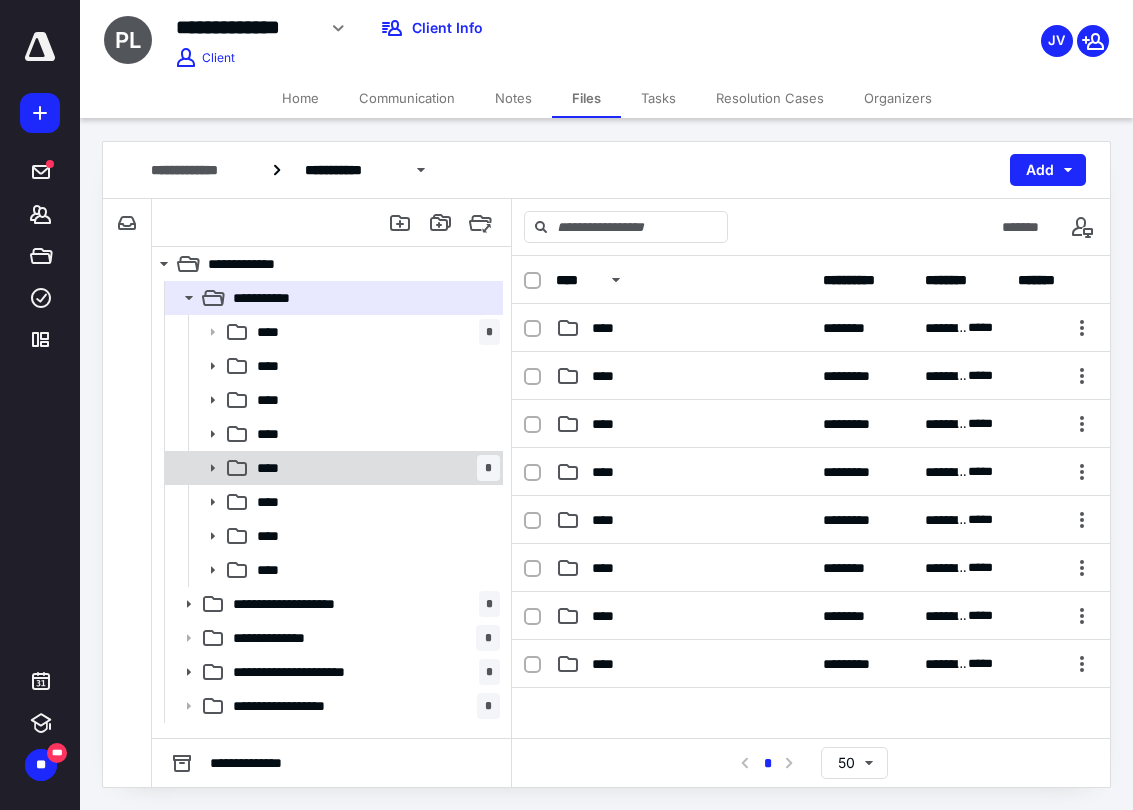 click 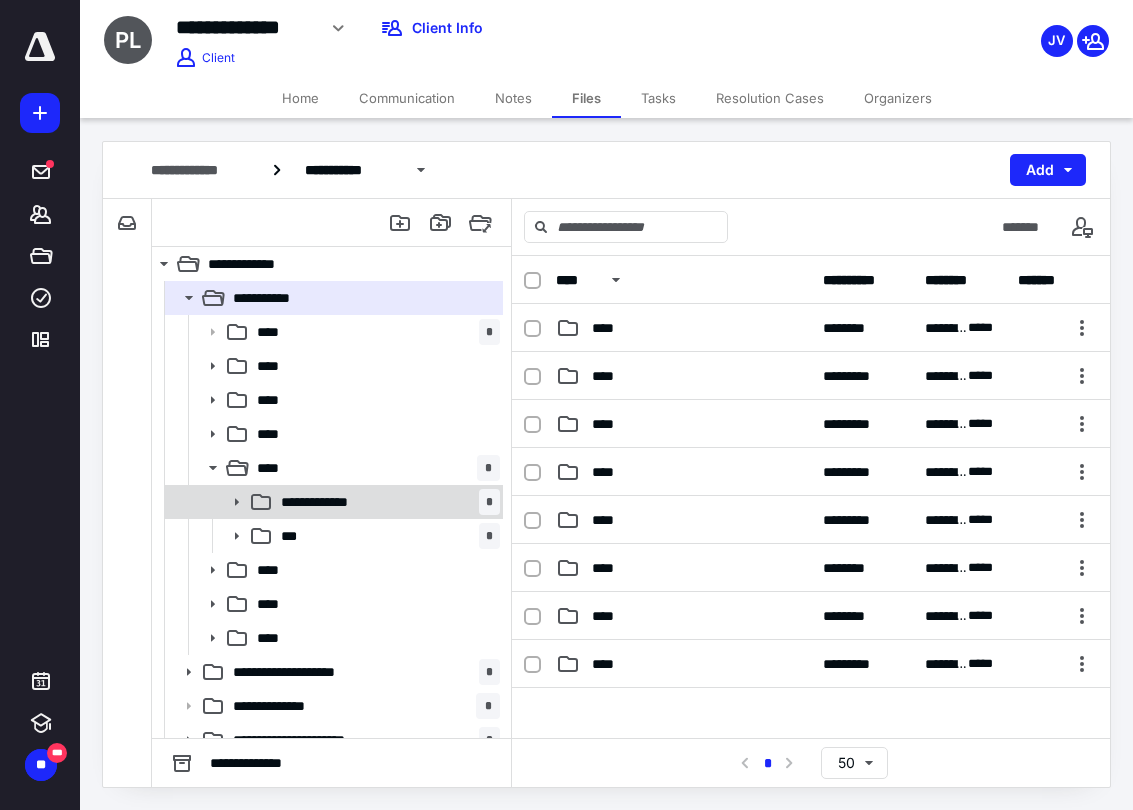 click 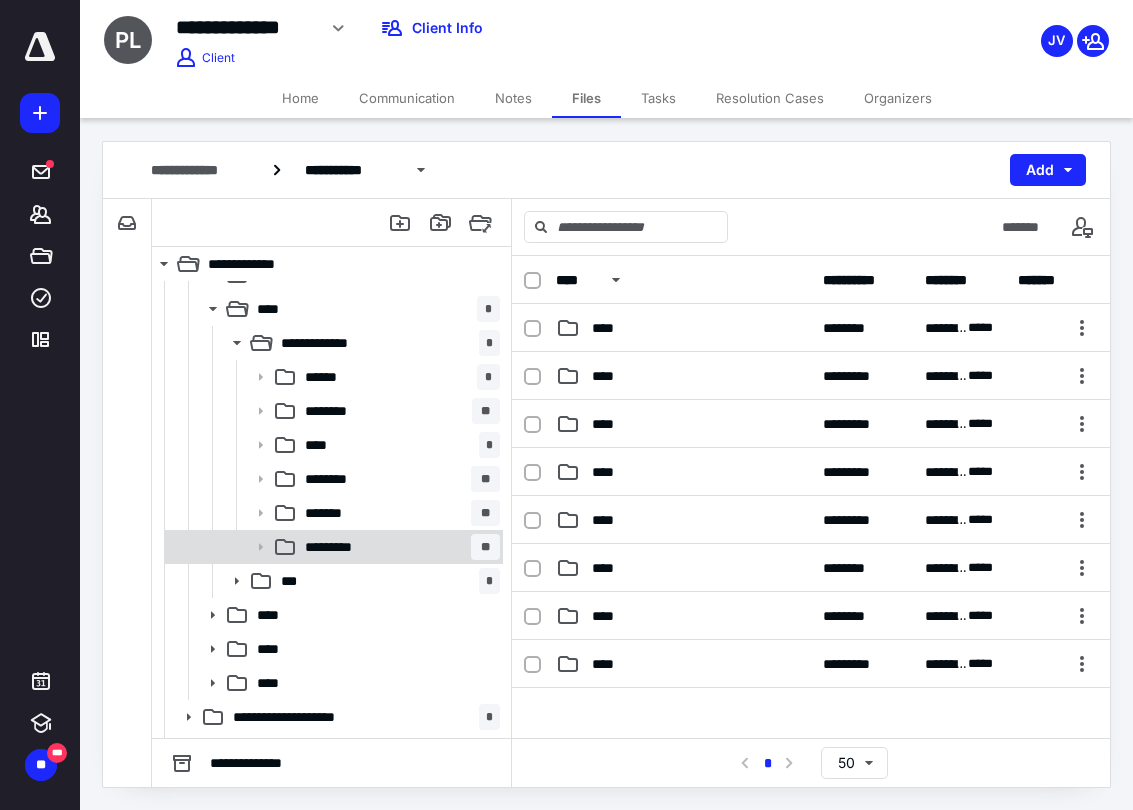 scroll, scrollTop: 132, scrollLeft: 0, axis: vertical 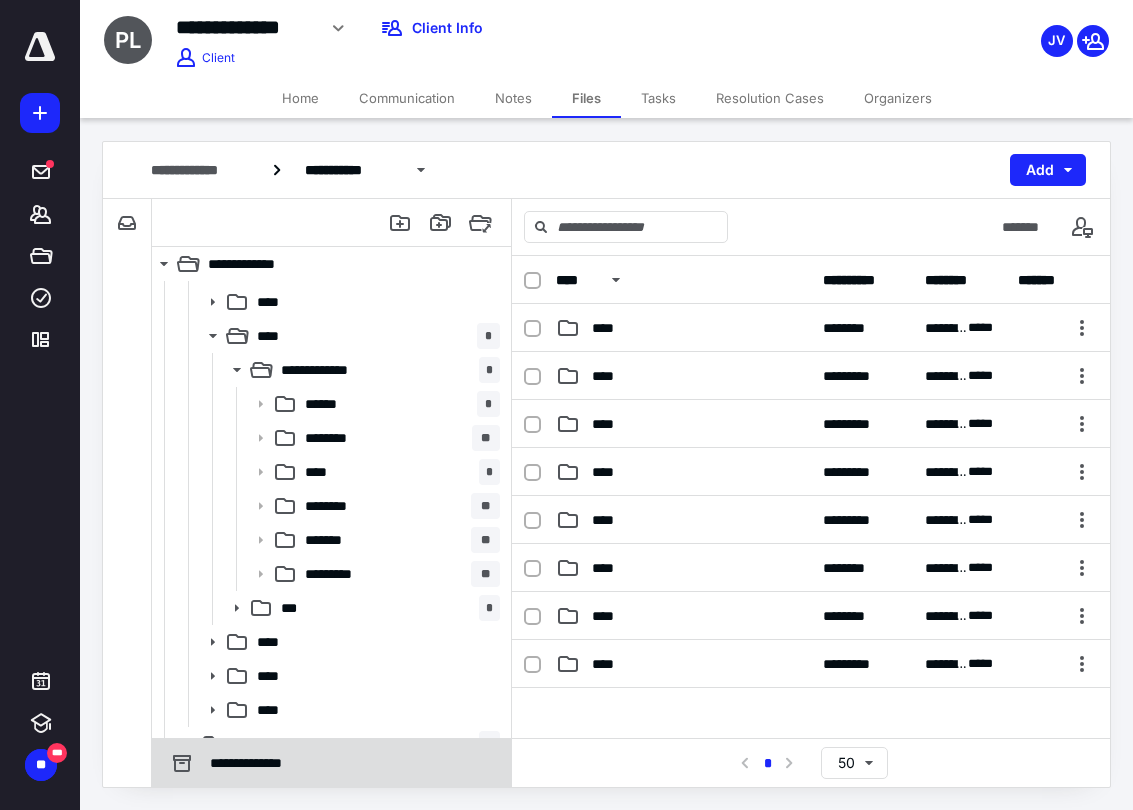 click on "**********" at bounding box center [235, 763] 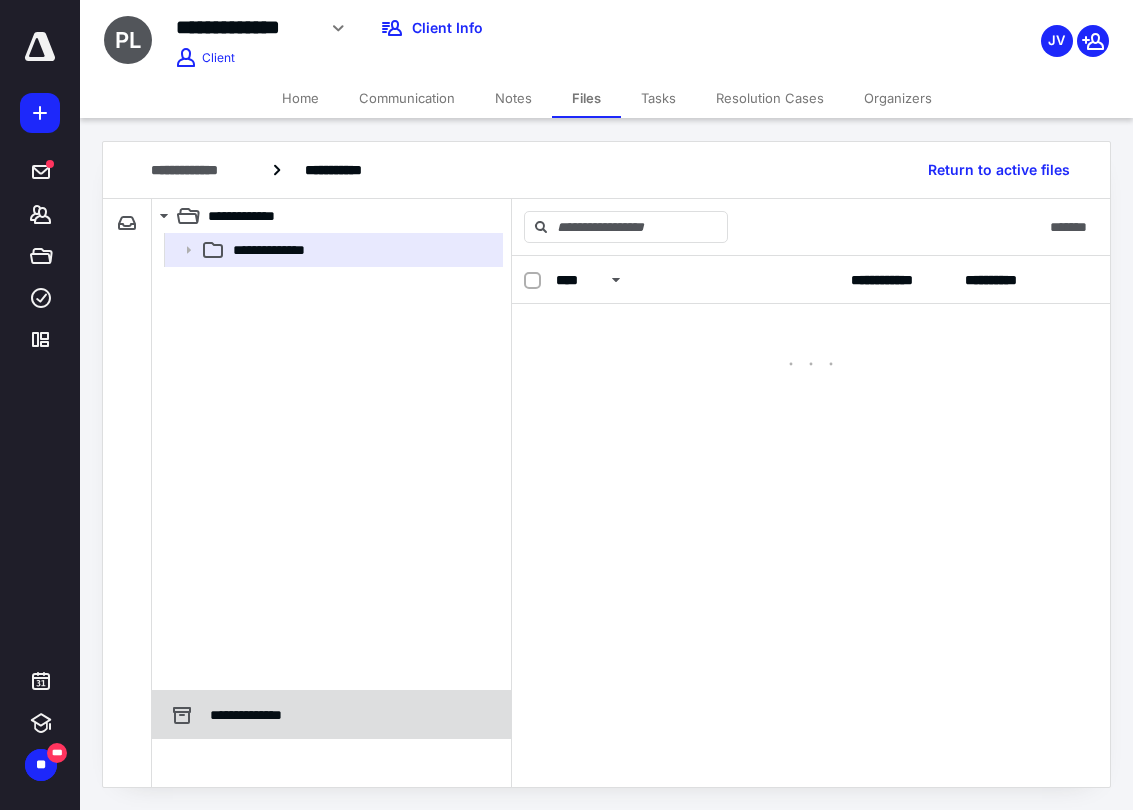 scroll, scrollTop: 0, scrollLeft: 0, axis: both 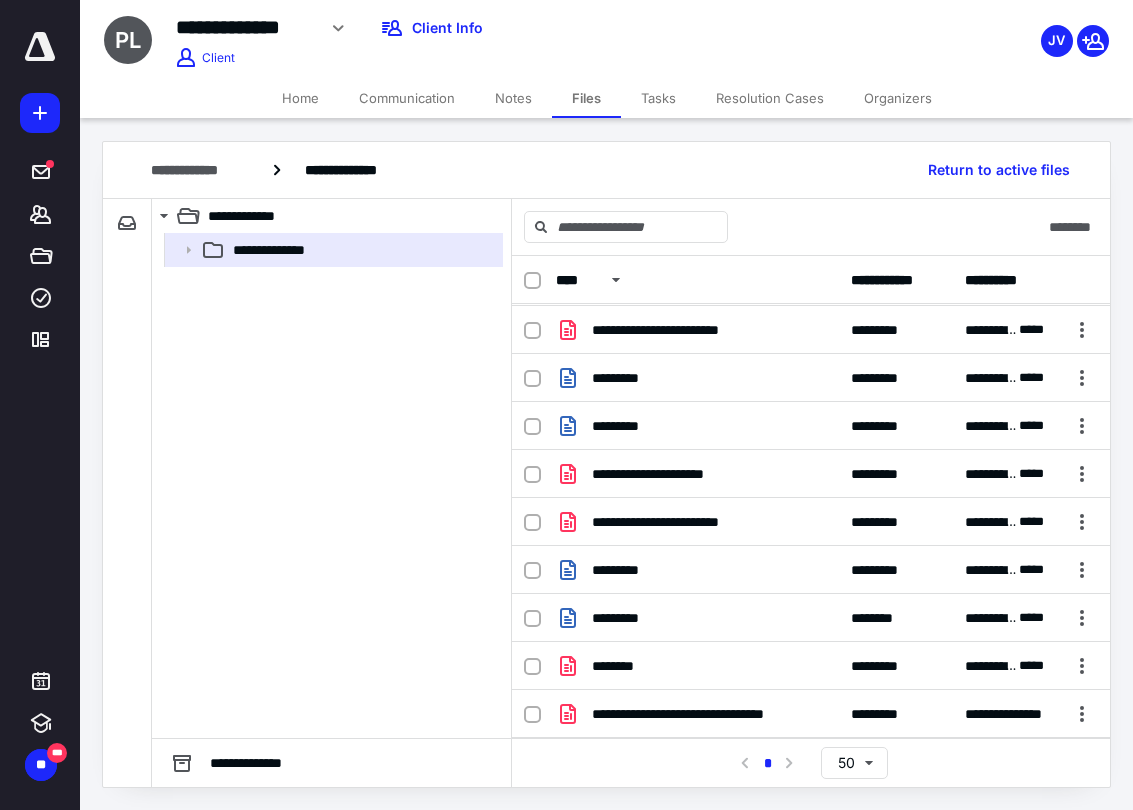 click on "**********" at bounding box center (811, 280) 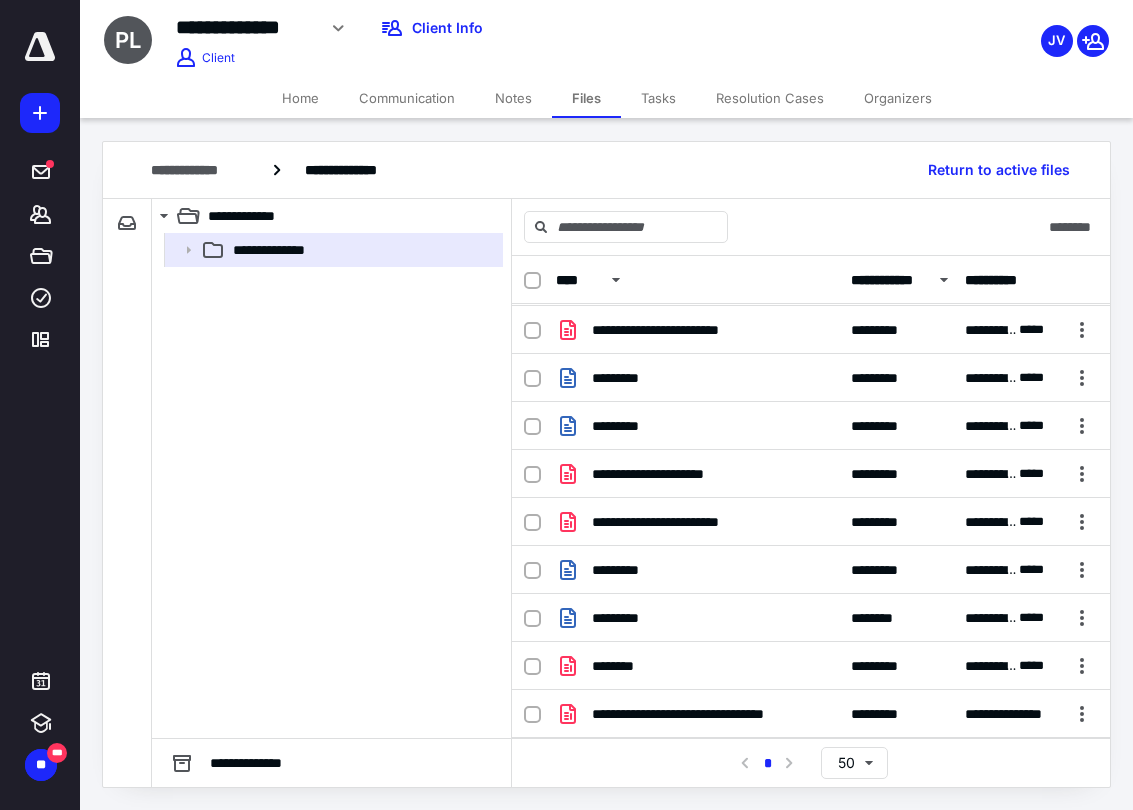 click on "**********" at bounding box center [887, 280] 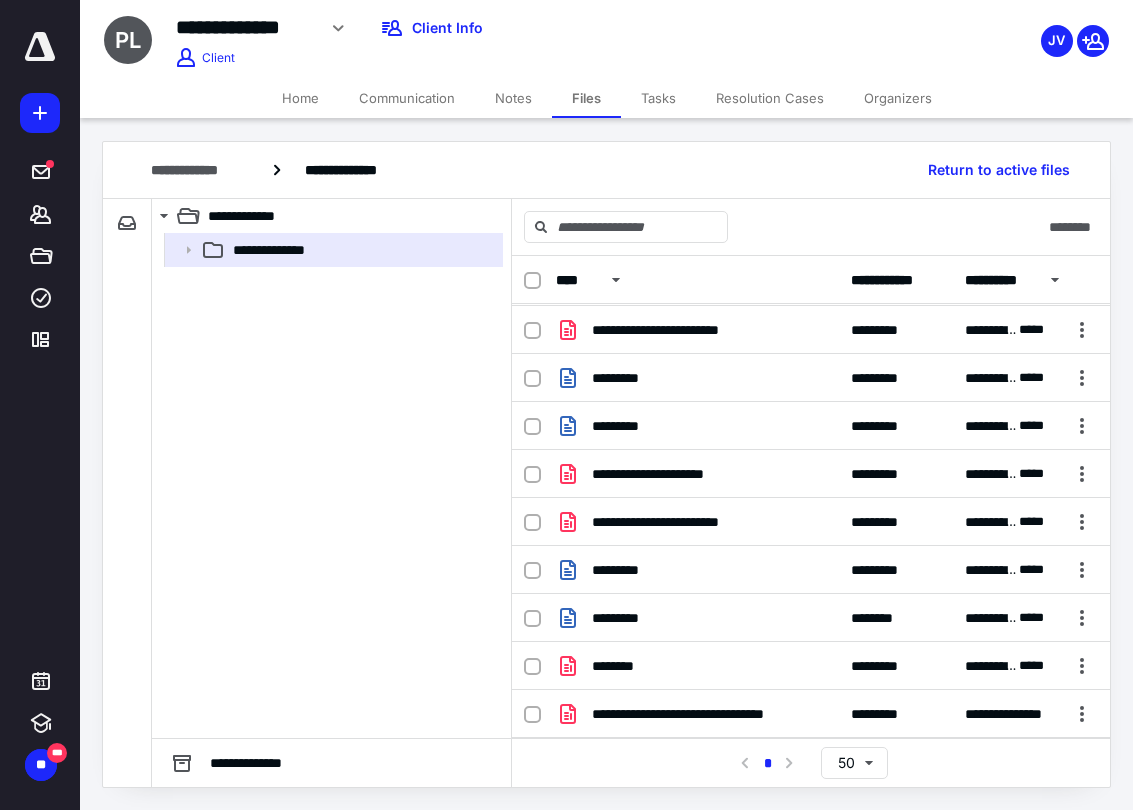click on "**********" at bounding box center (1000, 280) 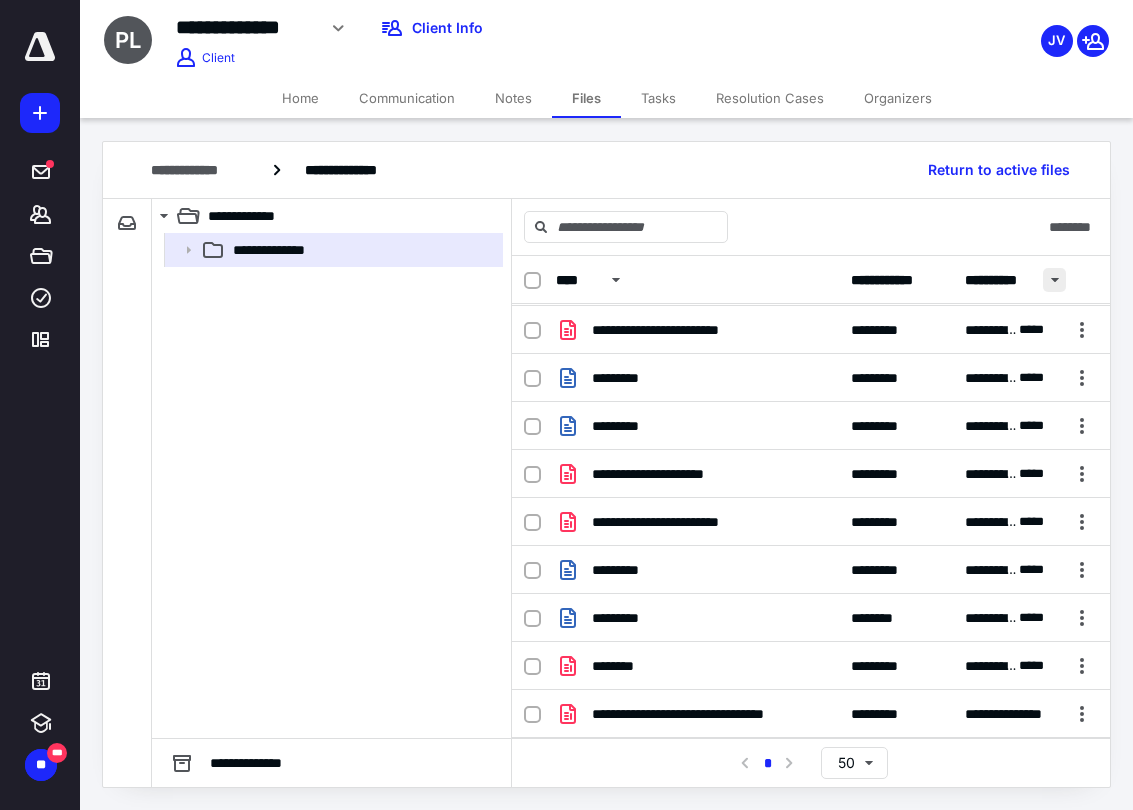 click at bounding box center [1054, 280] 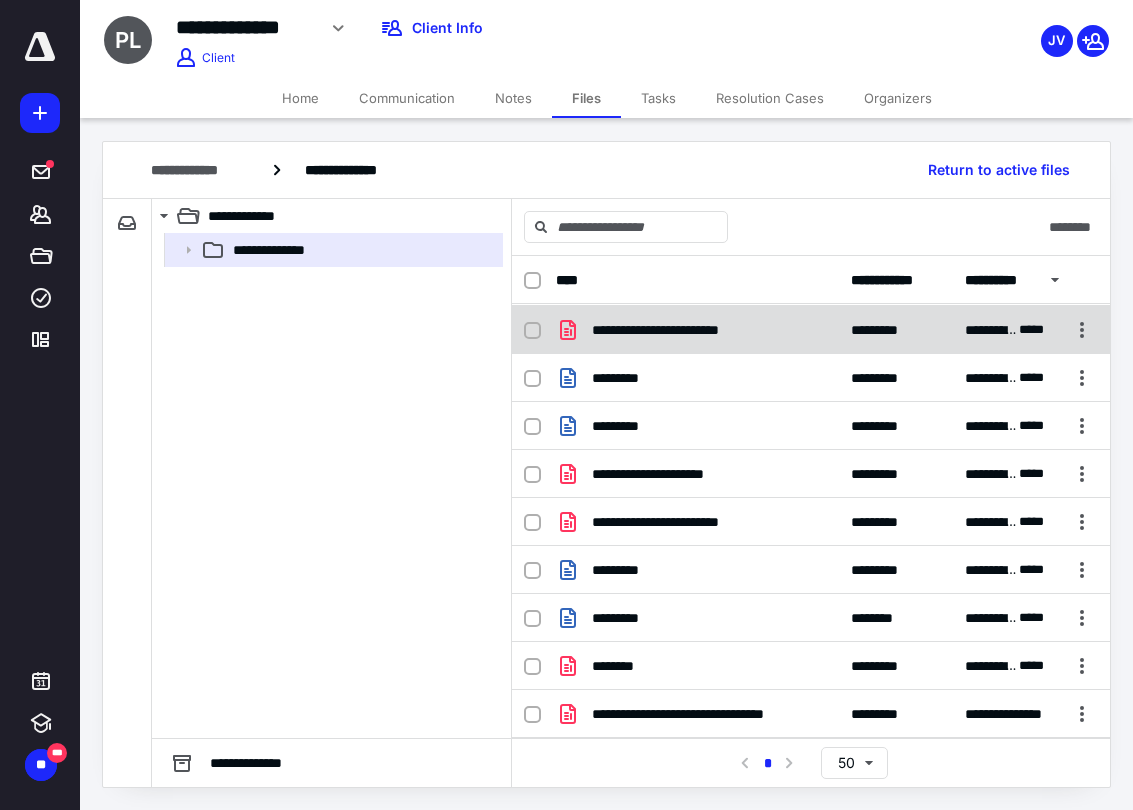 click on "**********" at bounding box center [992, 330] 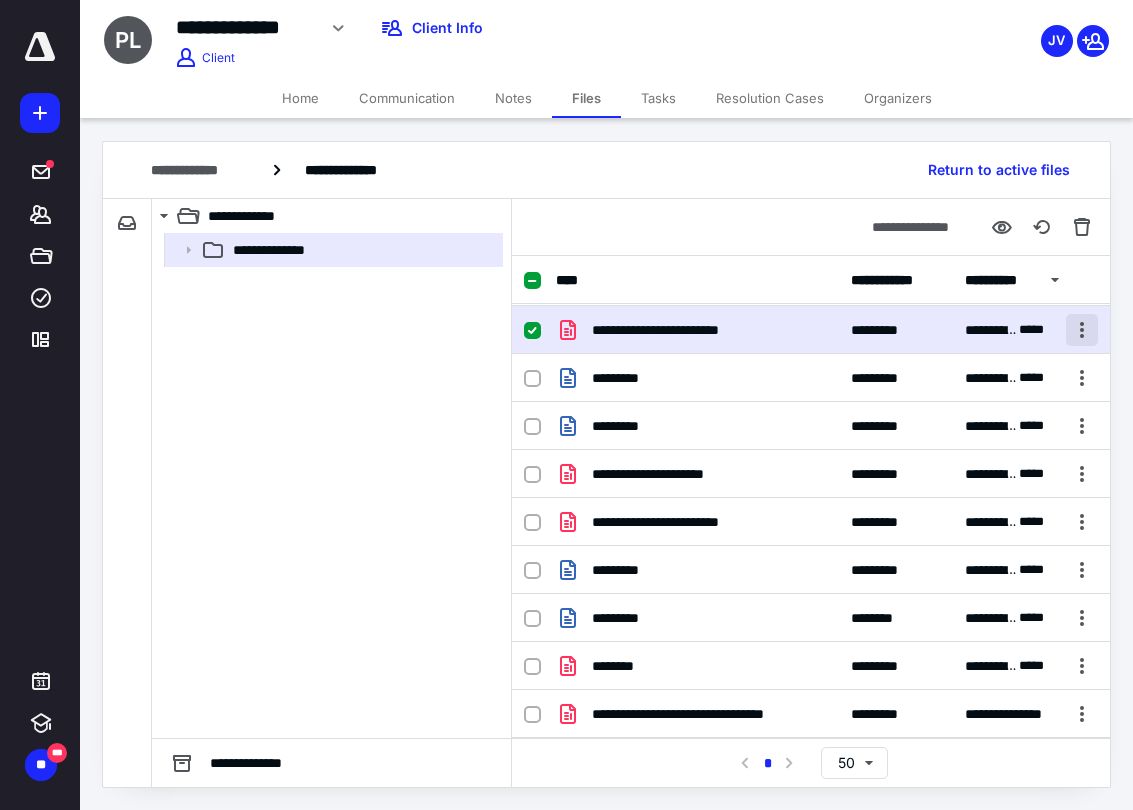 click at bounding box center [1082, 330] 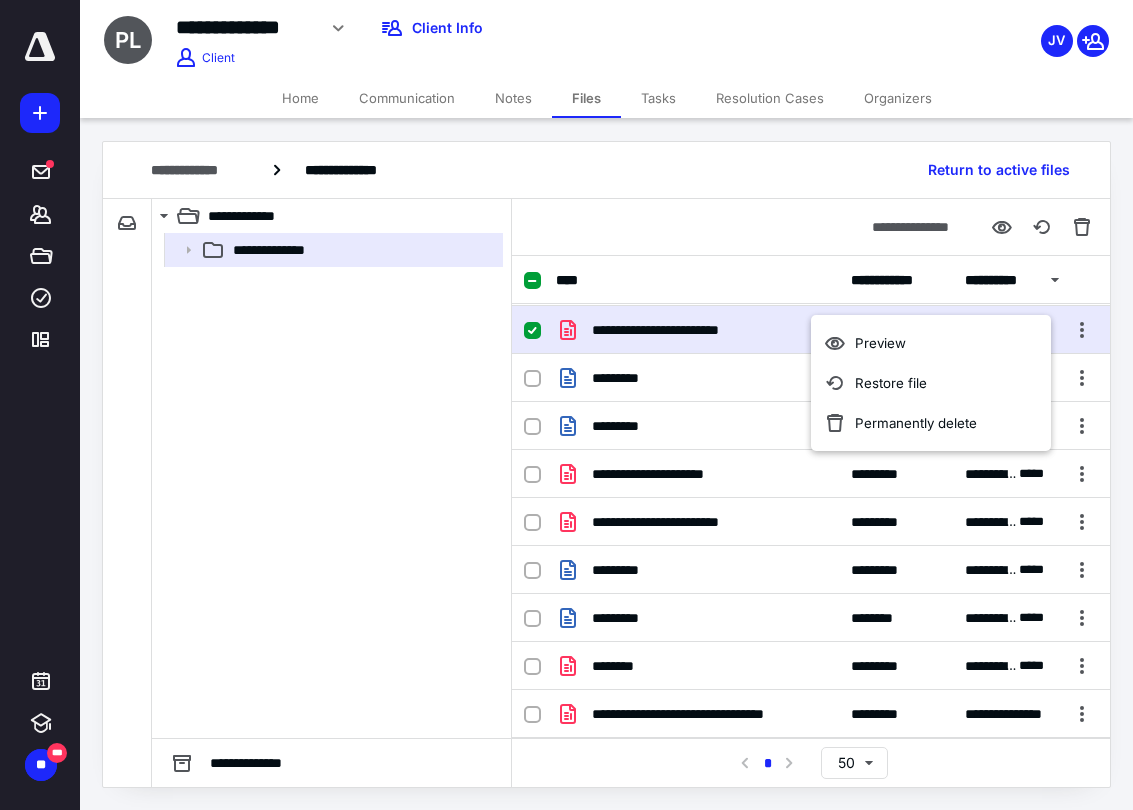 click on "**********" at bounding box center [811, 227] 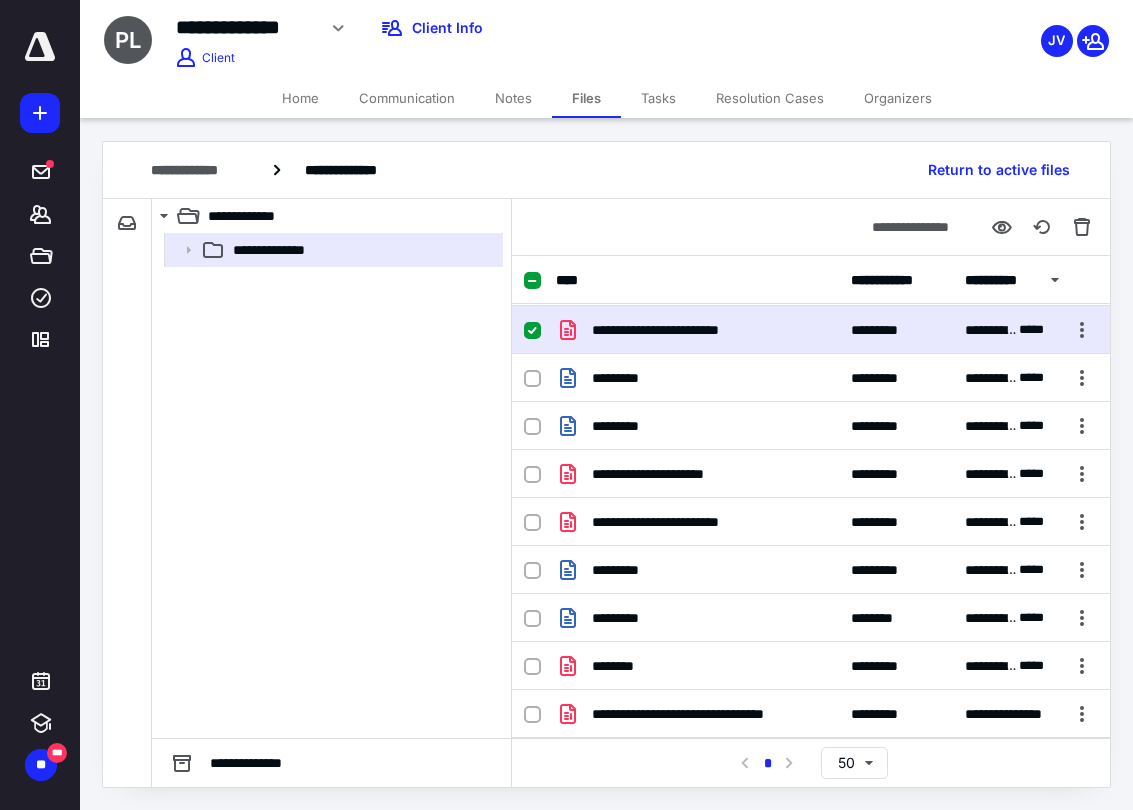 click at bounding box center (532, 330) 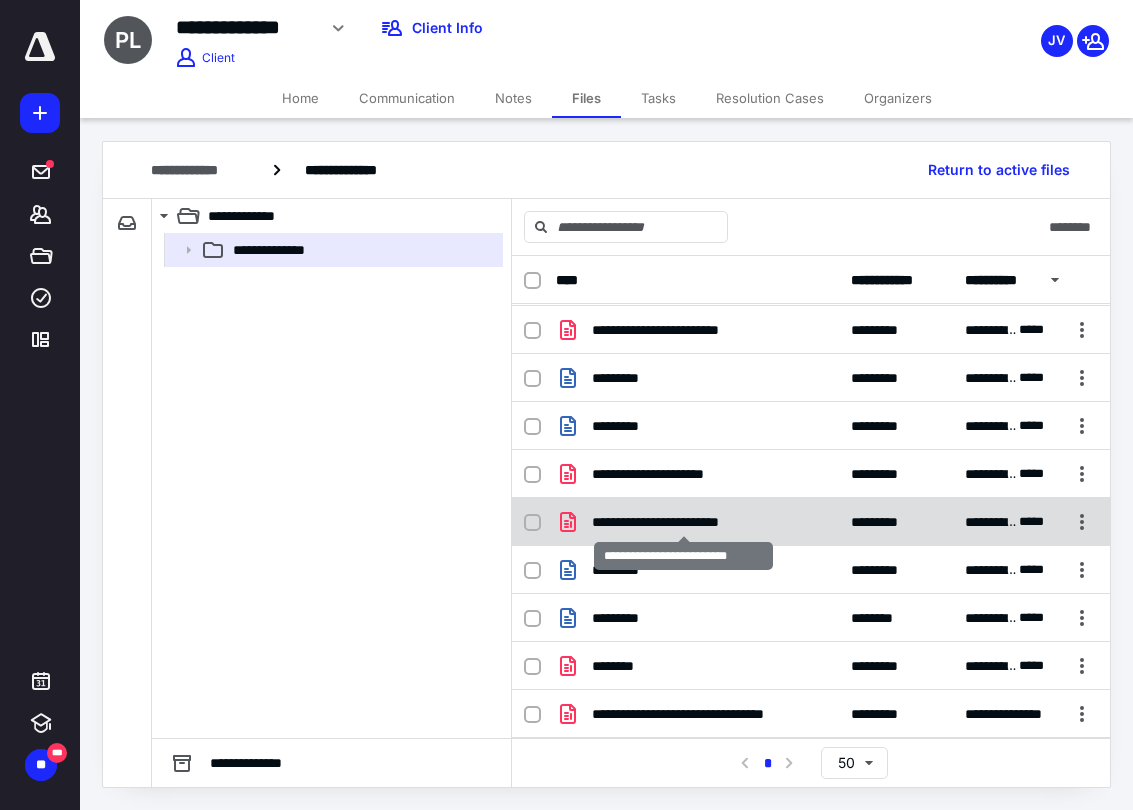 scroll, scrollTop: 0, scrollLeft: 0, axis: both 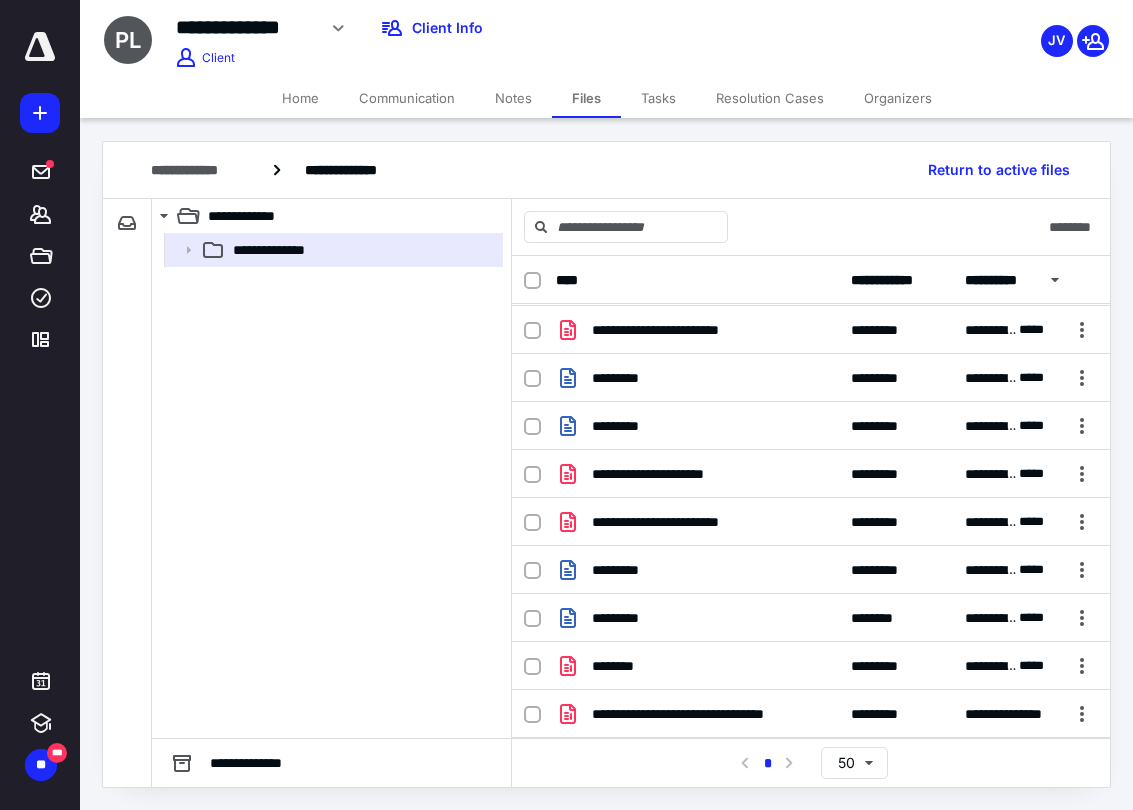 click on "**********" at bounding box center [811, 280] 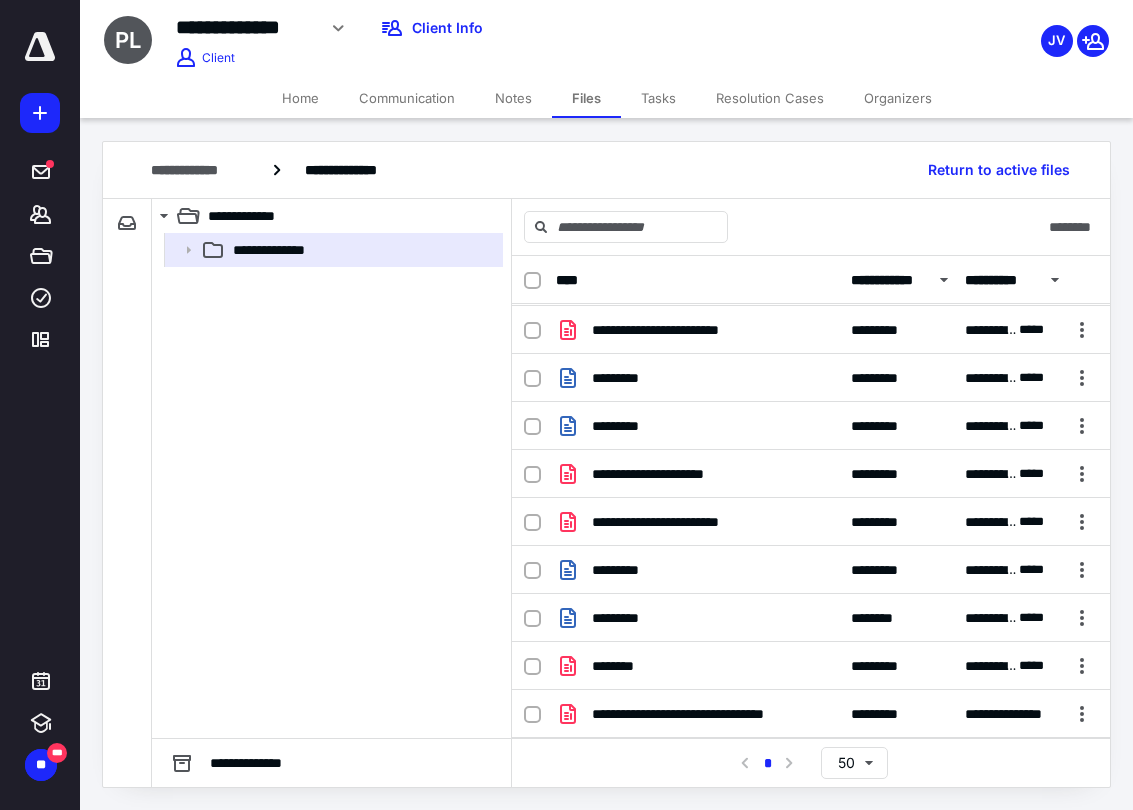 click on "**********" at bounding box center (887, 280) 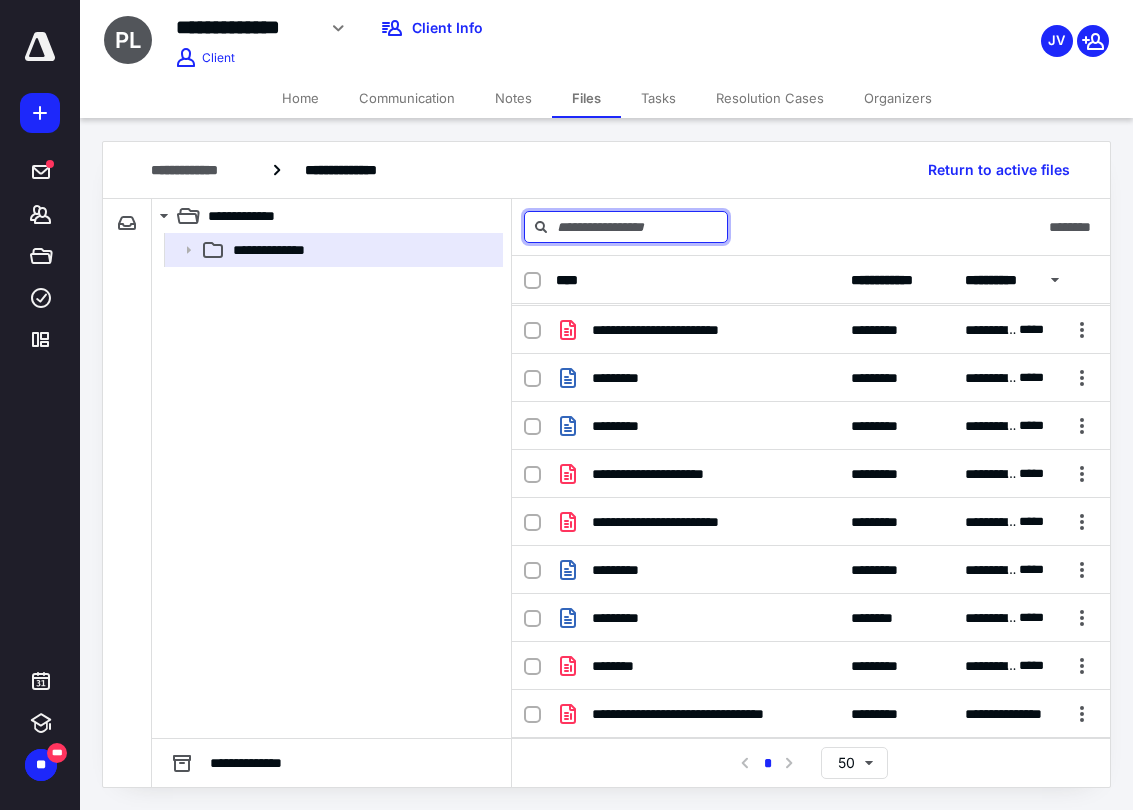 click at bounding box center [626, 227] 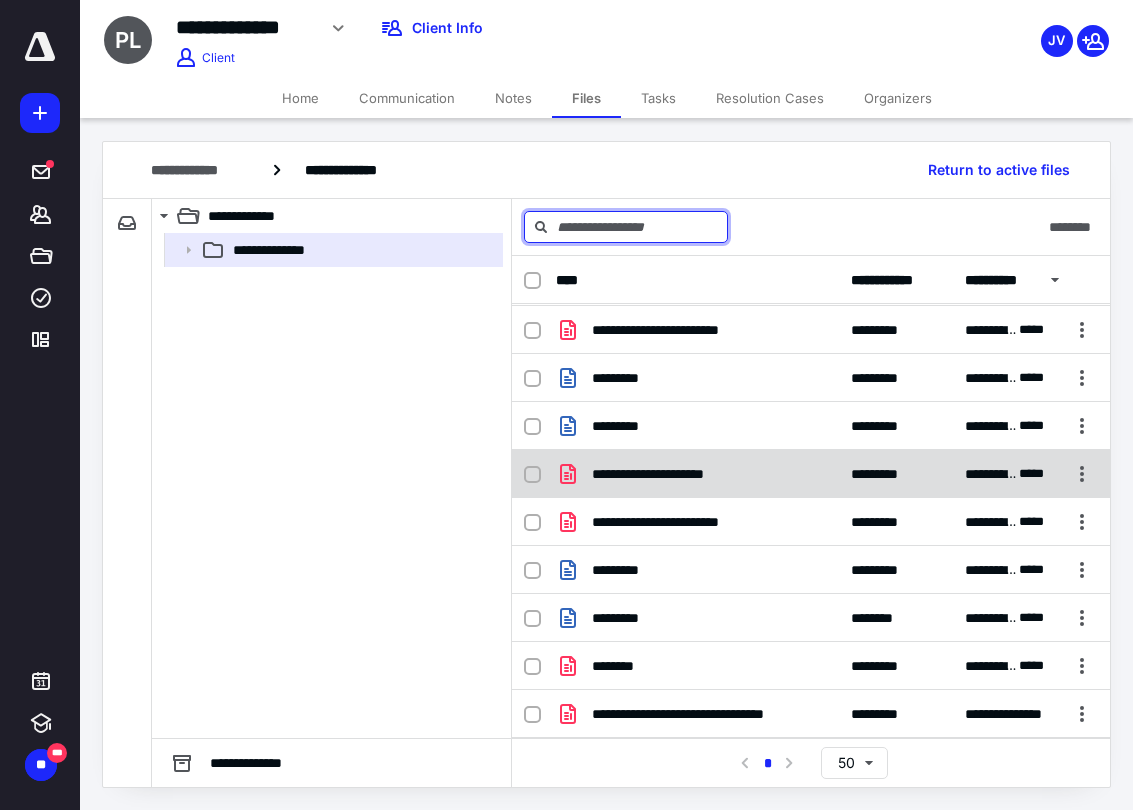 scroll, scrollTop: 0, scrollLeft: 0, axis: both 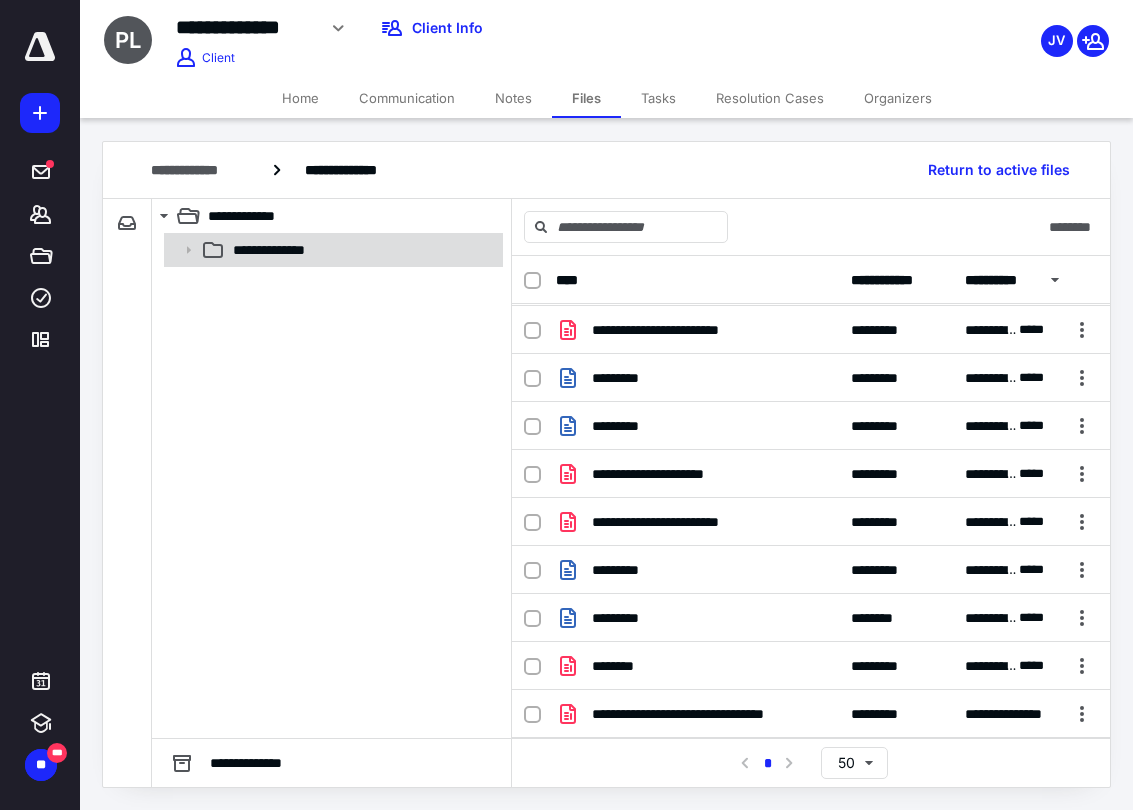 click 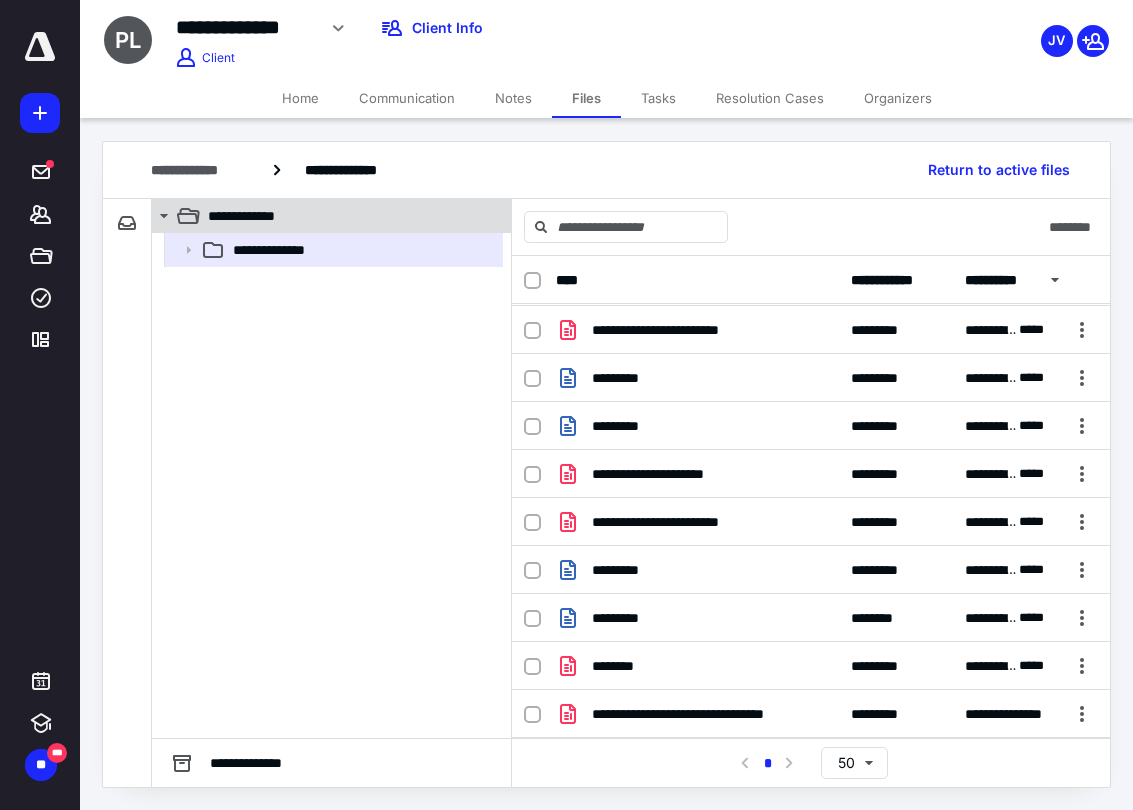 click 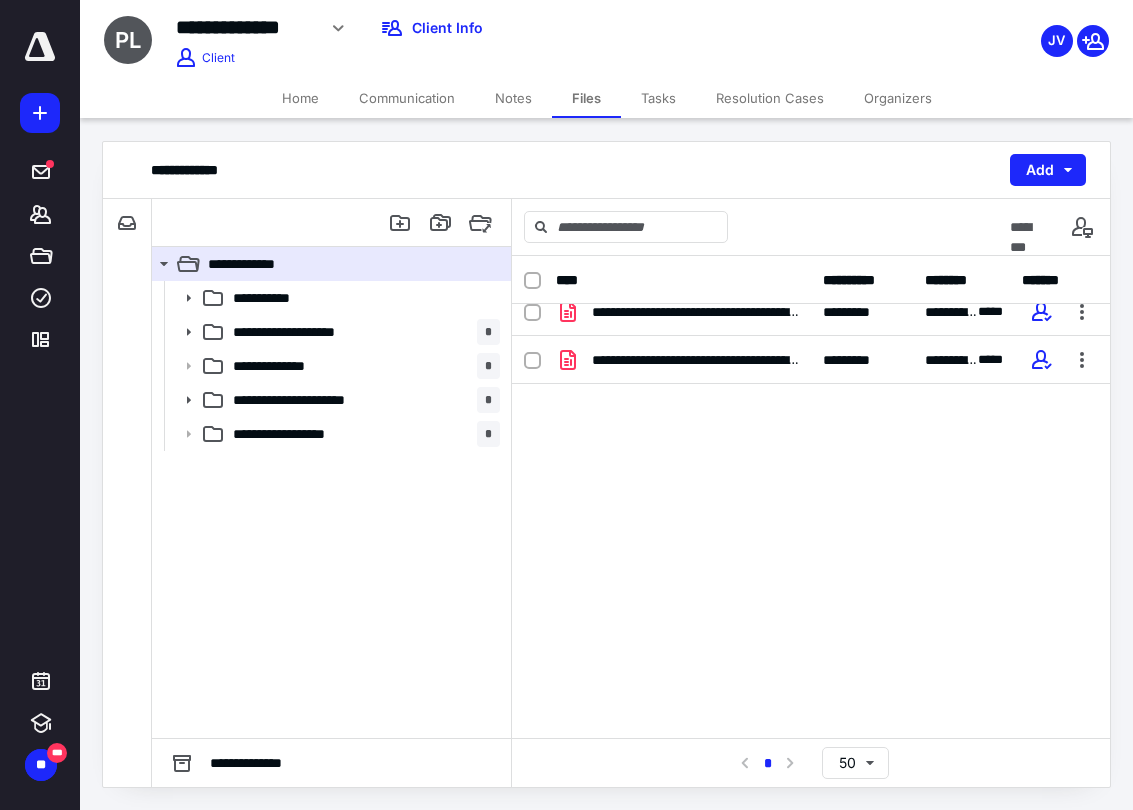 scroll, scrollTop: 0, scrollLeft: 0, axis: both 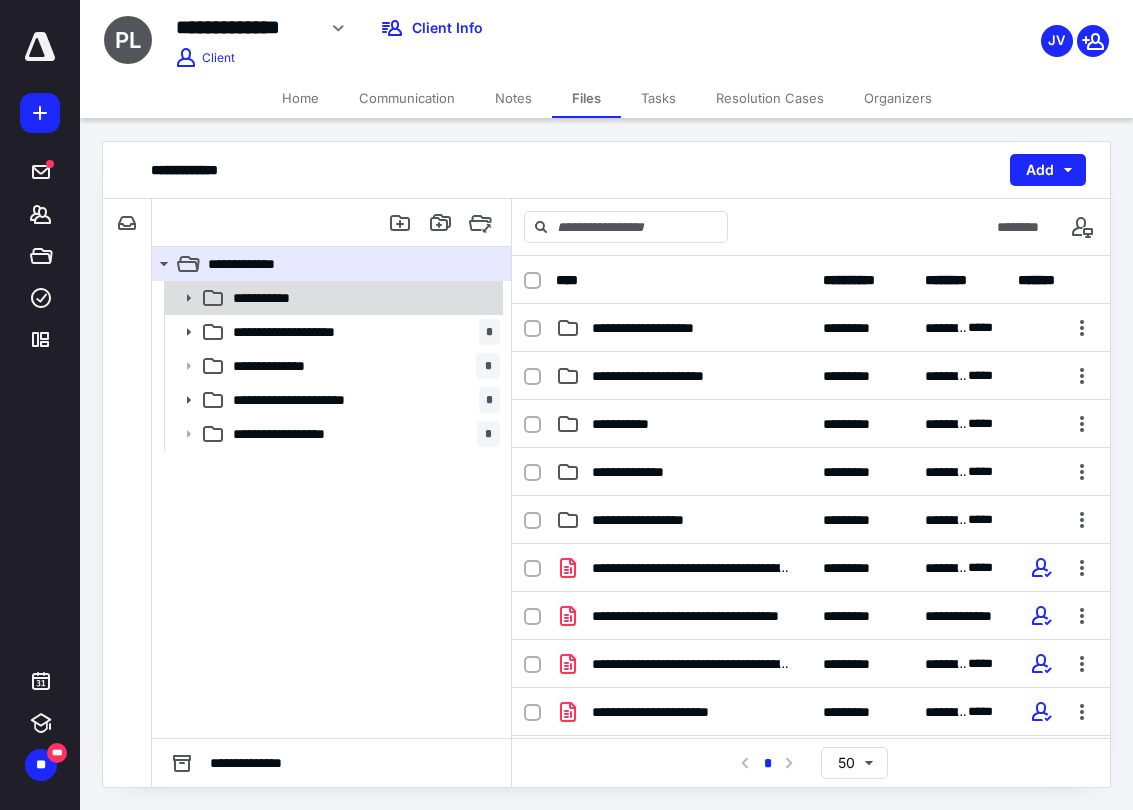 click 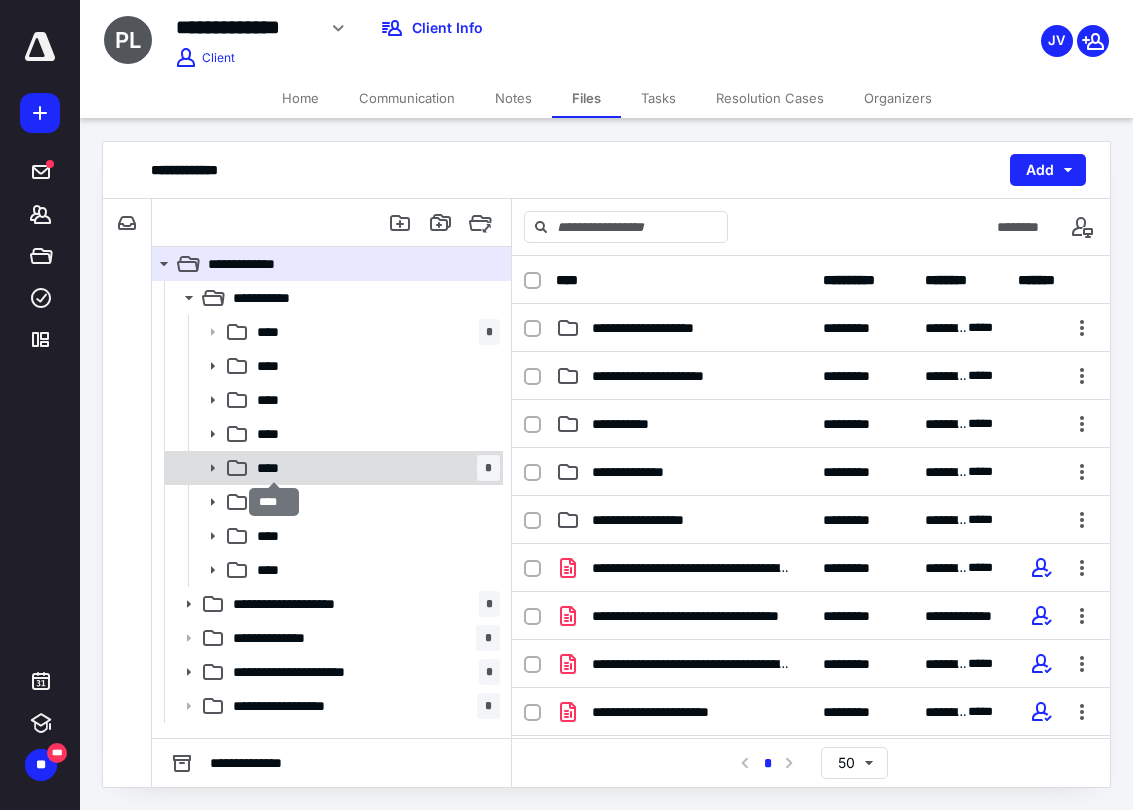 click on "****" at bounding box center [274, 468] 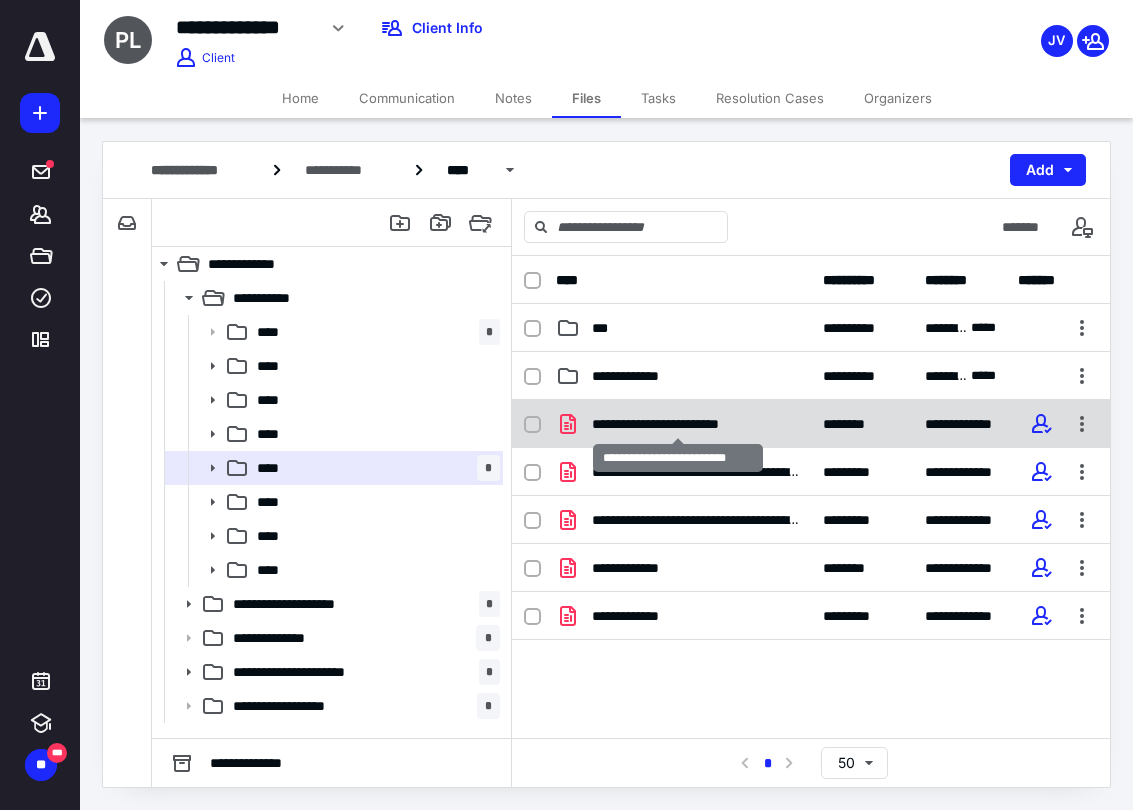 click on "**********" at bounding box center [678, 424] 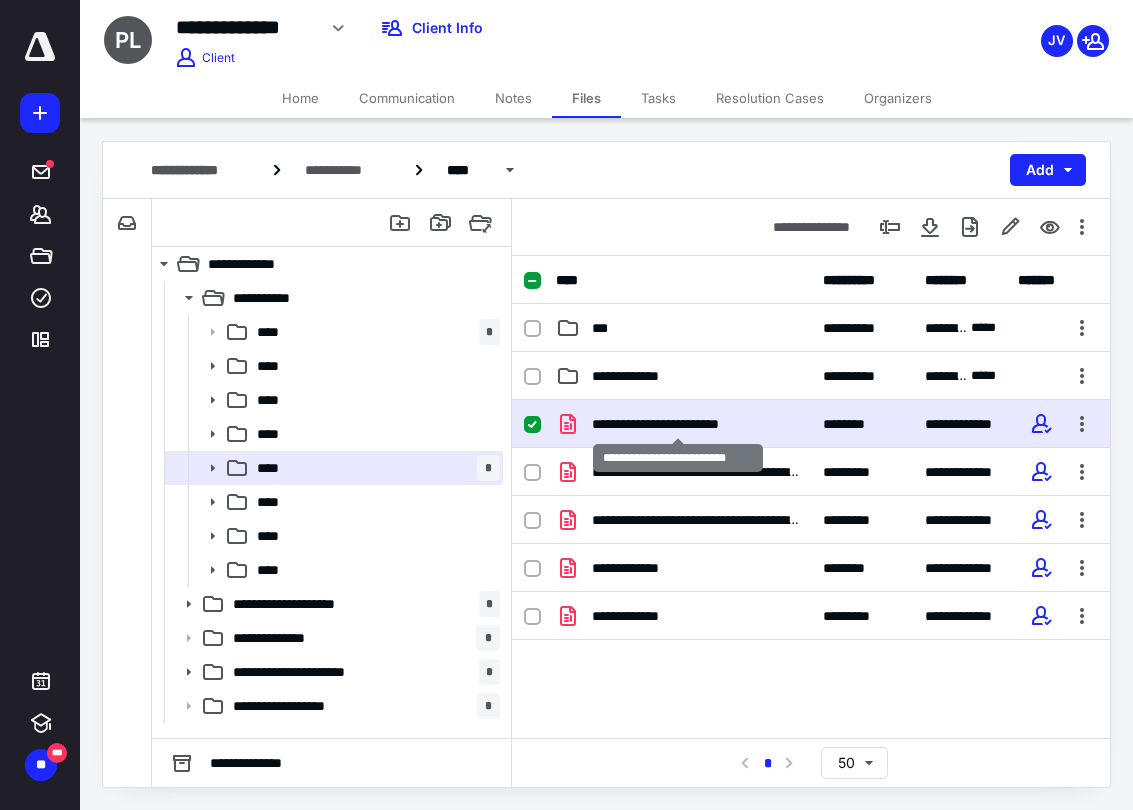 checkbox on "true" 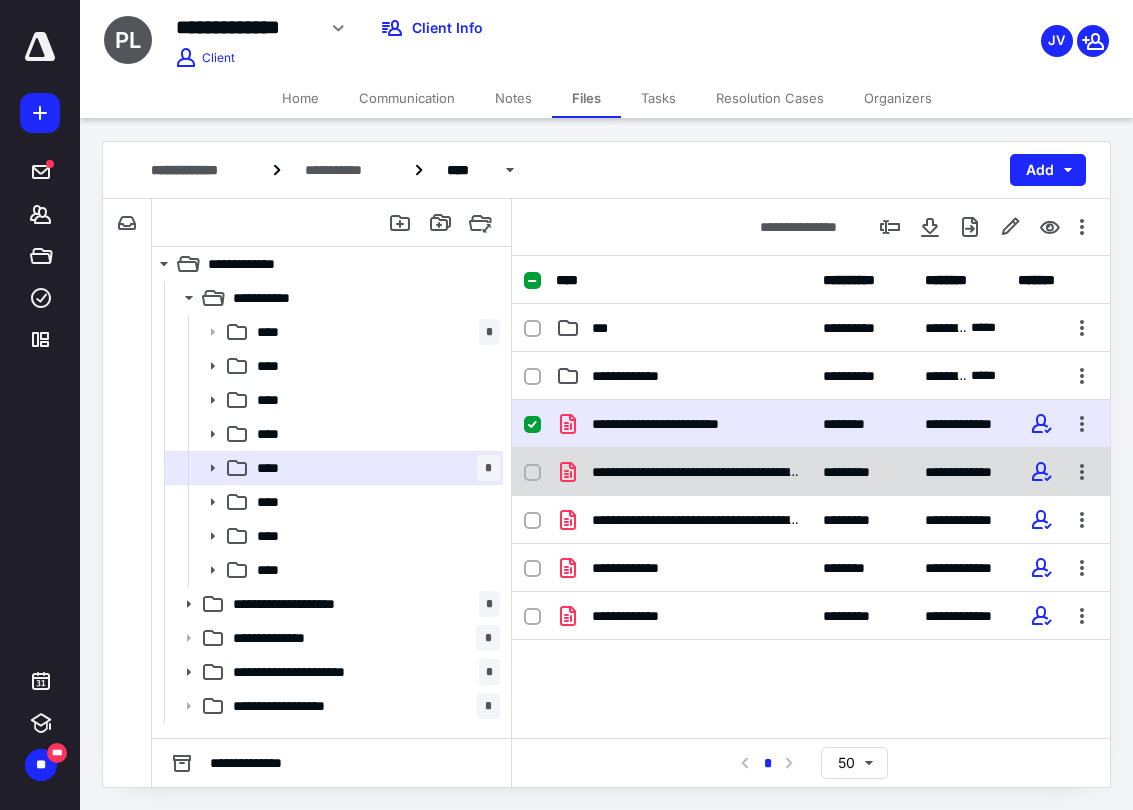 click at bounding box center (532, 473) 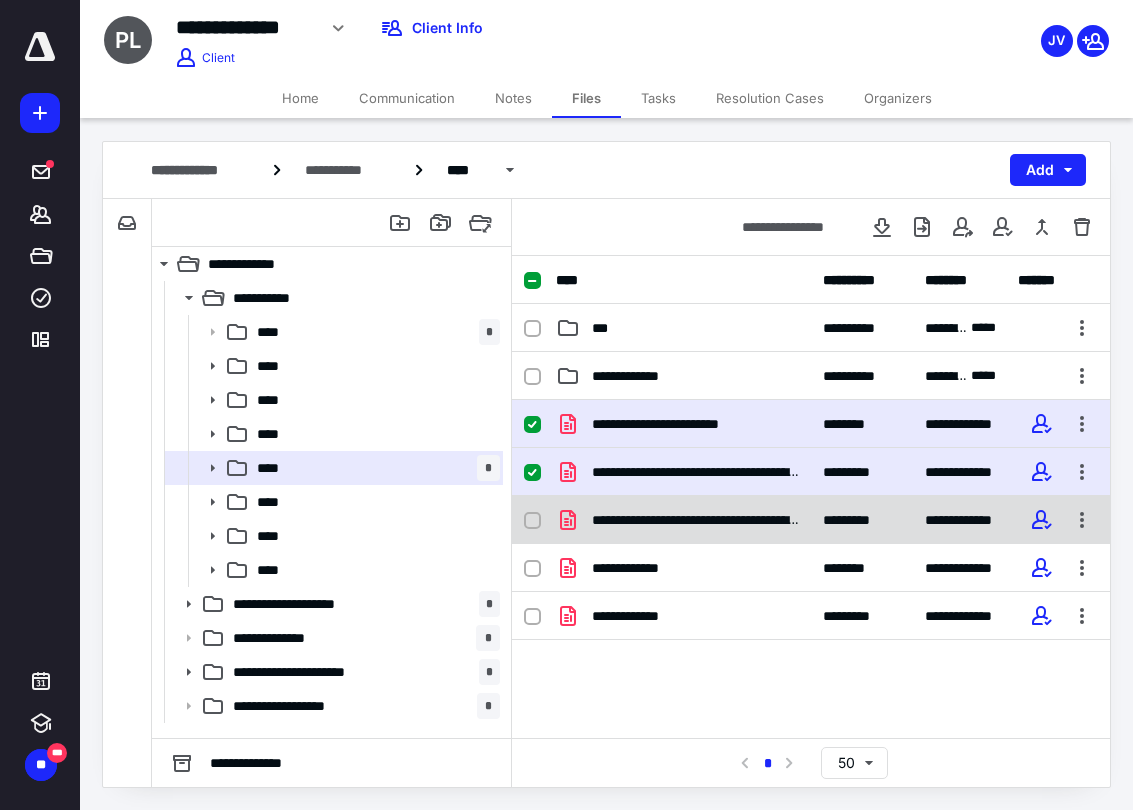 click 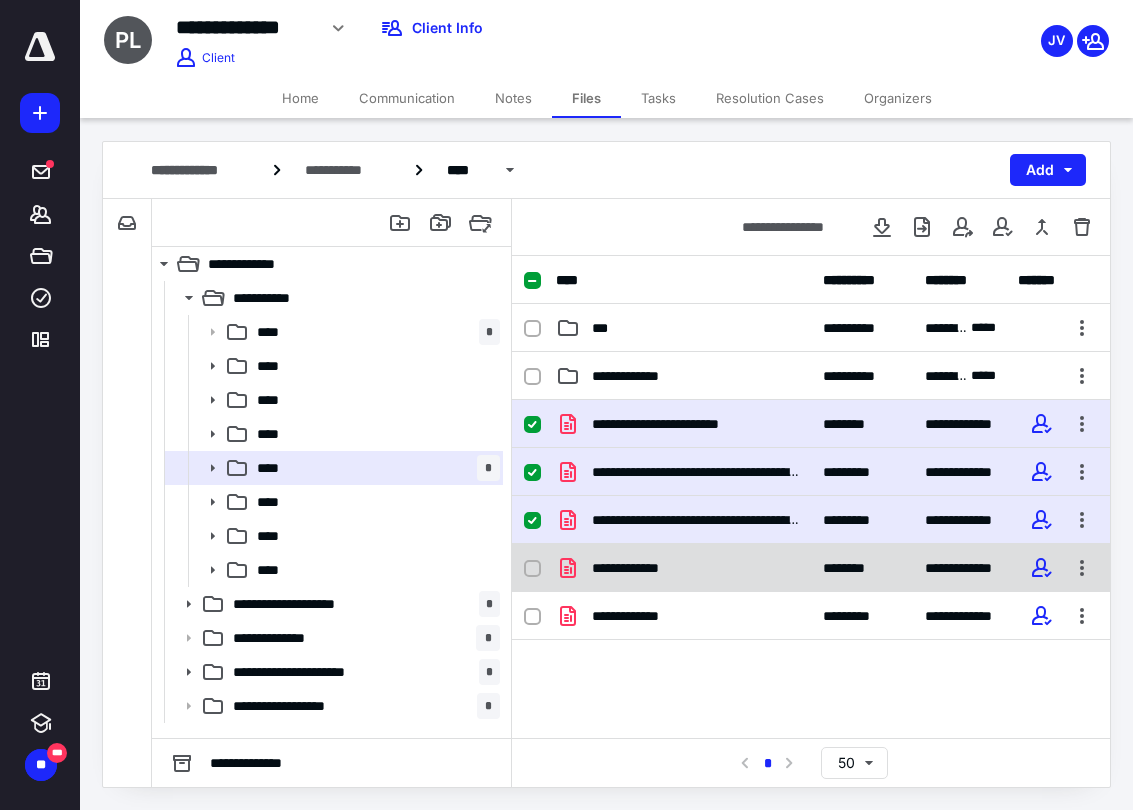 click 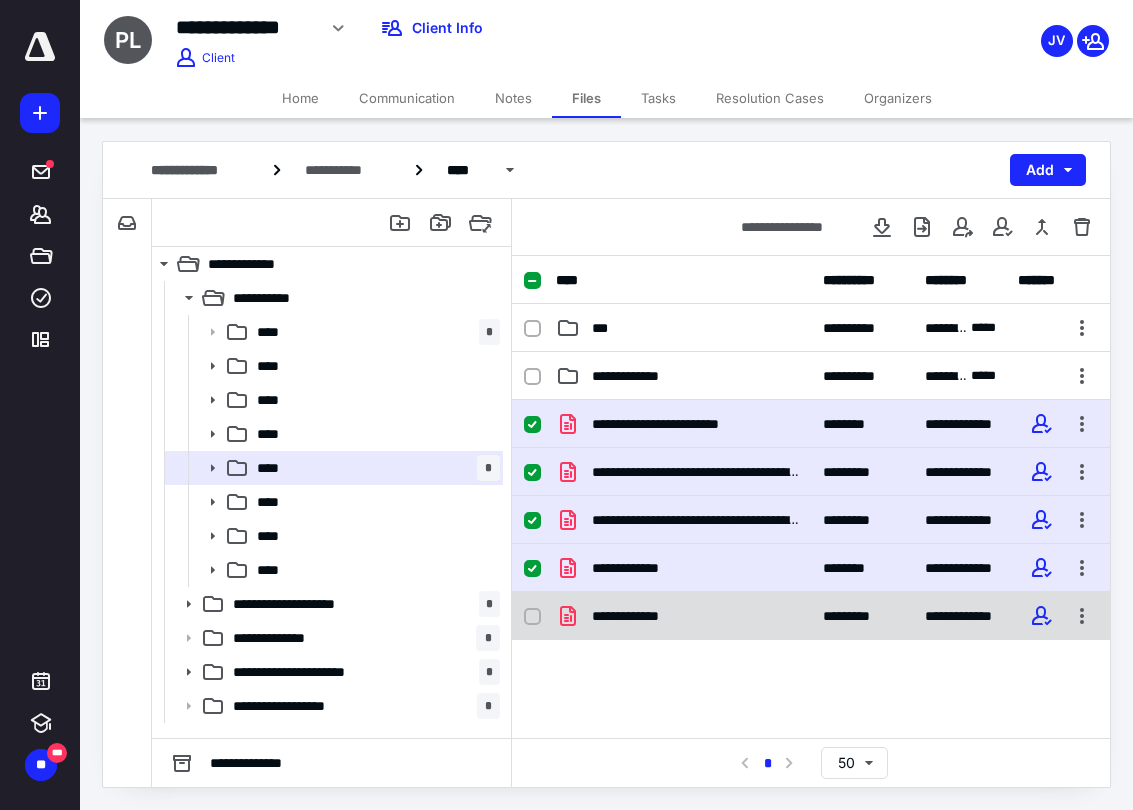 click 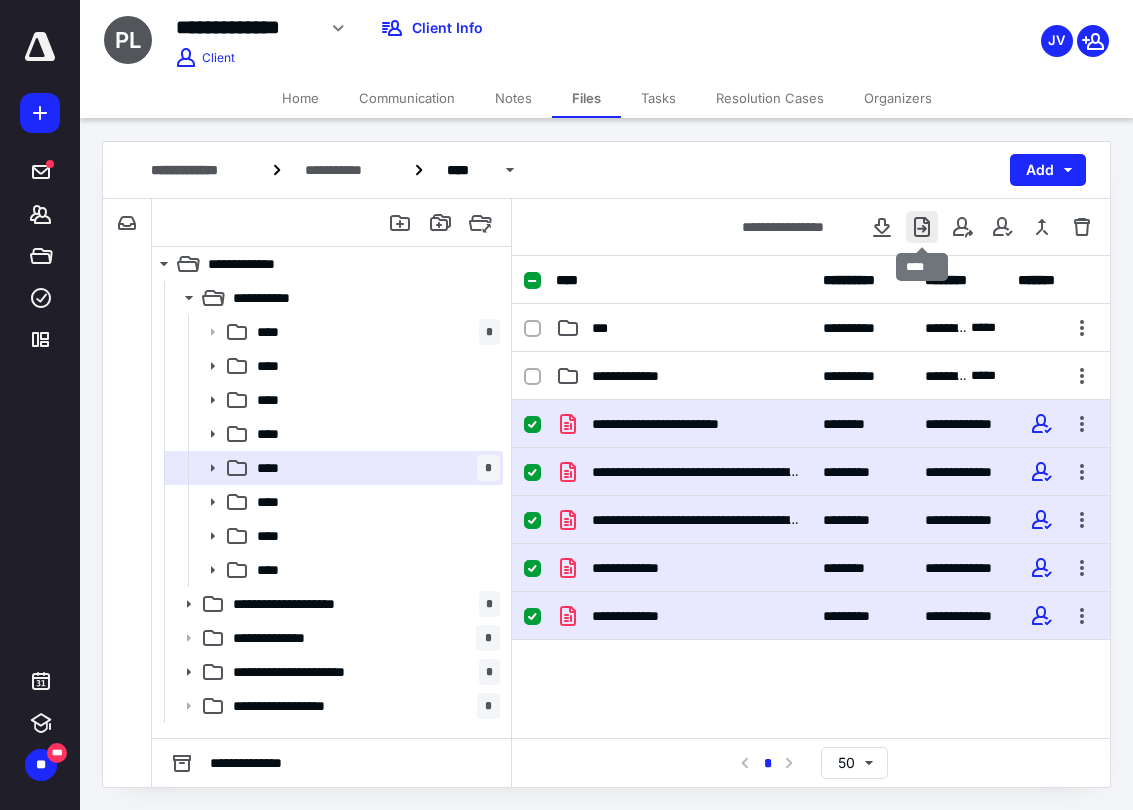 click at bounding box center (922, 227) 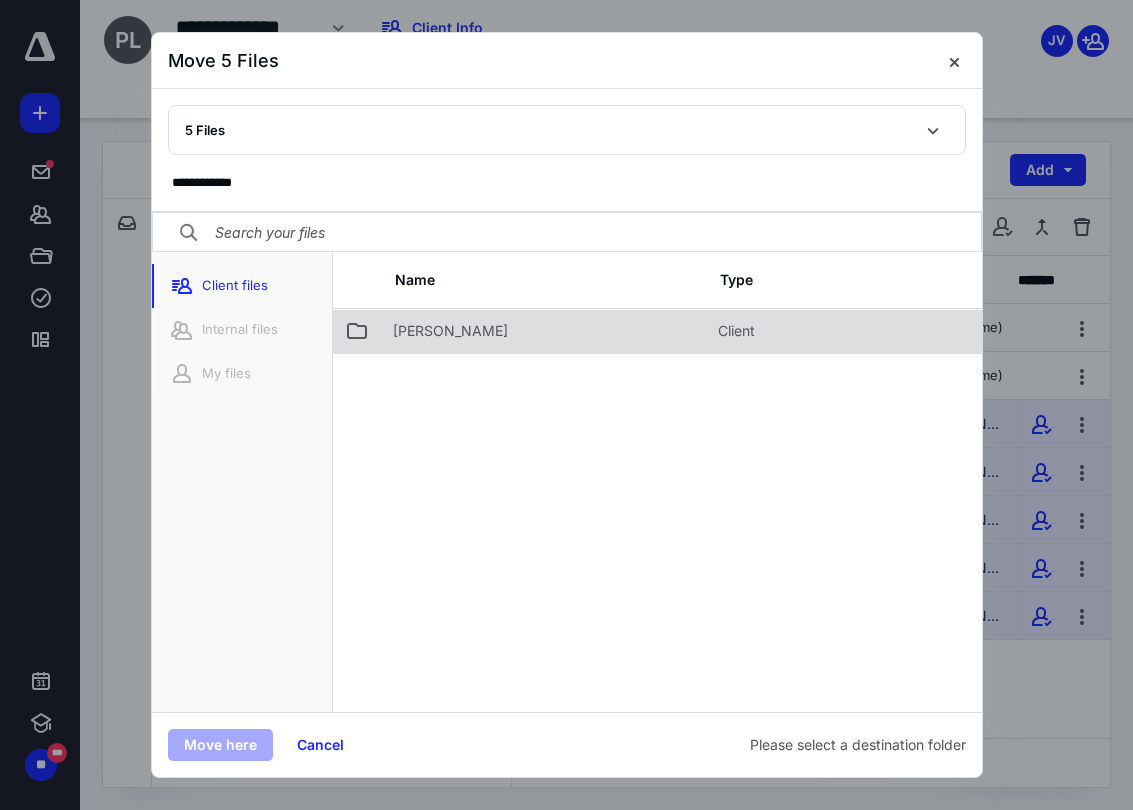 click 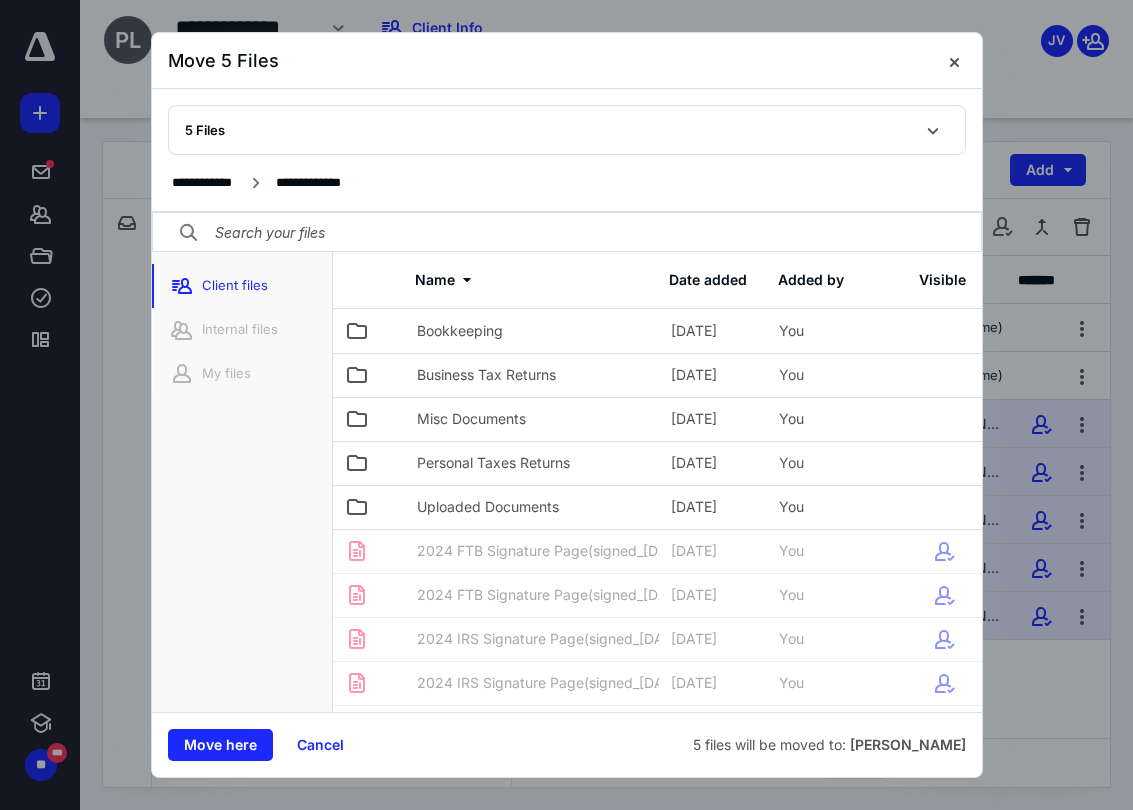 click 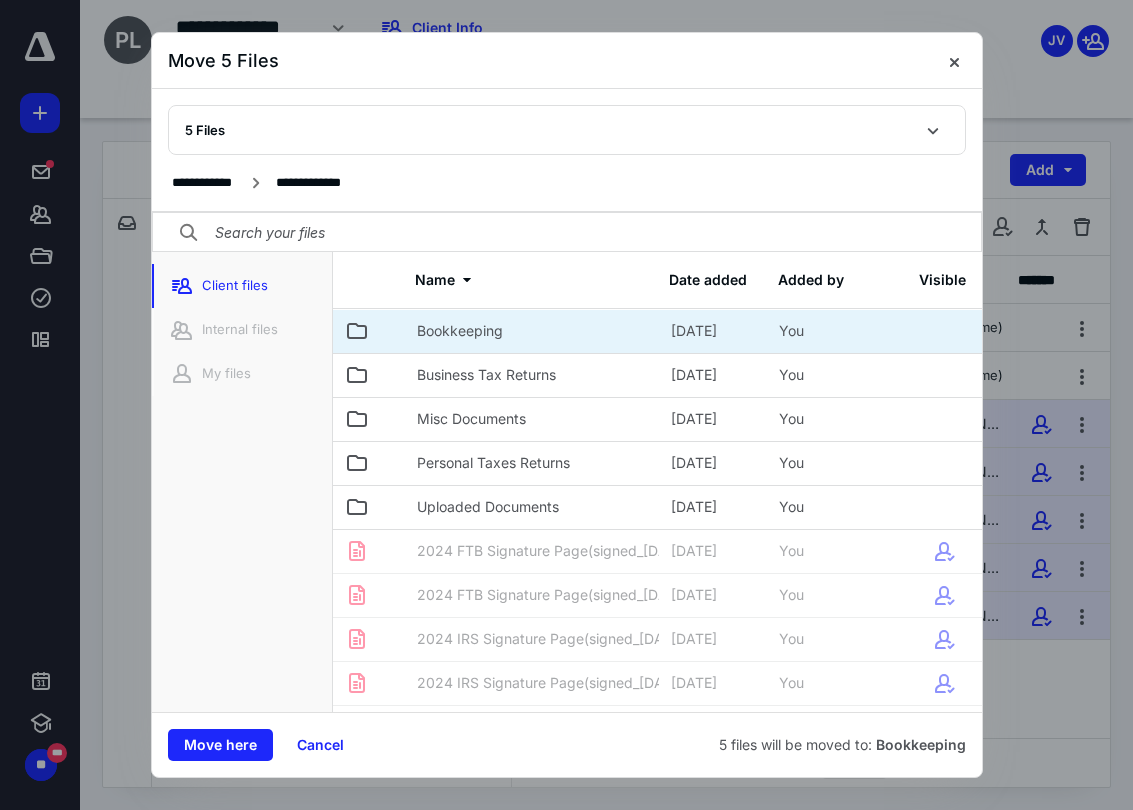 click 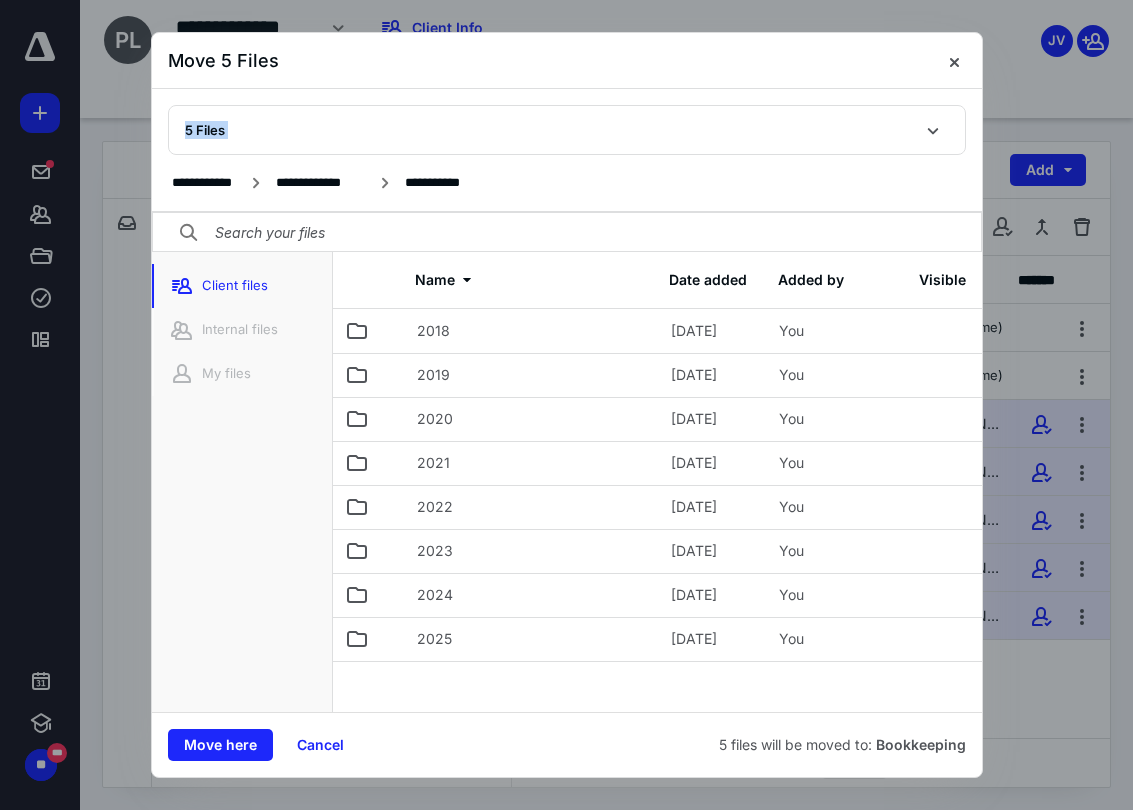 drag, startPoint x: 867, startPoint y: 46, endPoint x: 576, endPoint y: 123, distance: 301.01495 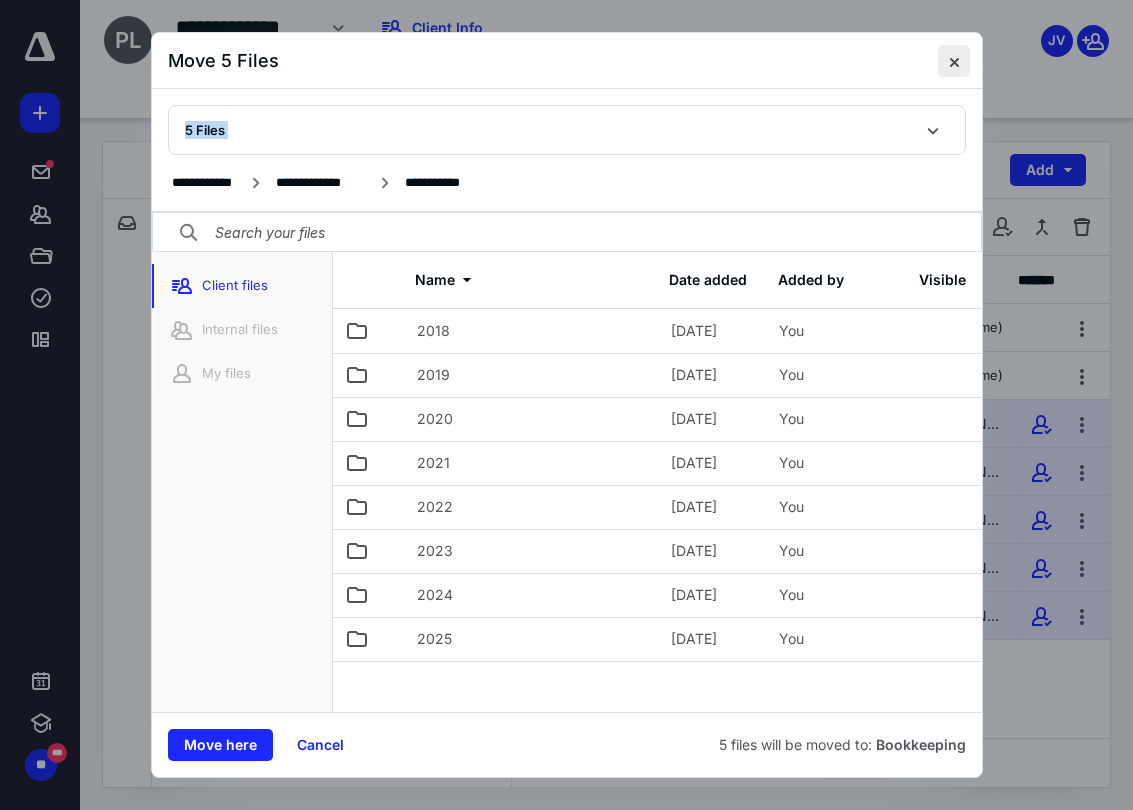 click at bounding box center (954, 61) 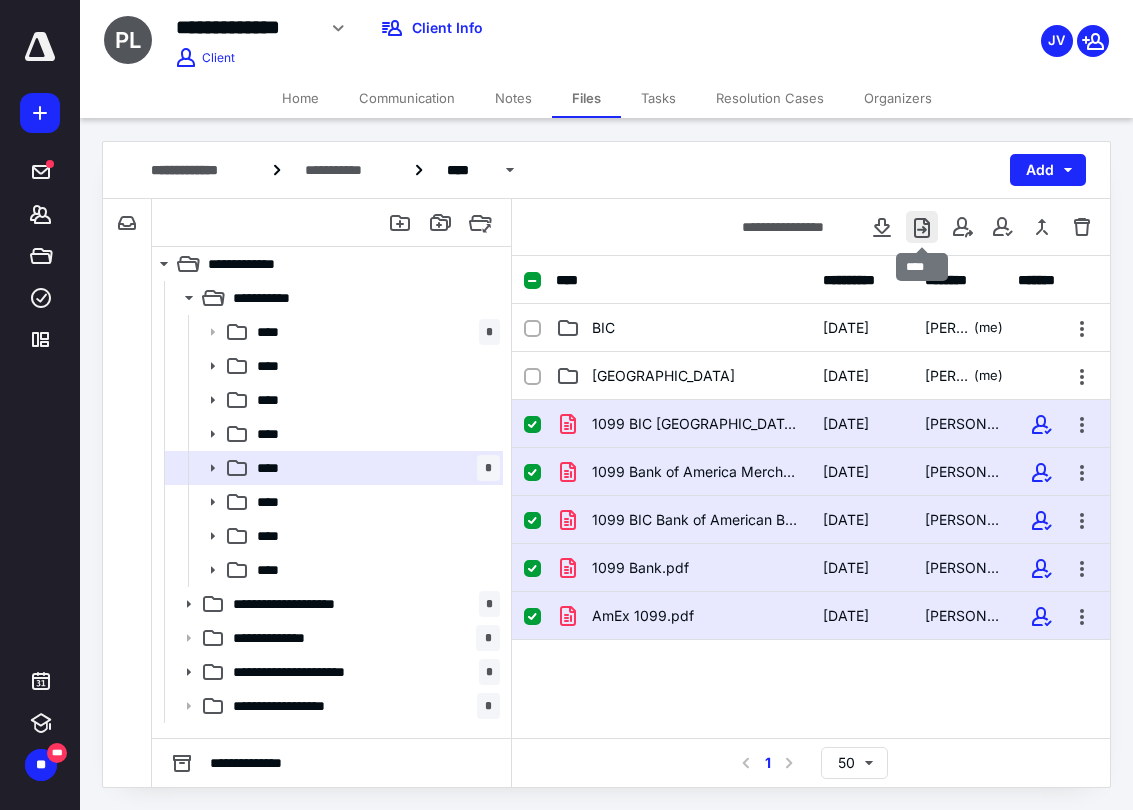 click at bounding box center [922, 227] 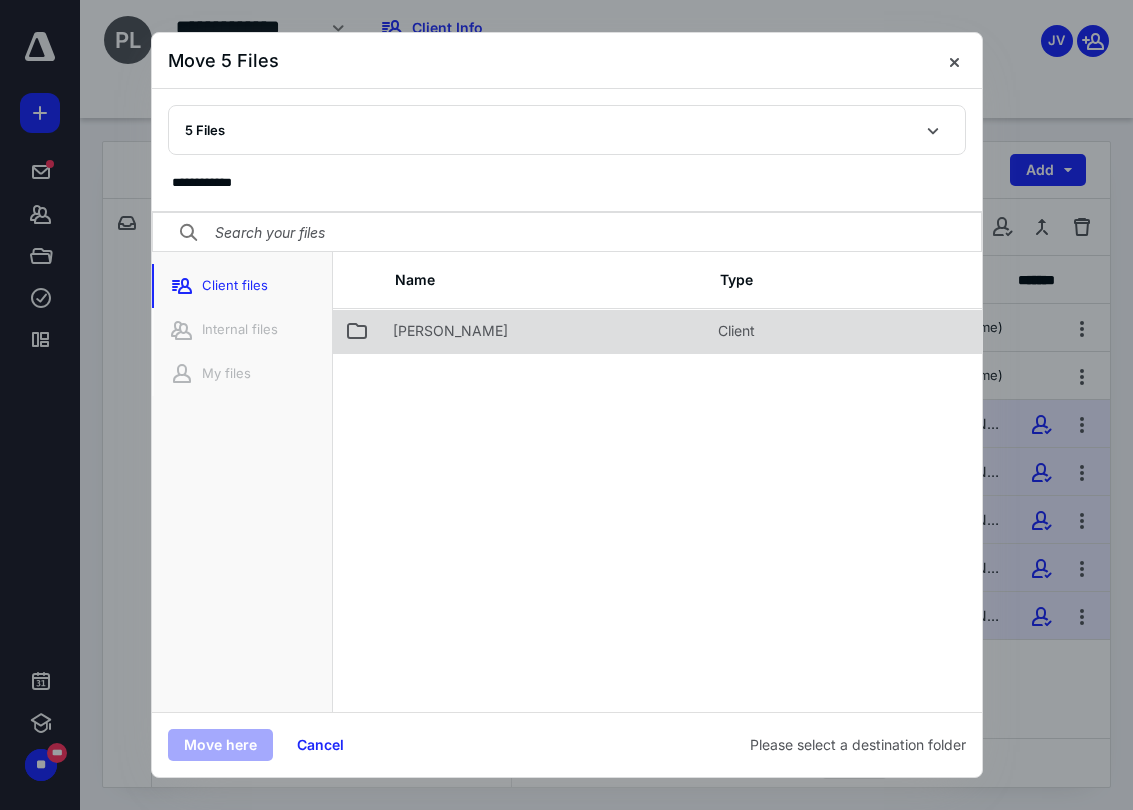 click on "Peter Lacagno" at bounding box center (450, 331) 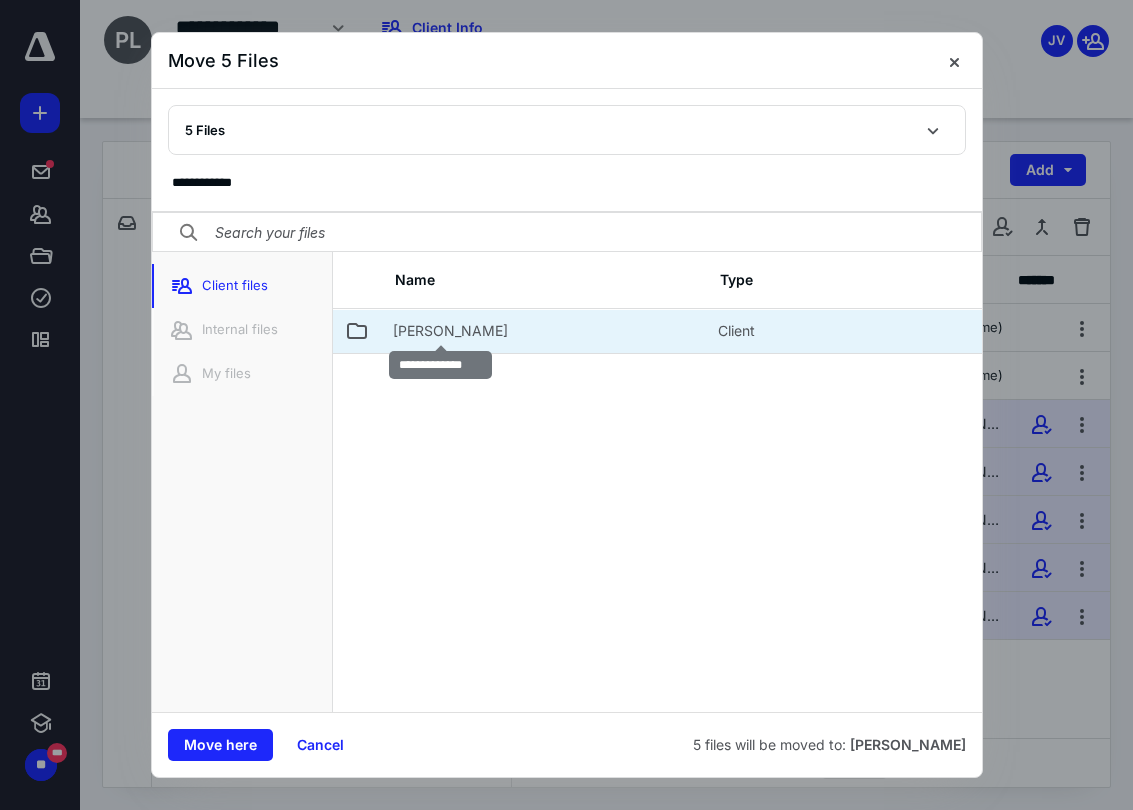 click on "Peter Lacagno" at bounding box center [450, 331] 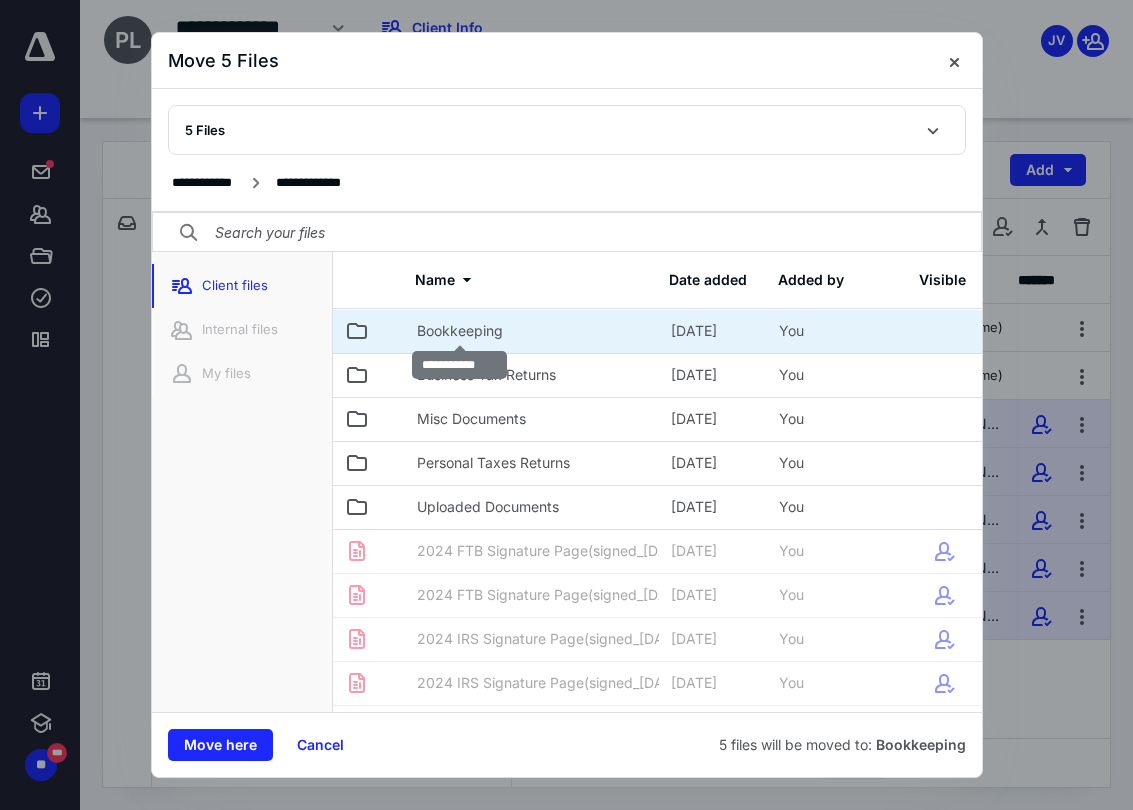 click on "Bookkeeping" at bounding box center [460, 331] 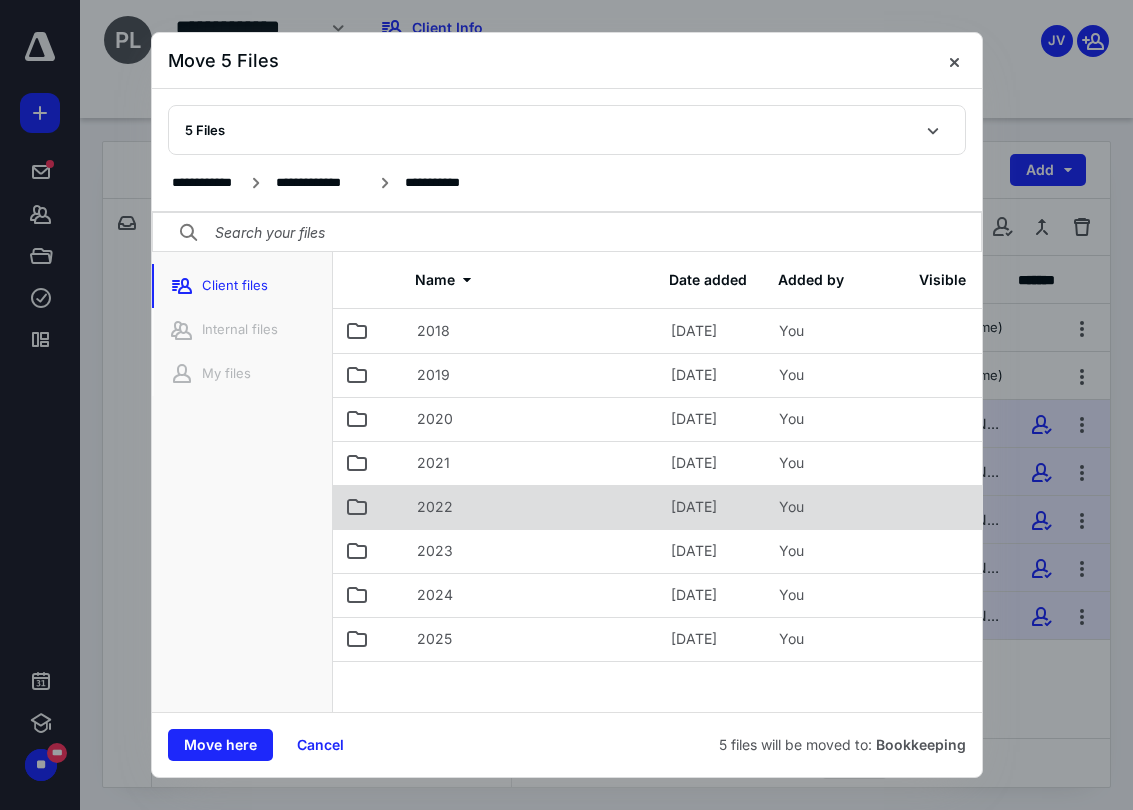 click on "2022" at bounding box center (532, 507) 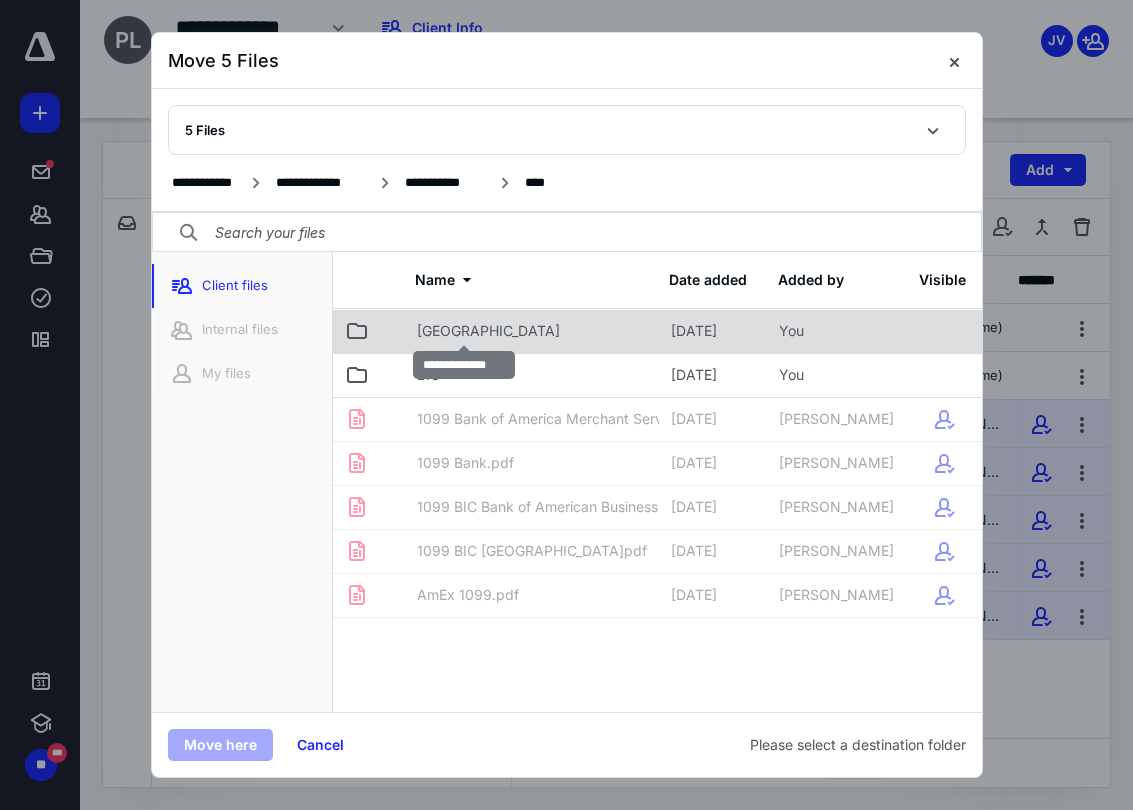 click on "Balloon Haven" at bounding box center (488, 331) 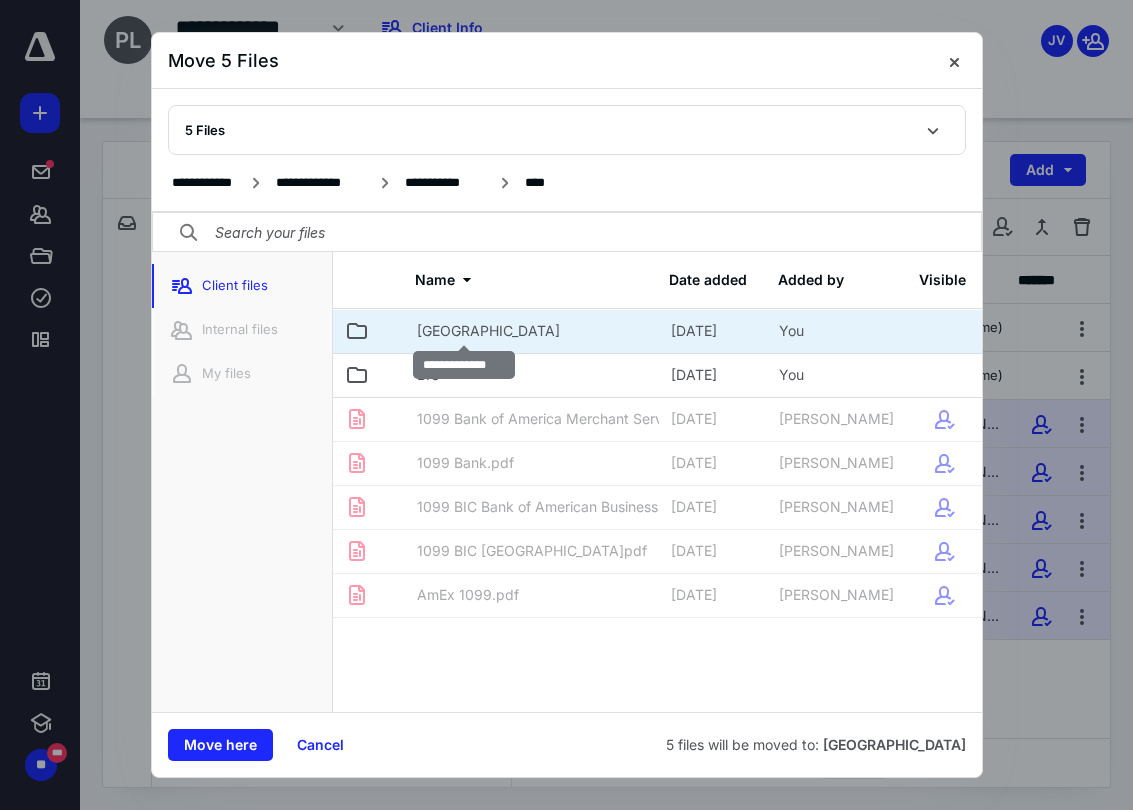 click on "Balloon Haven" at bounding box center [488, 331] 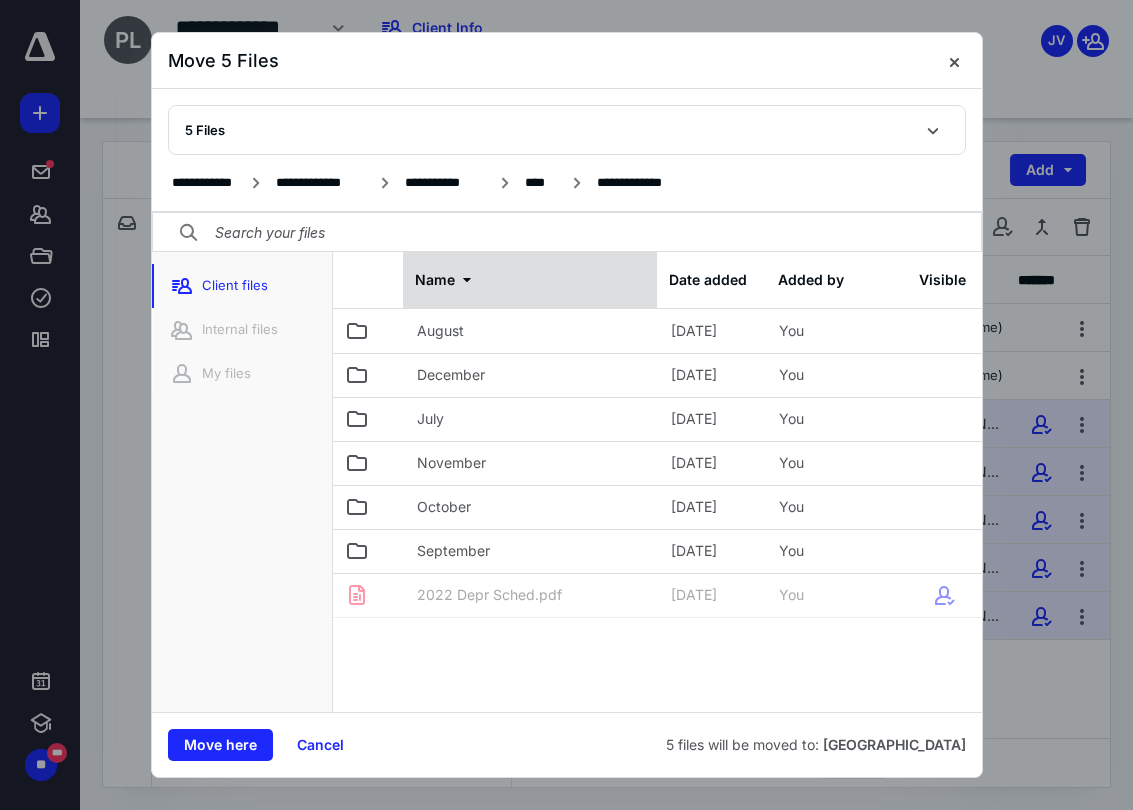 click on "Name" at bounding box center (530, 280) 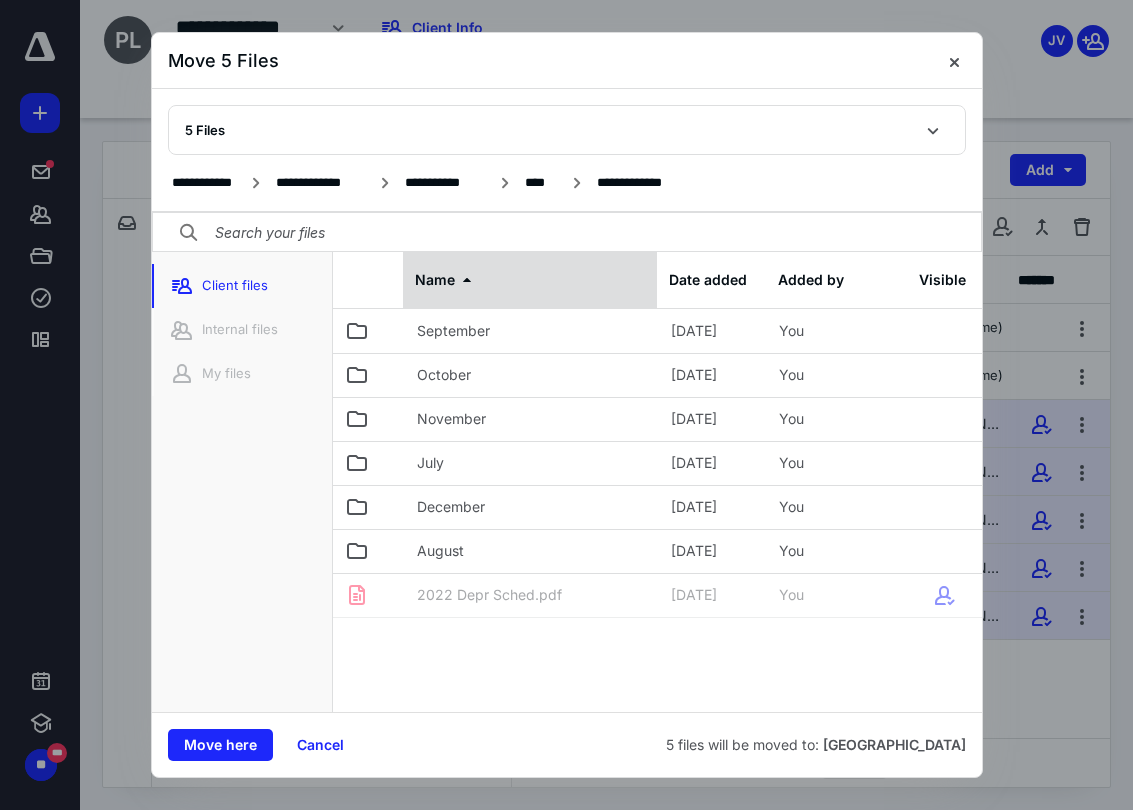 click on "Name" at bounding box center (530, 280) 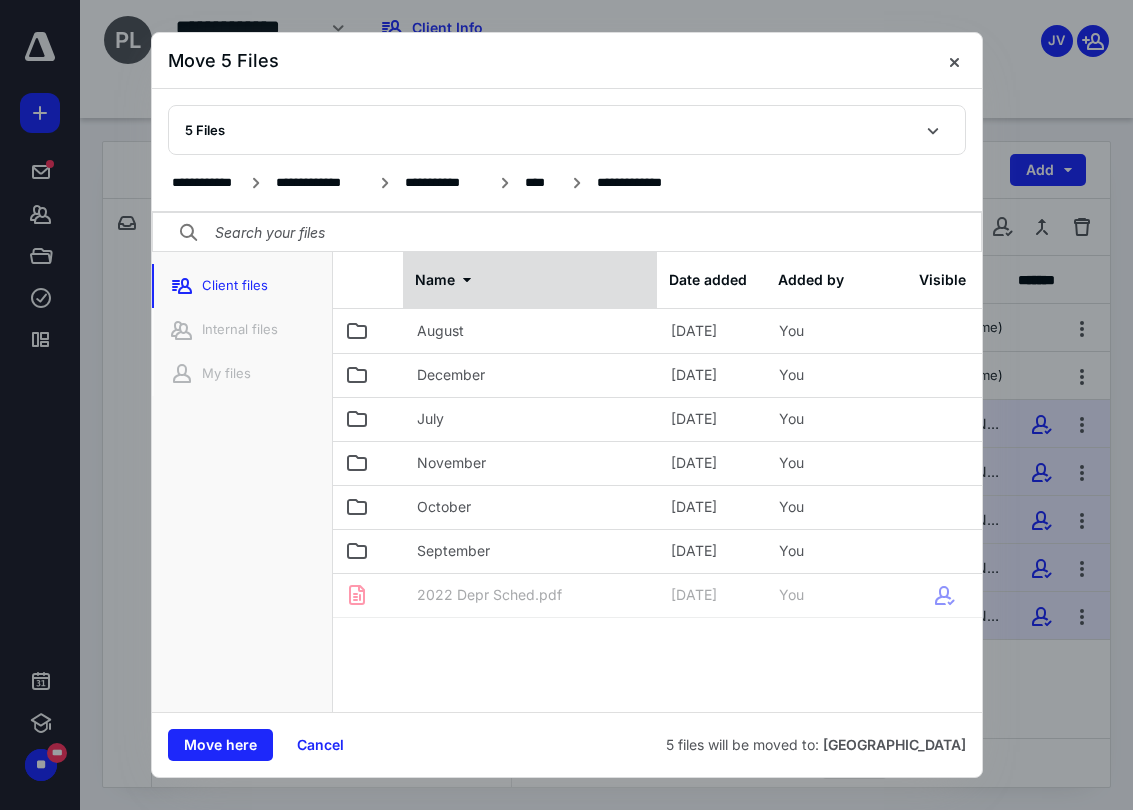 click on "Name" at bounding box center [530, 280] 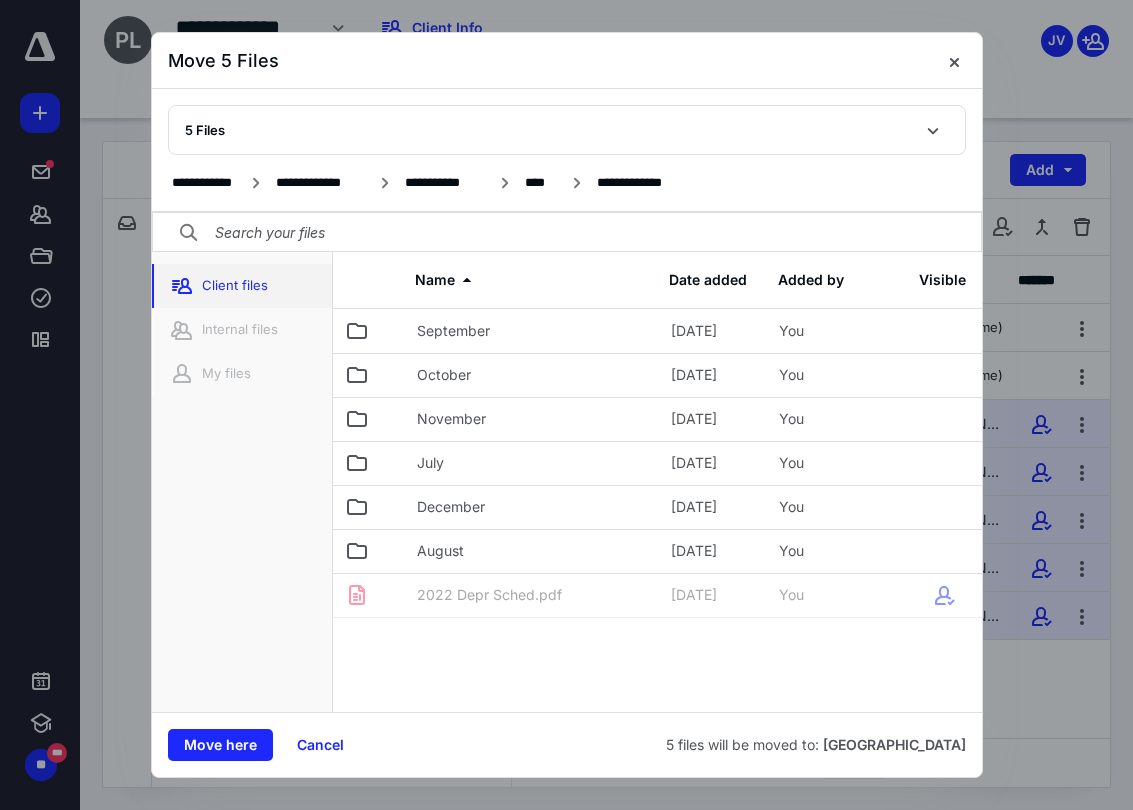 click on "Client files" at bounding box center [242, 286] 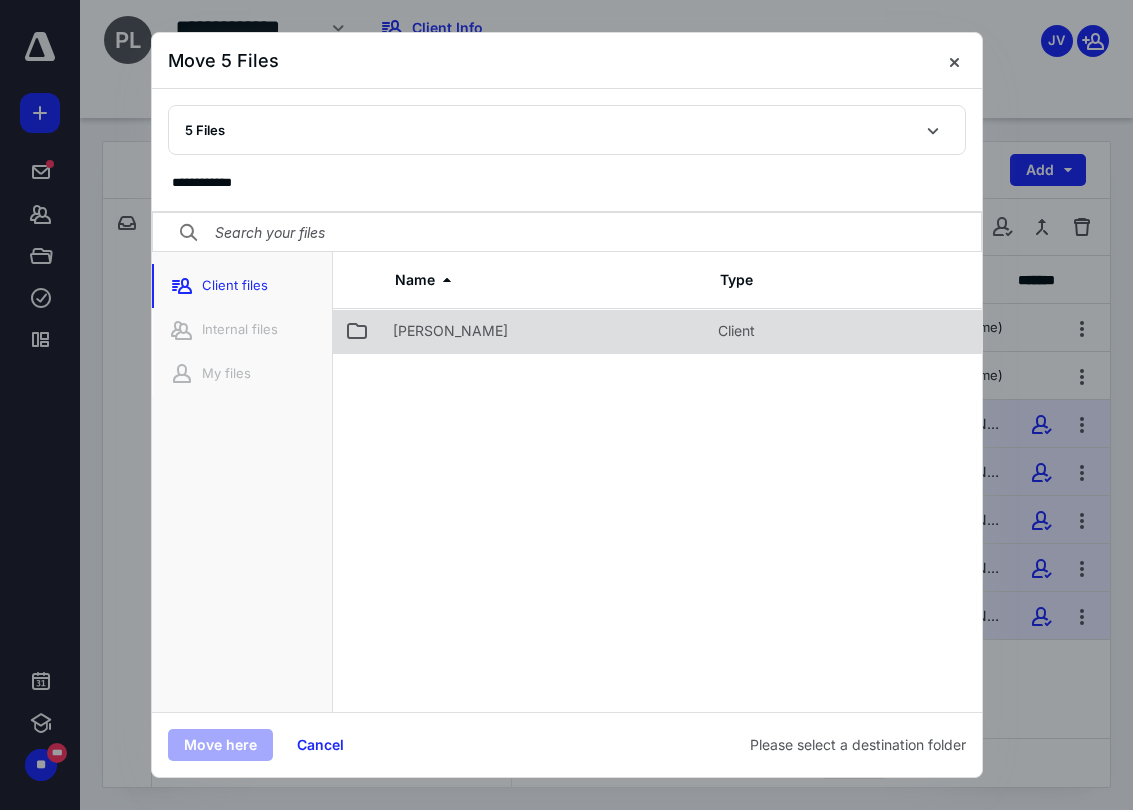 click on "Peter Lacagno" at bounding box center (450, 331) 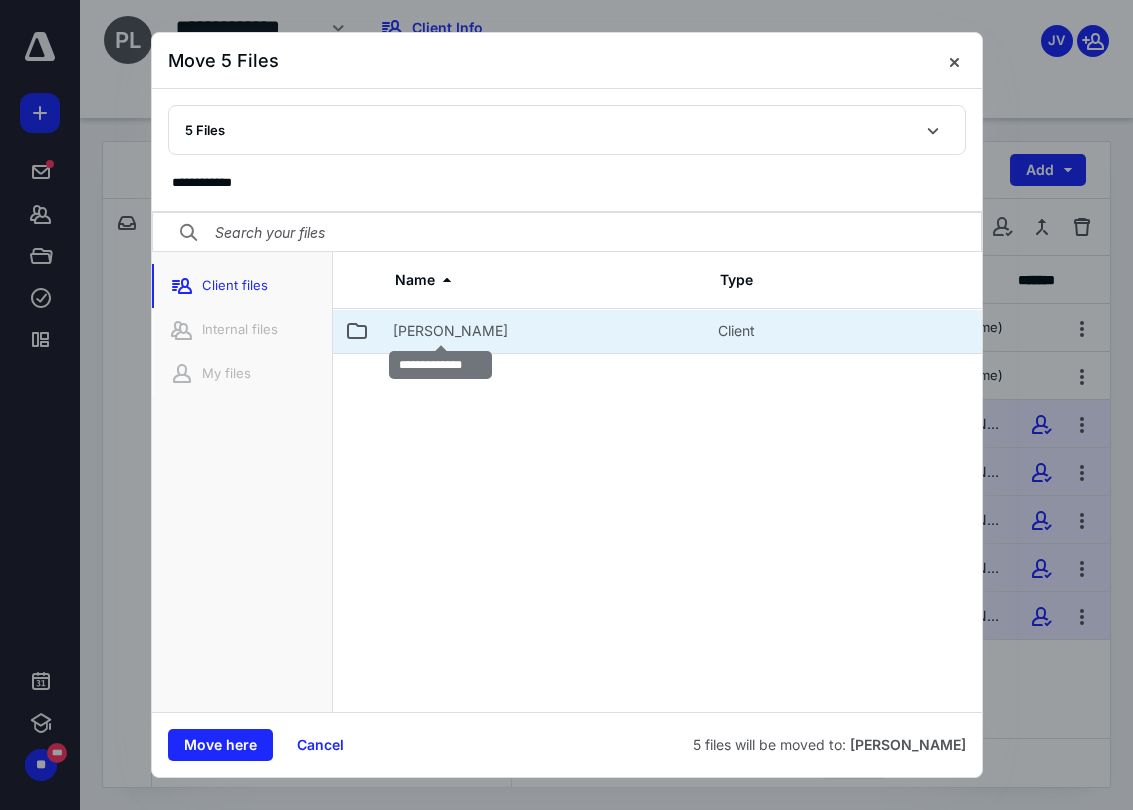 click on "Peter Lacagno" at bounding box center (450, 331) 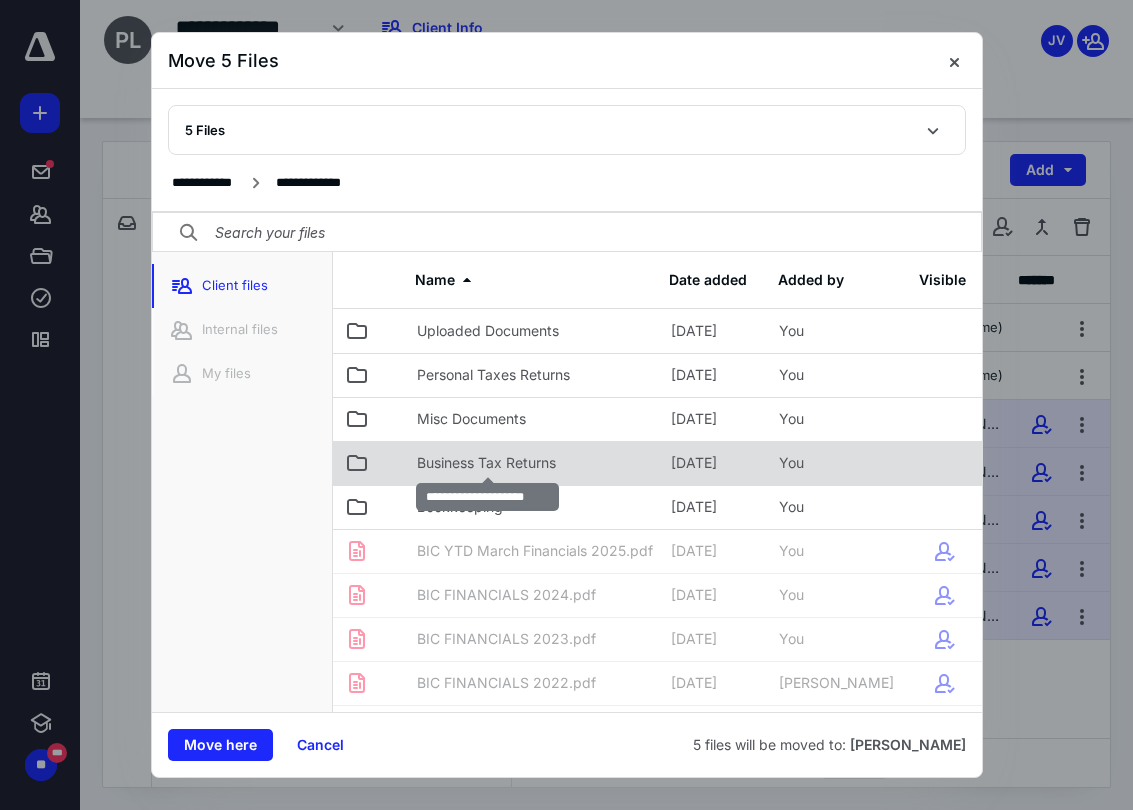 click on "Business Tax Returns" at bounding box center (486, 463) 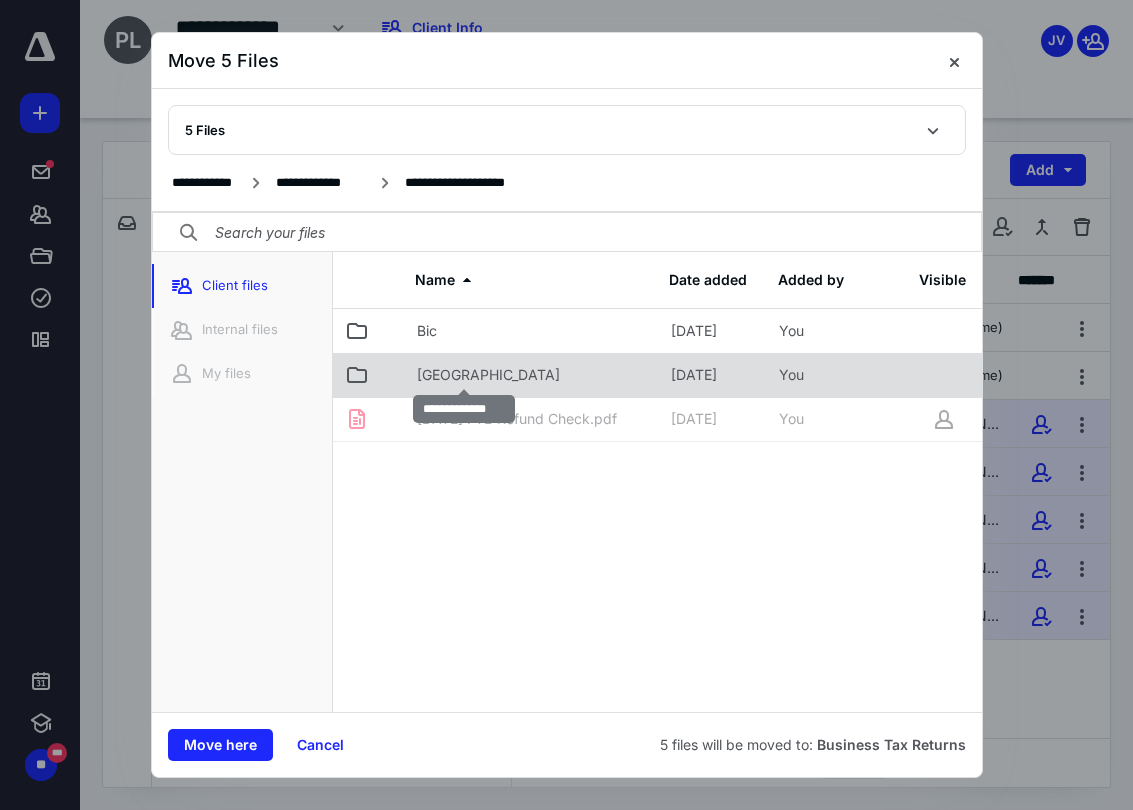 click on "Balloon Haven" at bounding box center [488, 375] 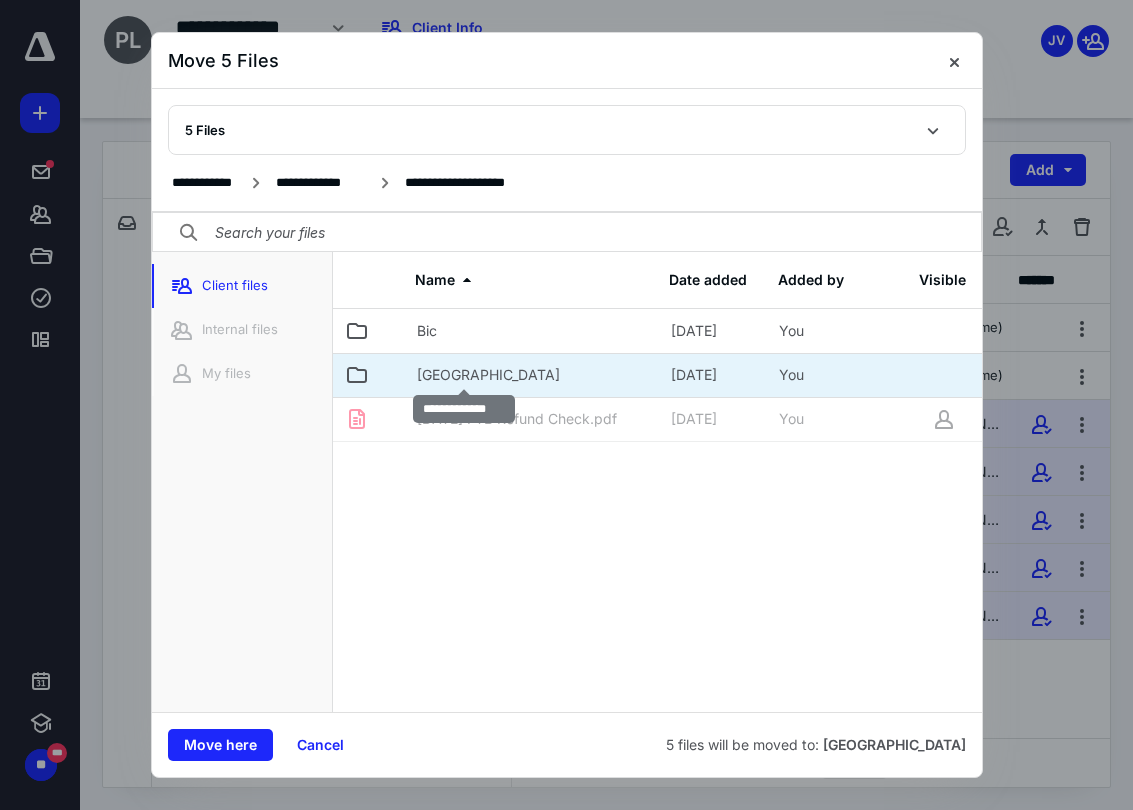 click on "Balloon Haven" at bounding box center (488, 375) 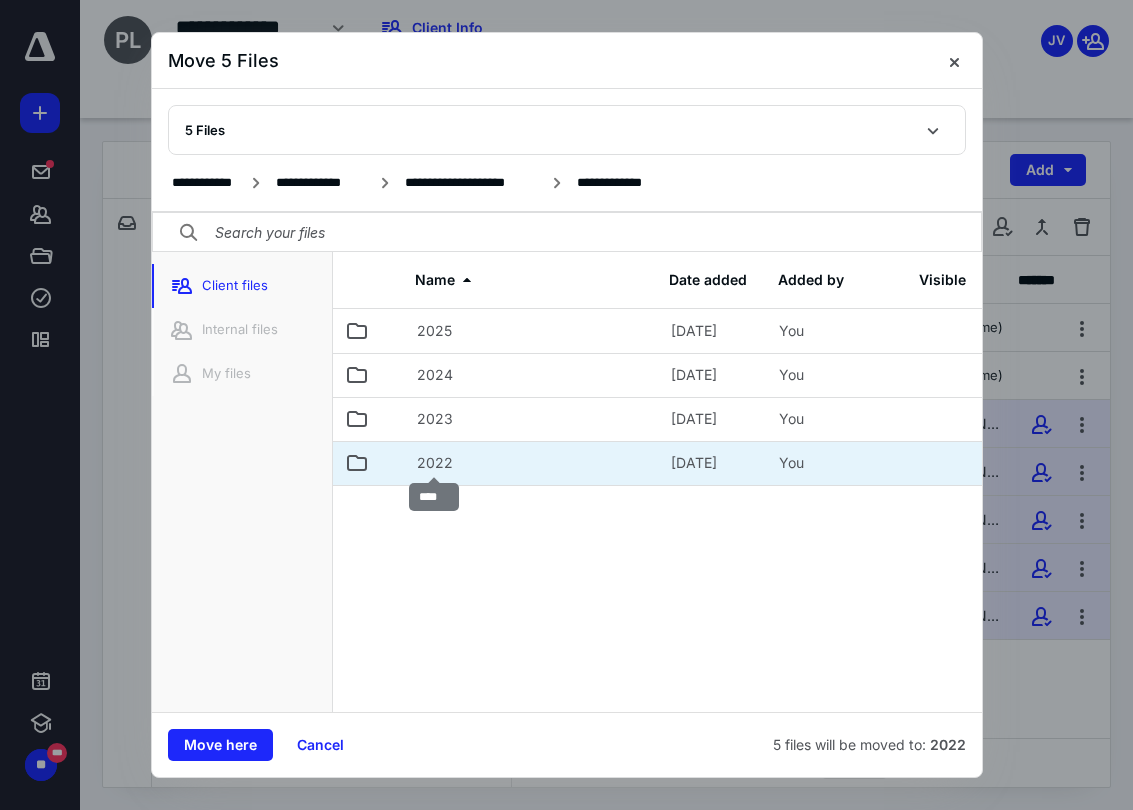 click on "2022" at bounding box center (435, 463) 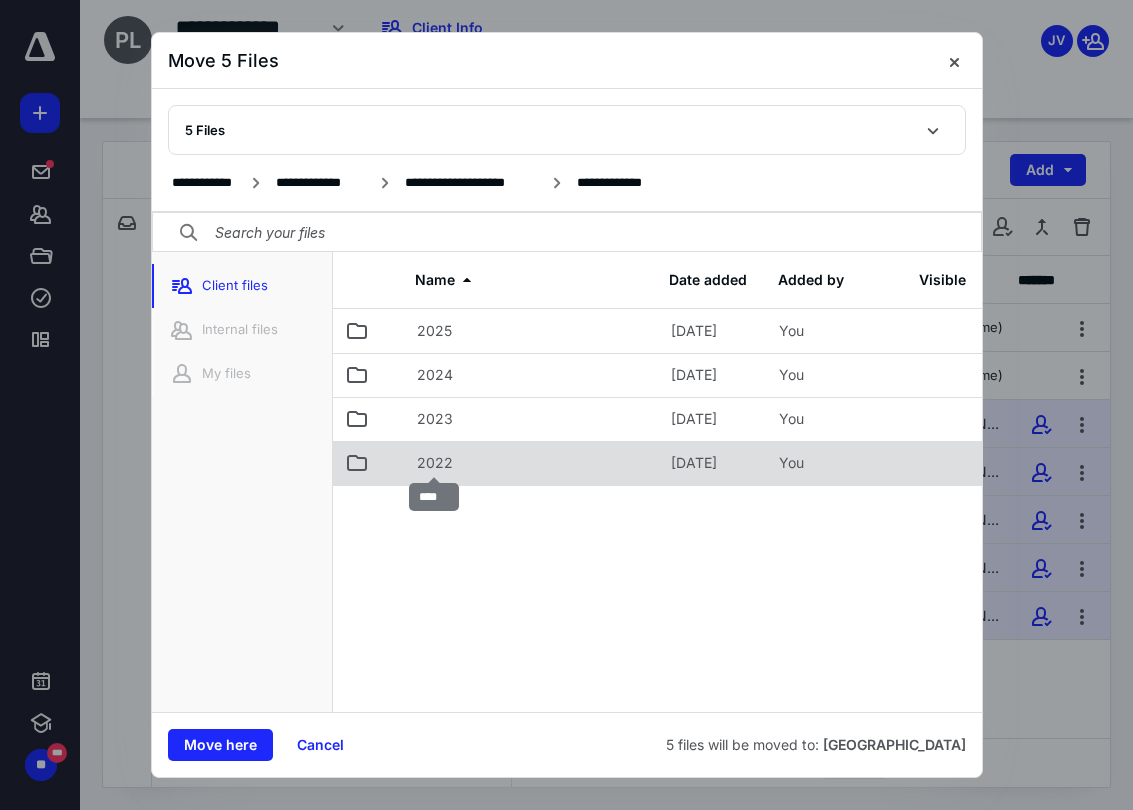 click on "2022" at bounding box center [435, 463] 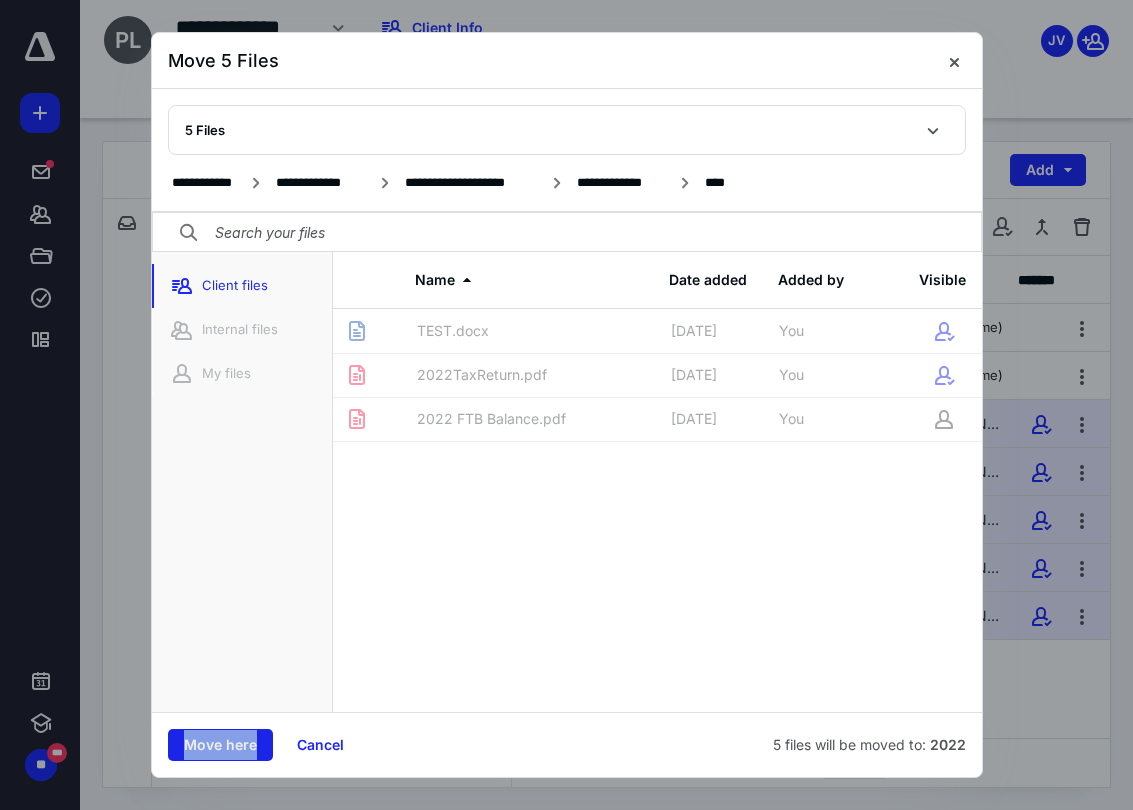 click on "Move here" at bounding box center [220, 745] 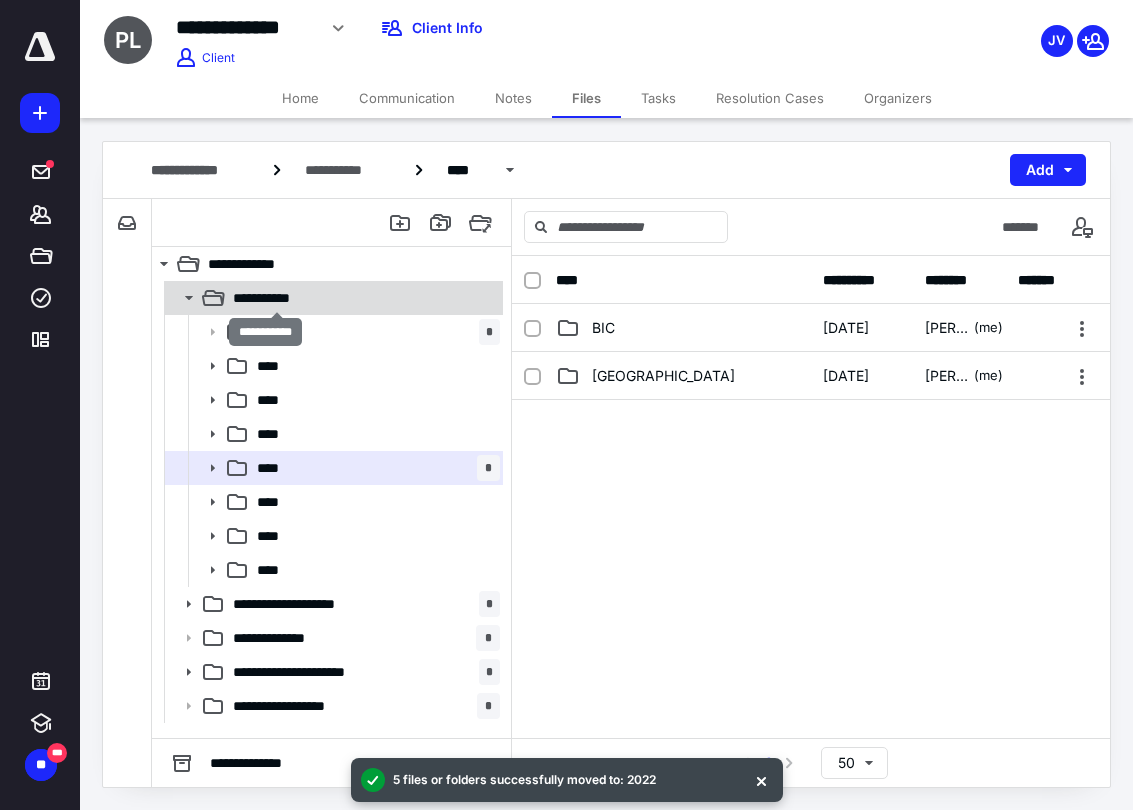 click on "**********" at bounding box center [276, 298] 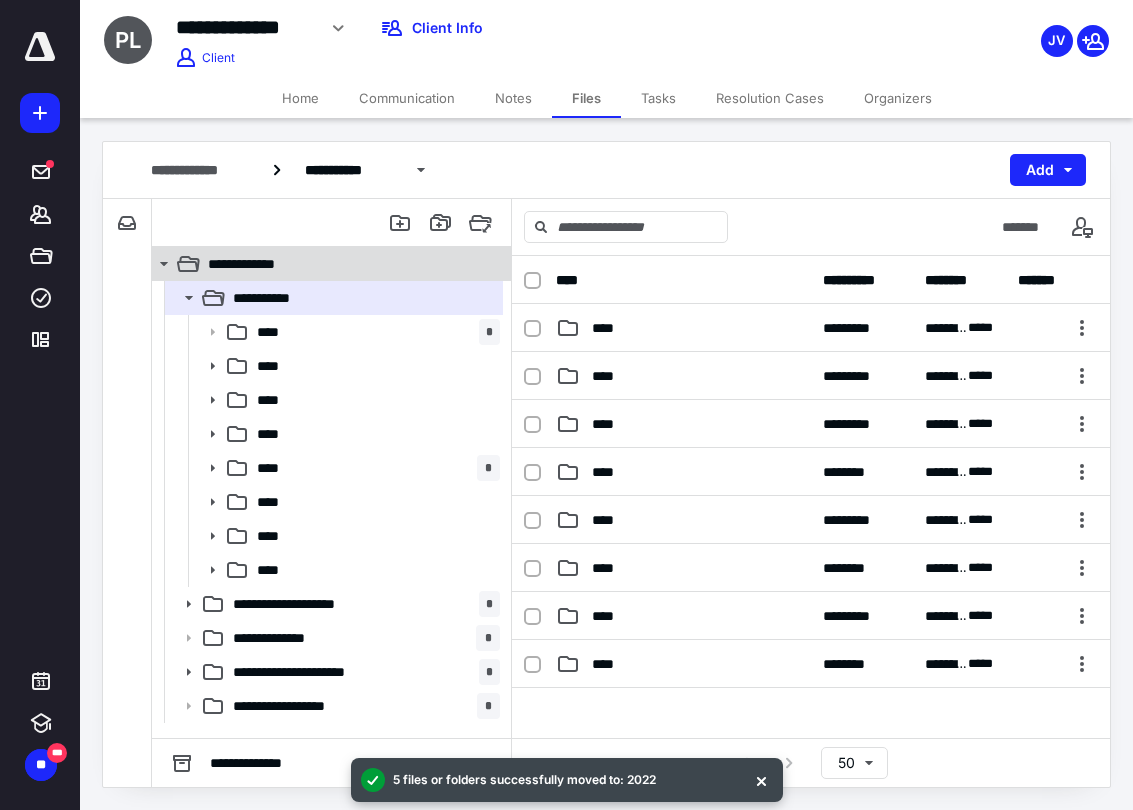 click on "**********" at bounding box center [256, 264] 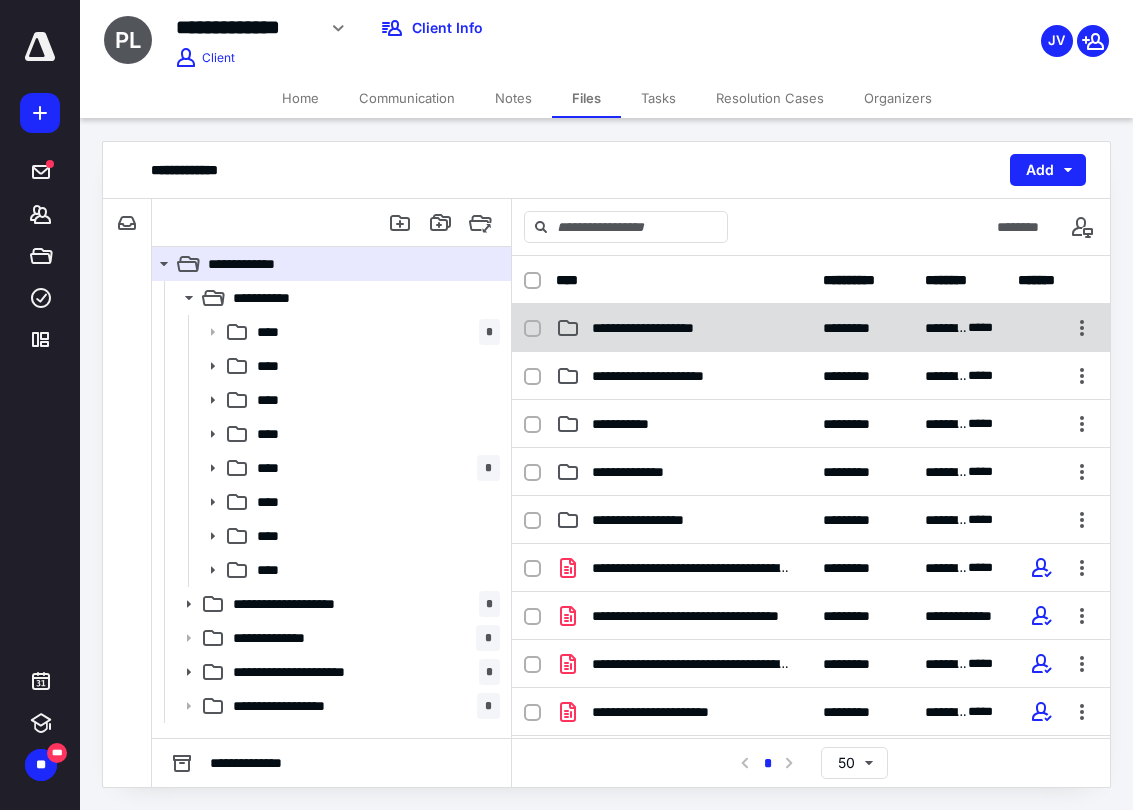 click 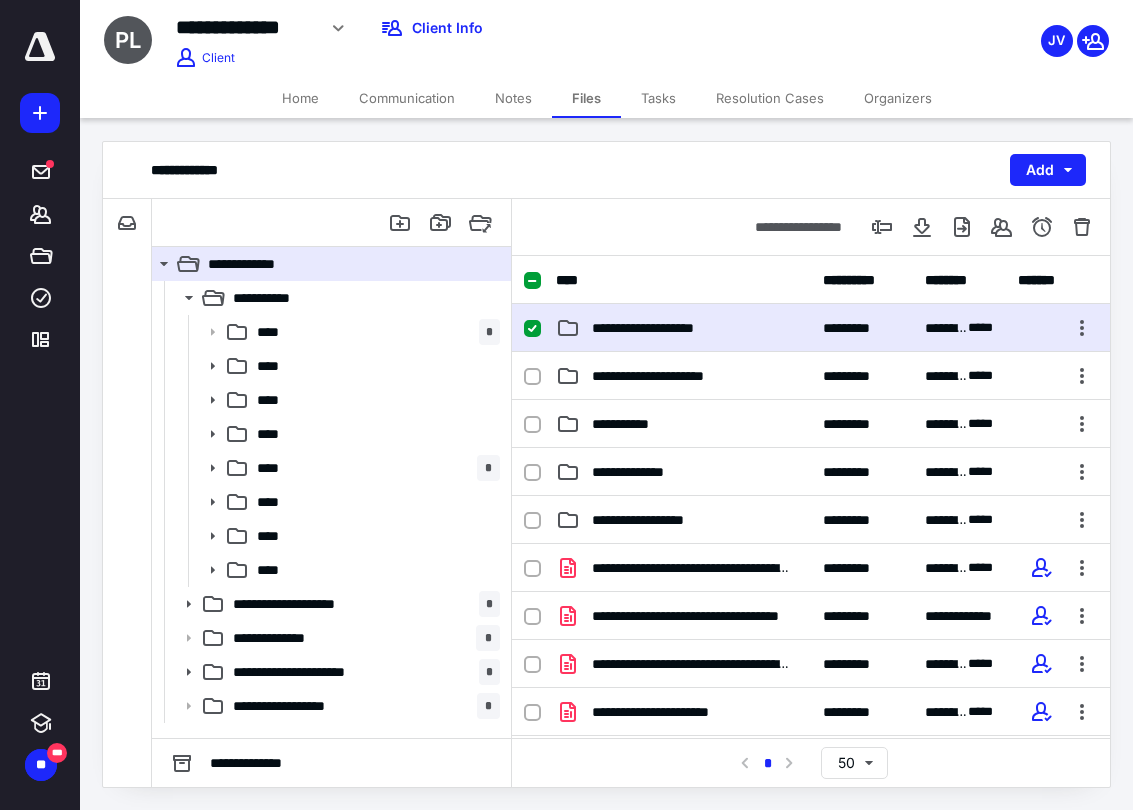 checkbox on "true" 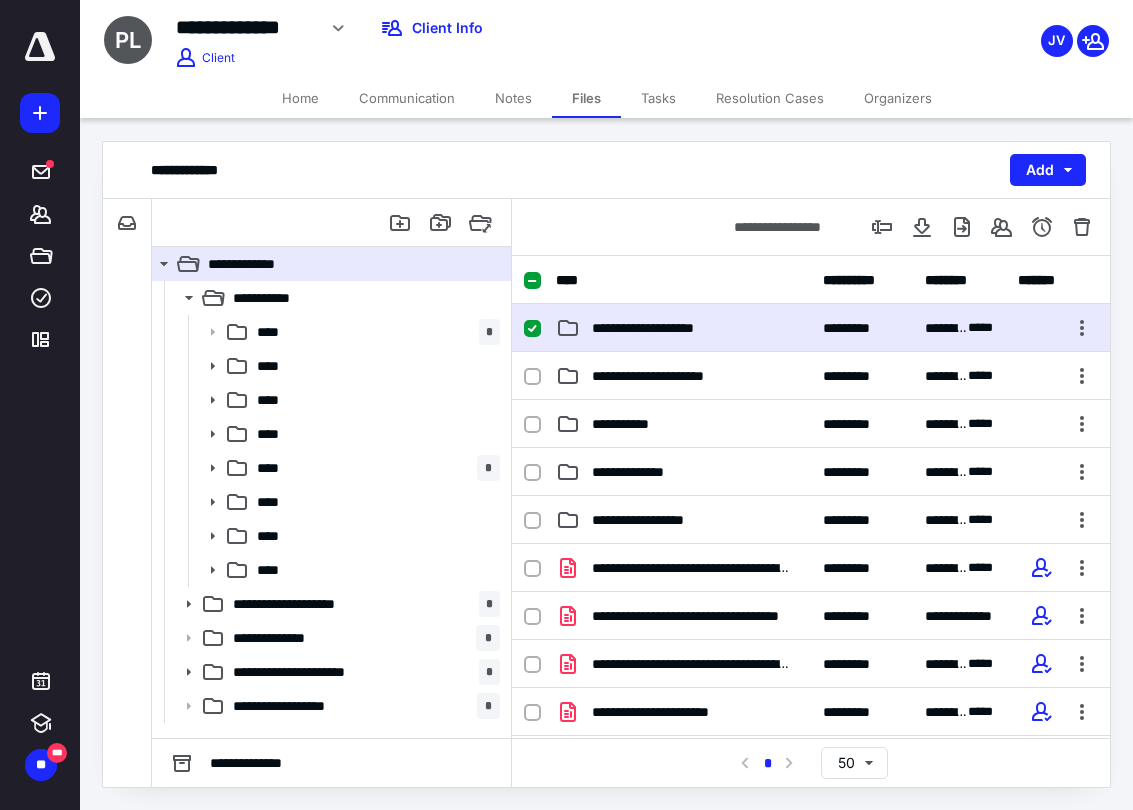 click 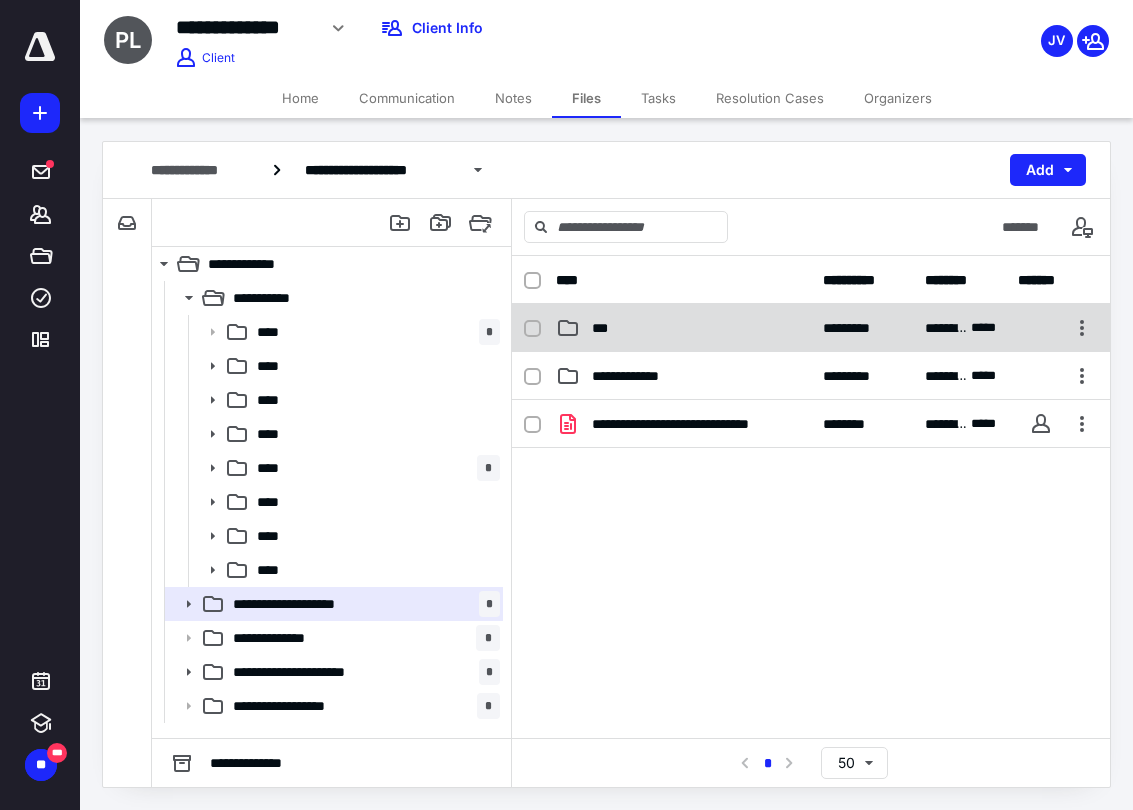 click 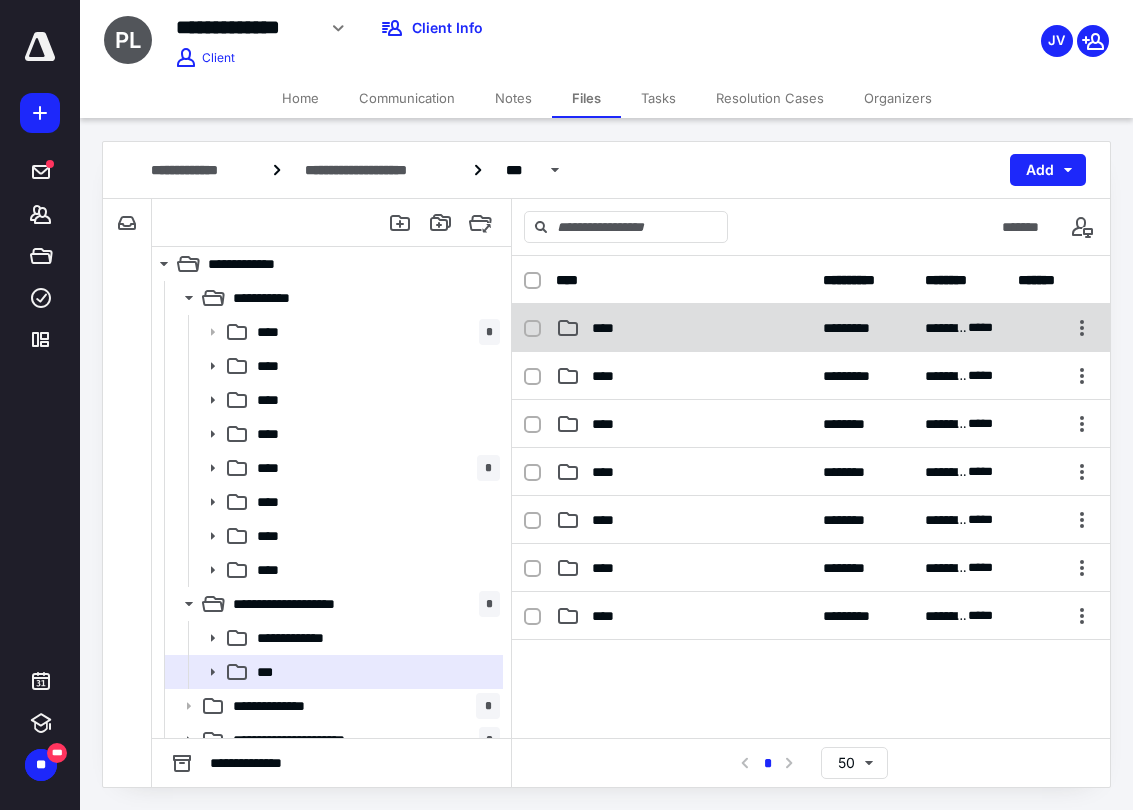 click 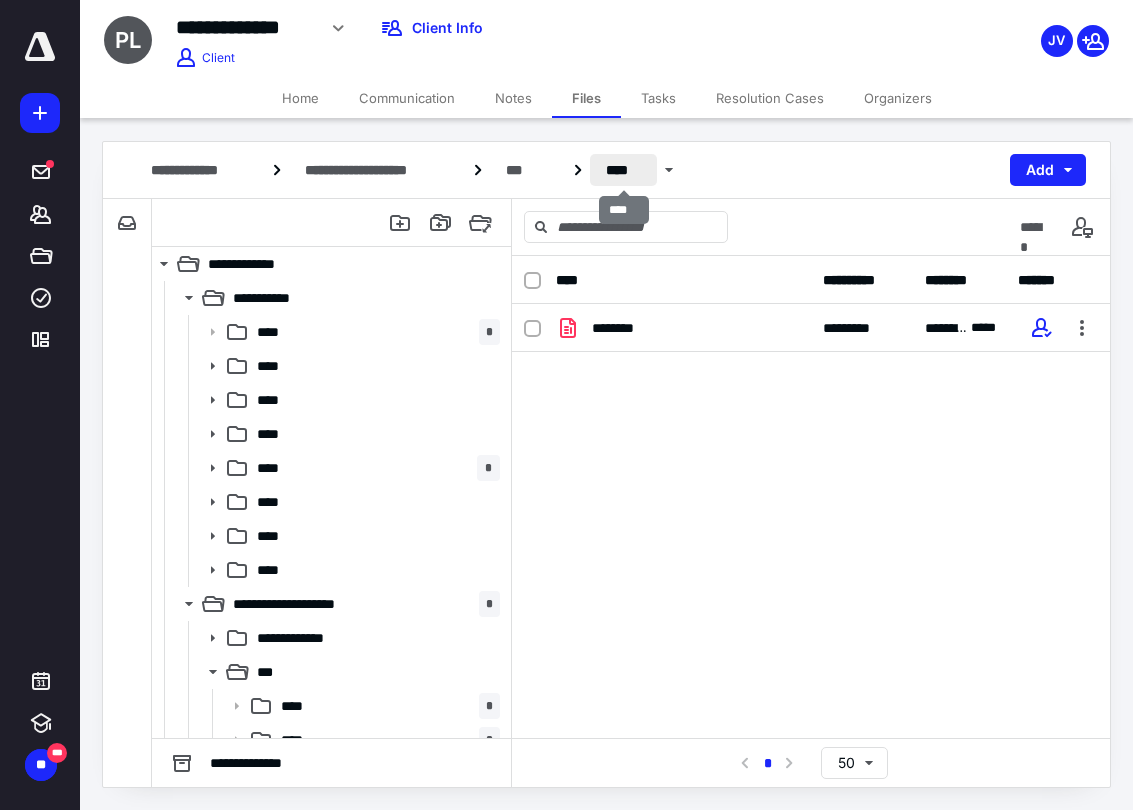click on "****" at bounding box center (623, 170) 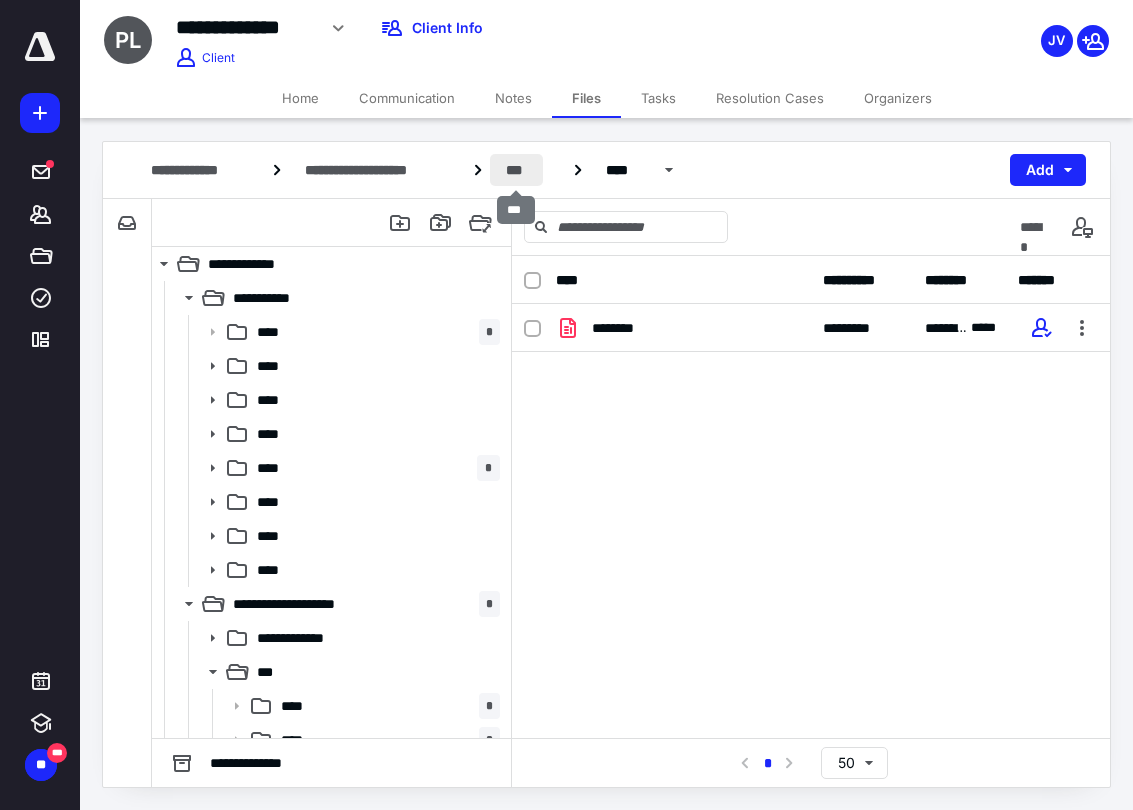 click on "***" at bounding box center (516, 170) 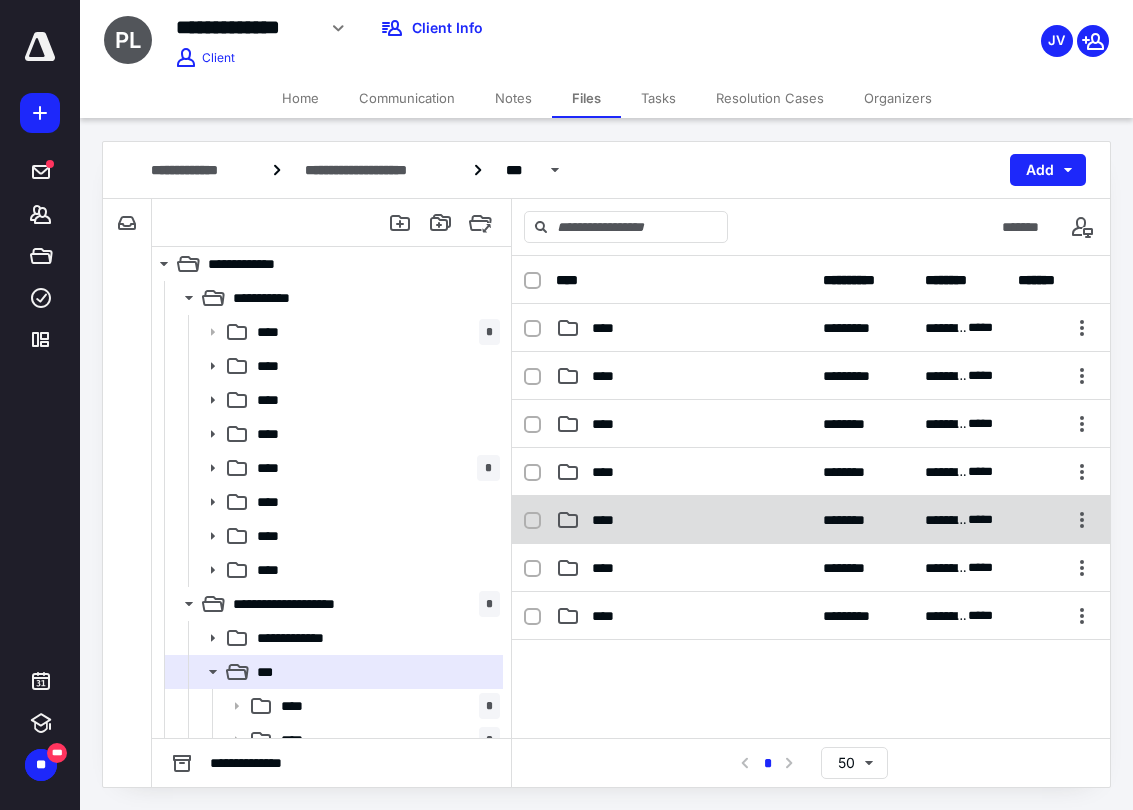 click 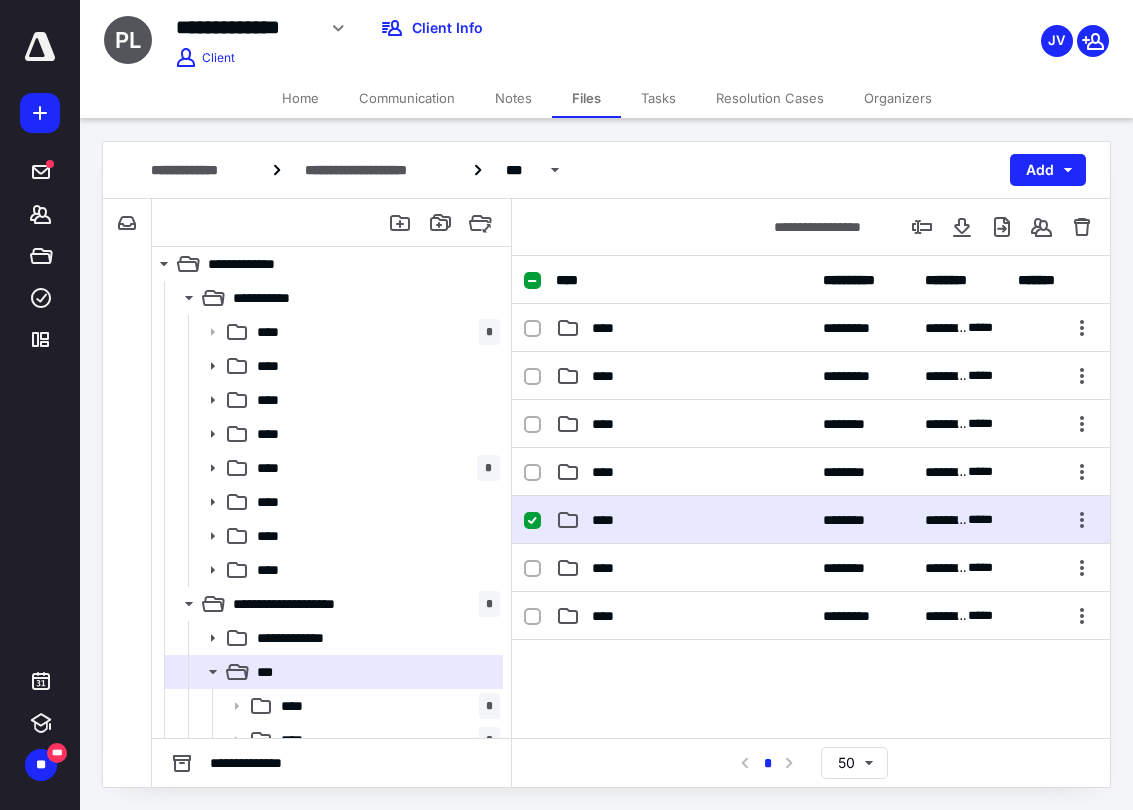 click 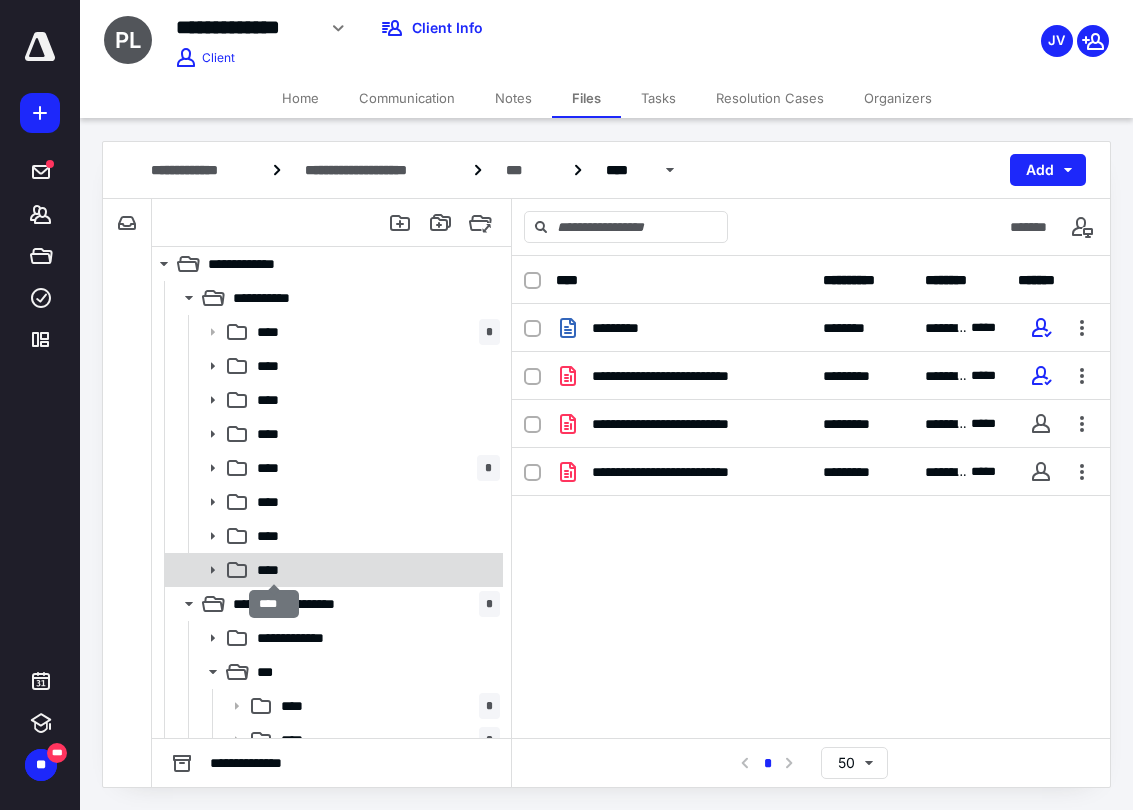 click on "****" at bounding box center (274, 570) 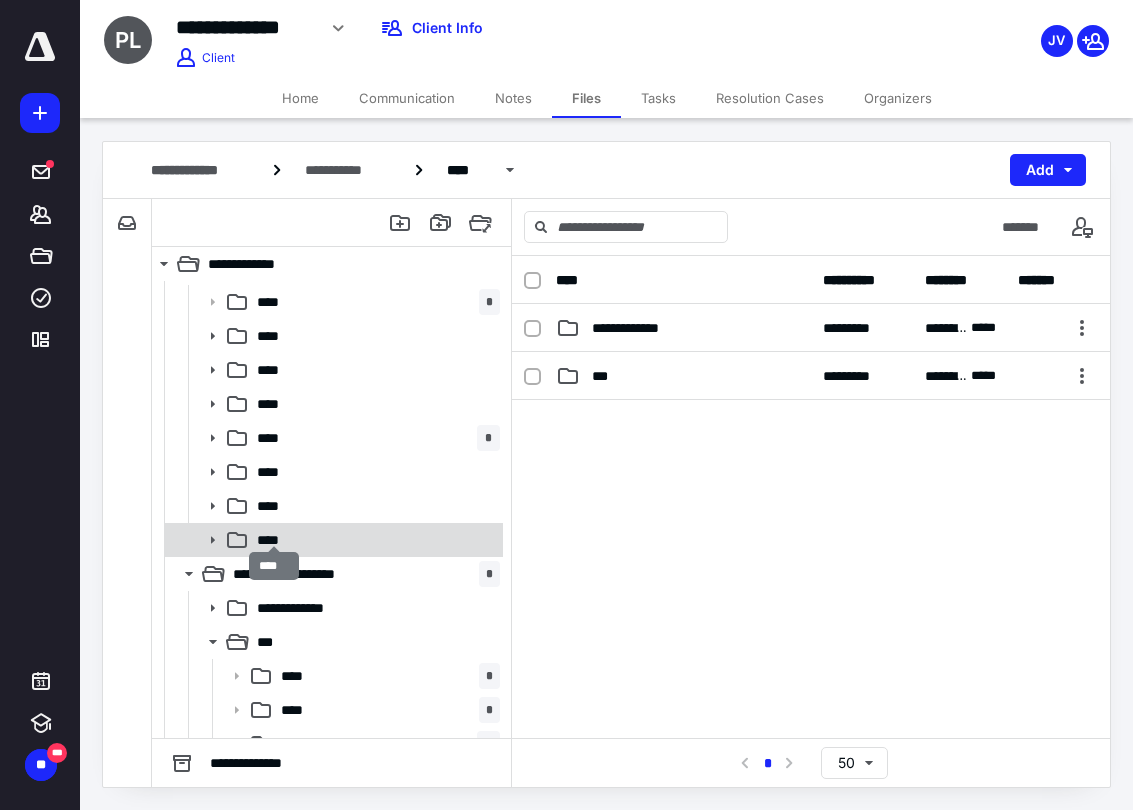 scroll, scrollTop: 38, scrollLeft: 0, axis: vertical 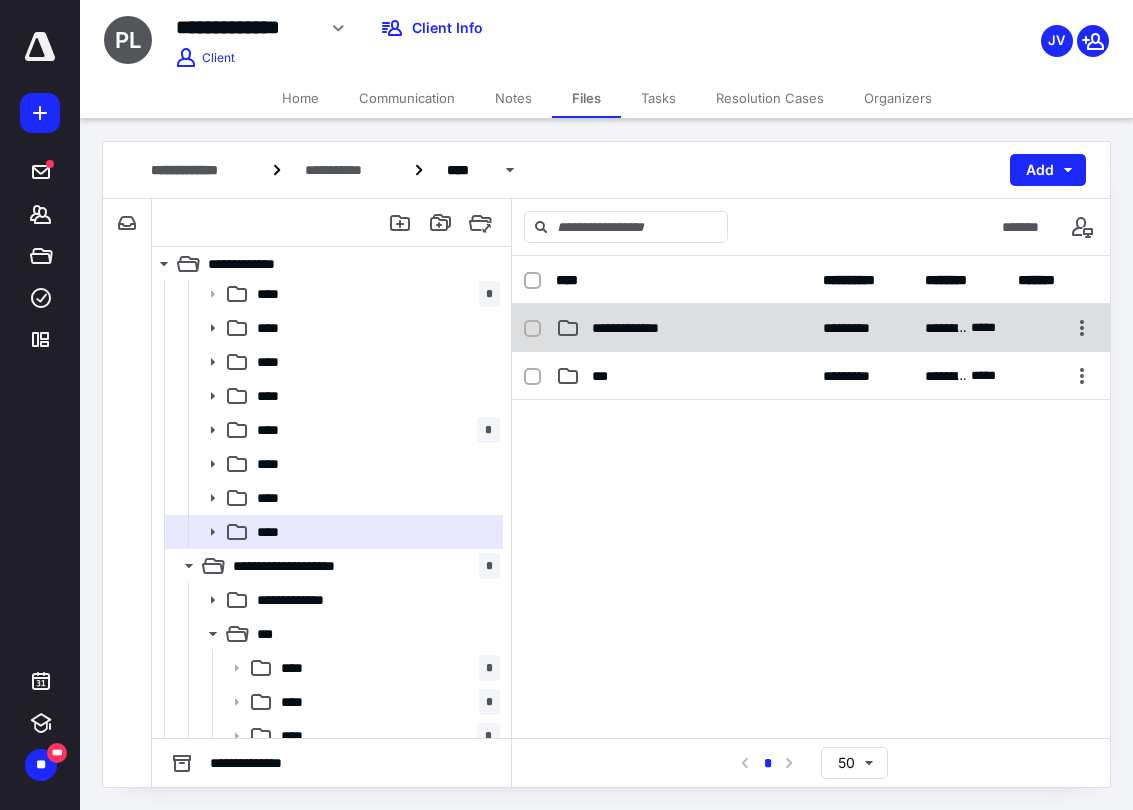 click on "**********" at bounding box center (639, 328) 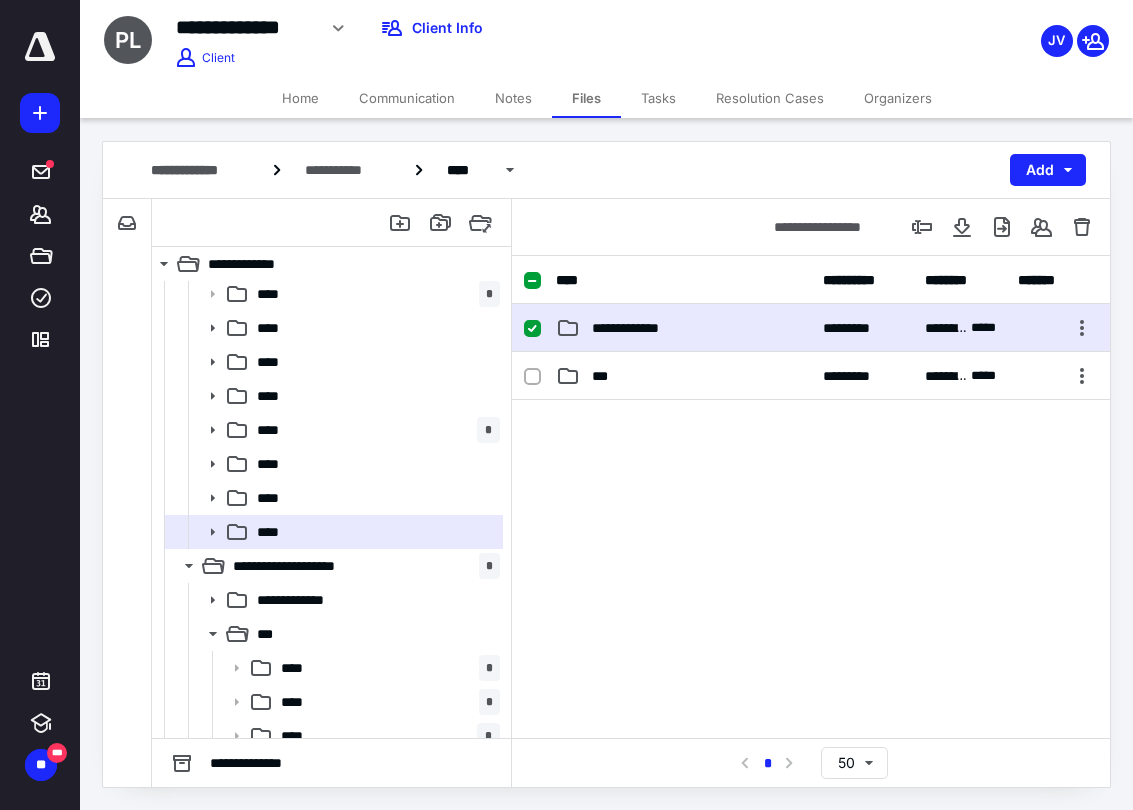 click 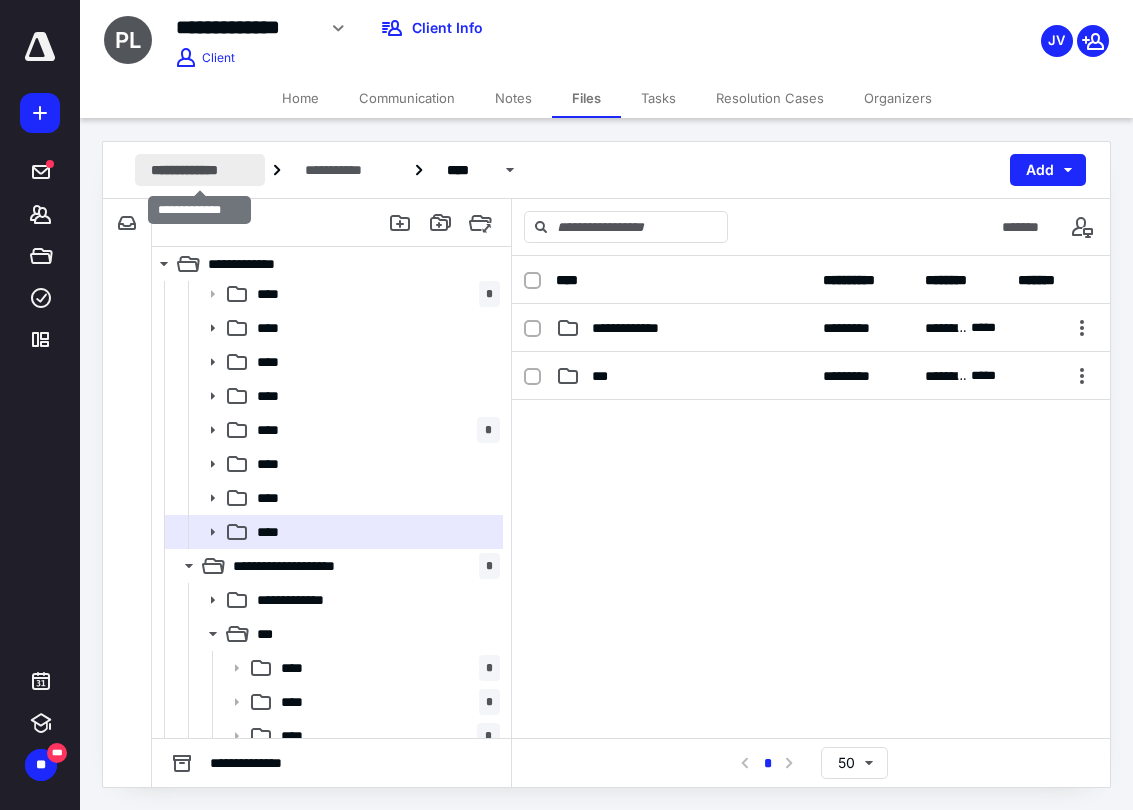click on "**********" at bounding box center (200, 170) 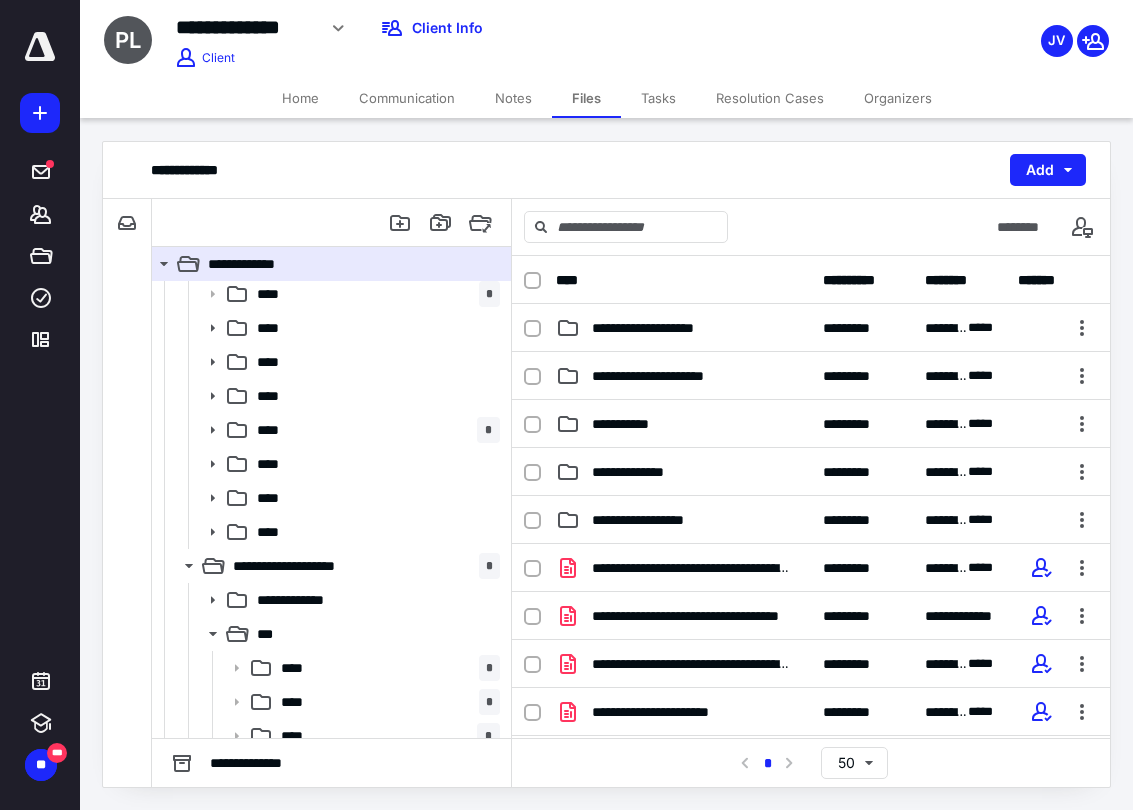 click on "Home" at bounding box center (300, 98) 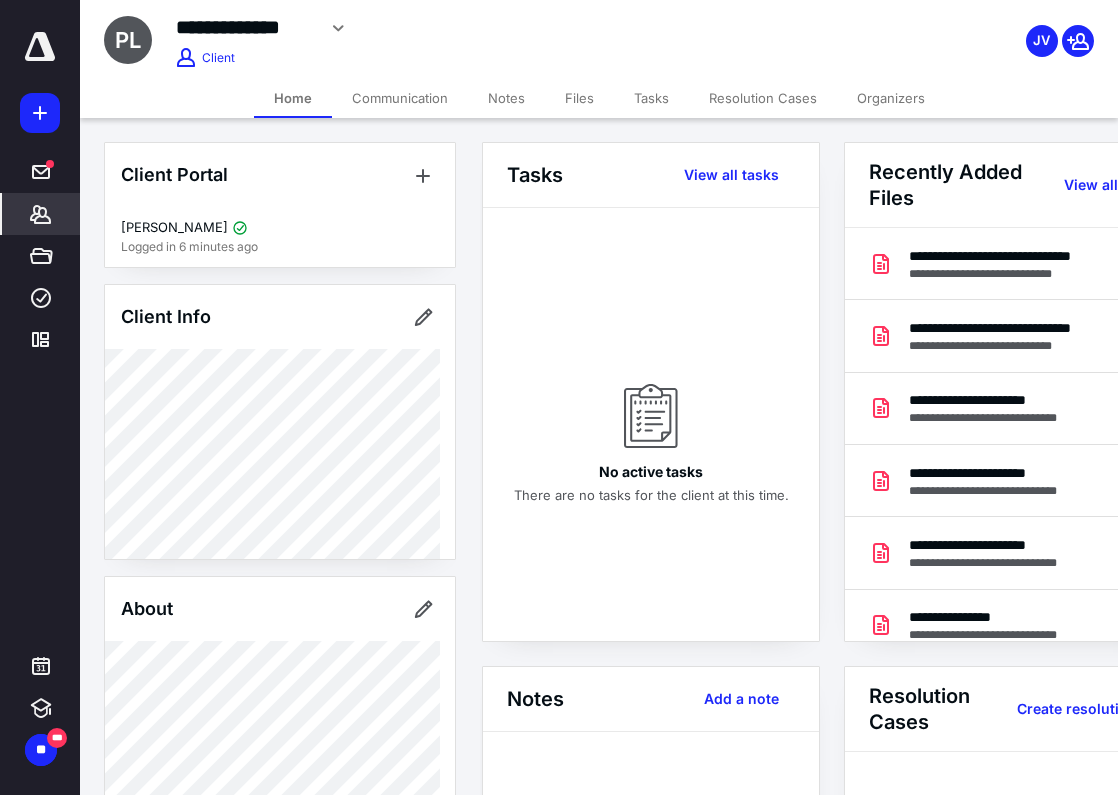 click on "Files" at bounding box center [579, 98] 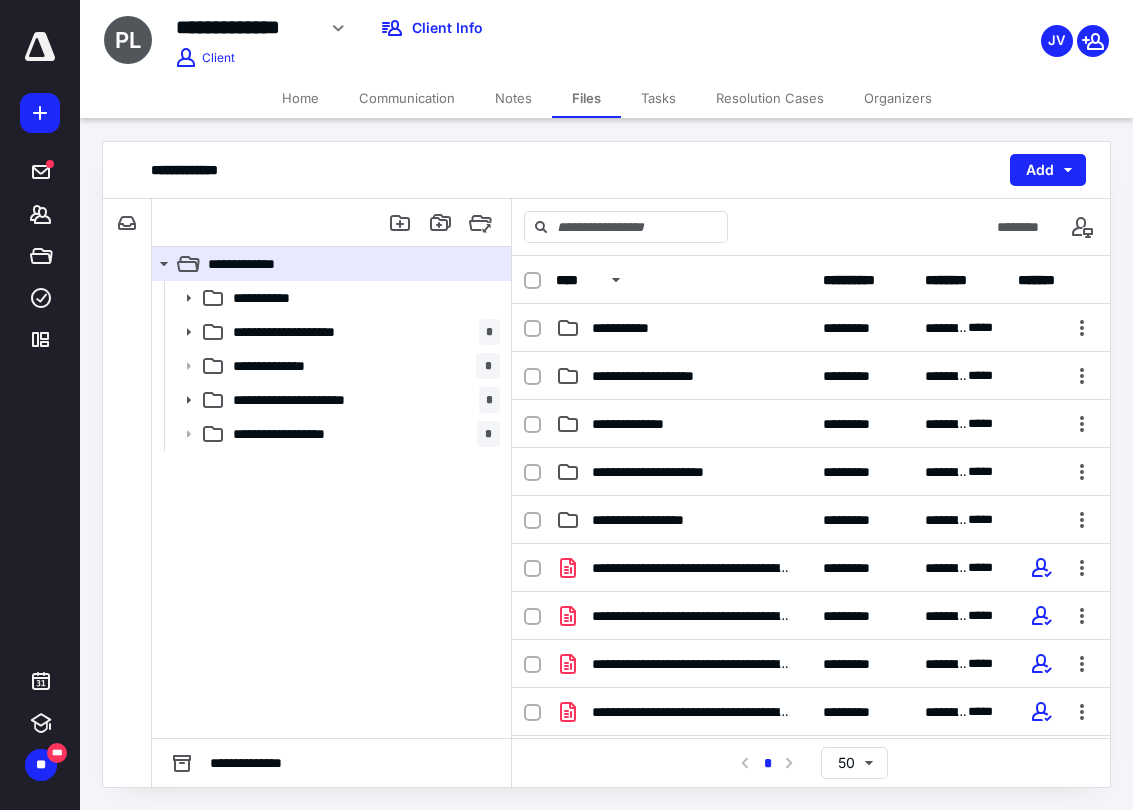 click on "PL" at bounding box center [128, 40] 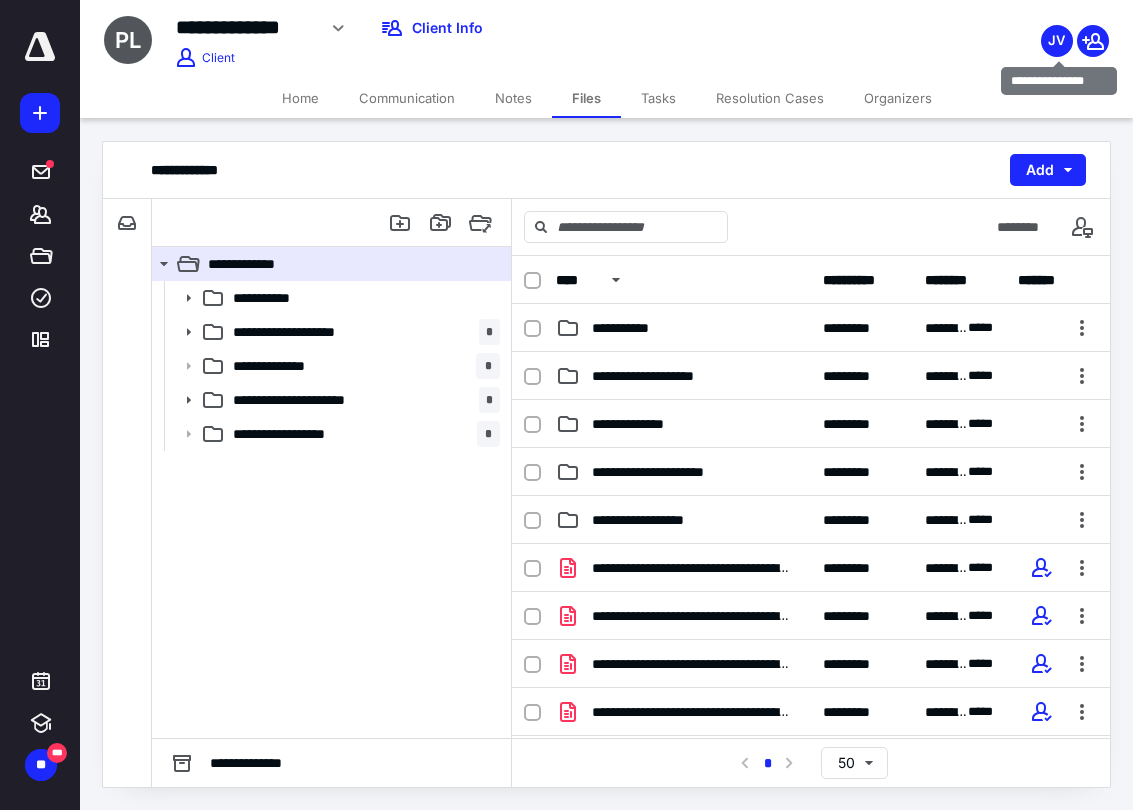 click on "JV" at bounding box center (1057, 41) 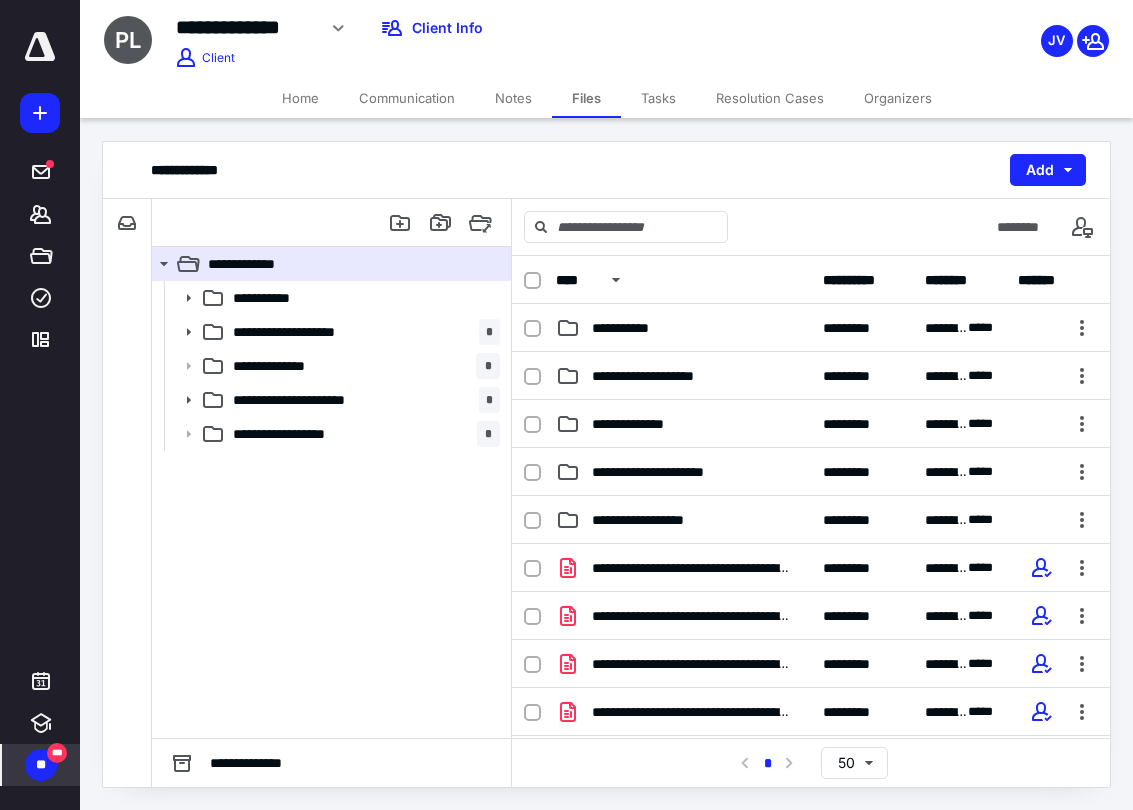 click on "***" at bounding box center [57, 753] 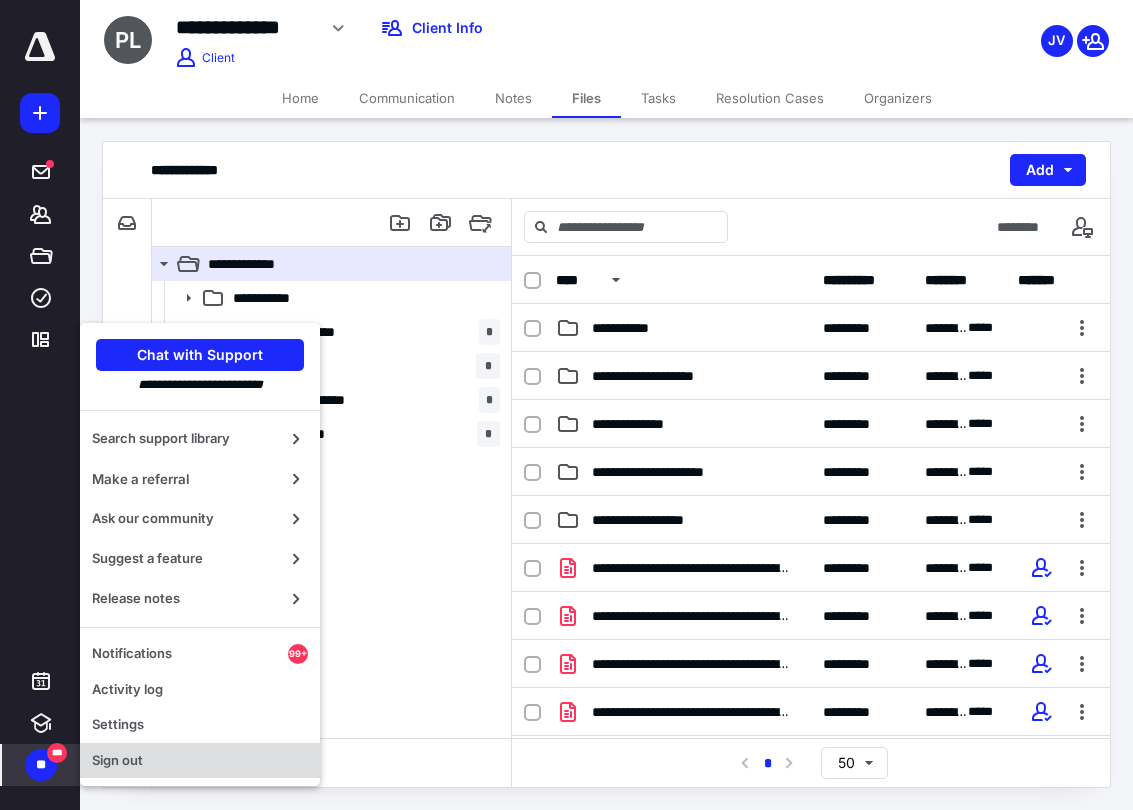 click on "Sign out" at bounding box center [200, 761] 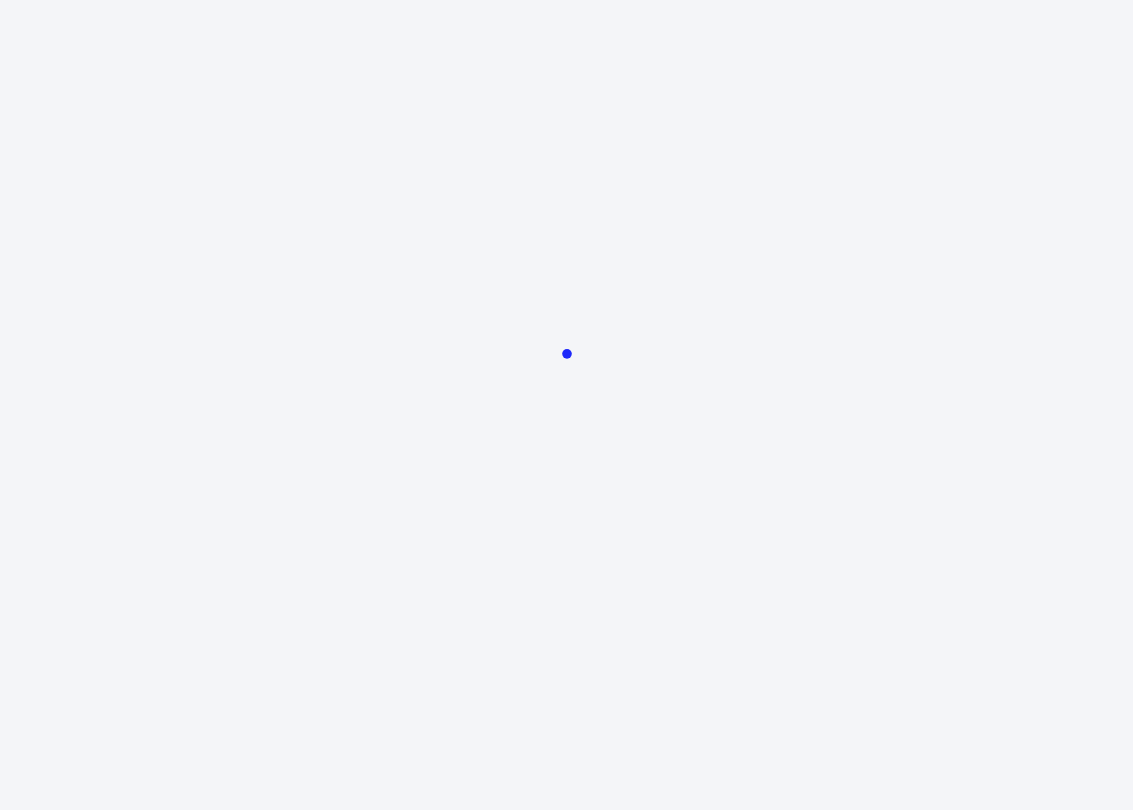 scroll, scrollTop: 0, scrollLeft: 0, axis: both 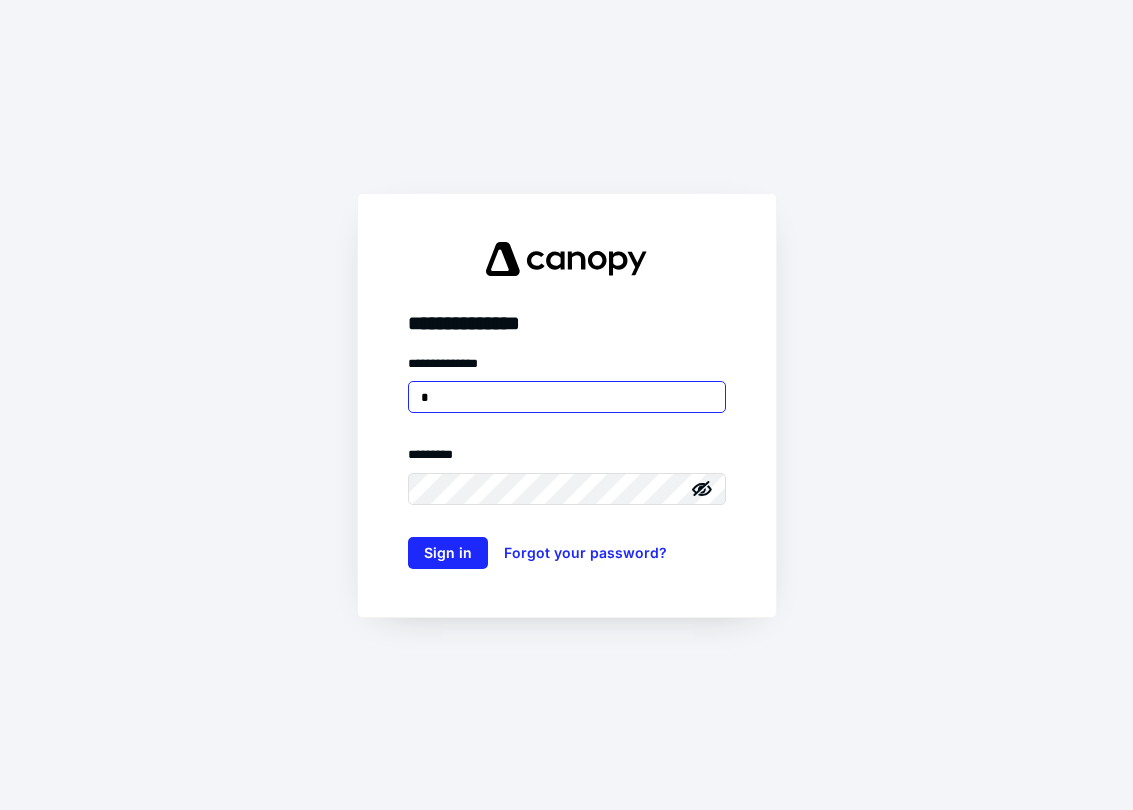 type on "**********" 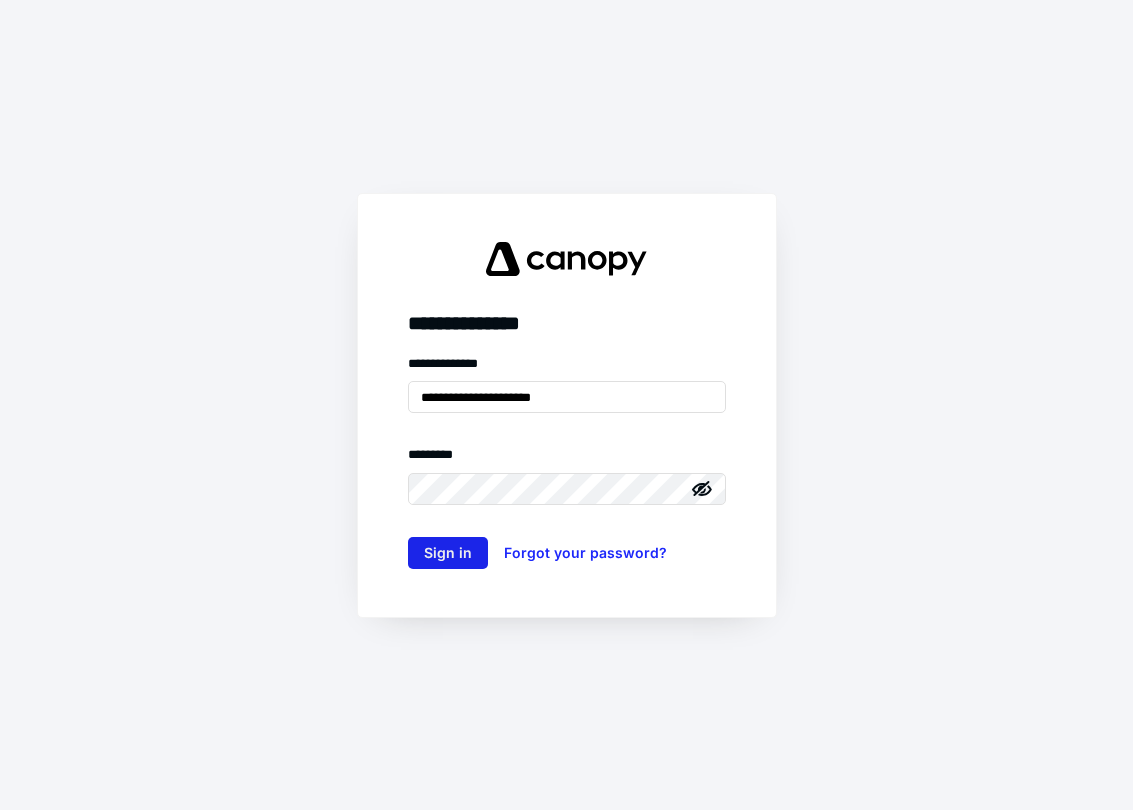 click on "Sign in" at bounding box center [448, 553] 